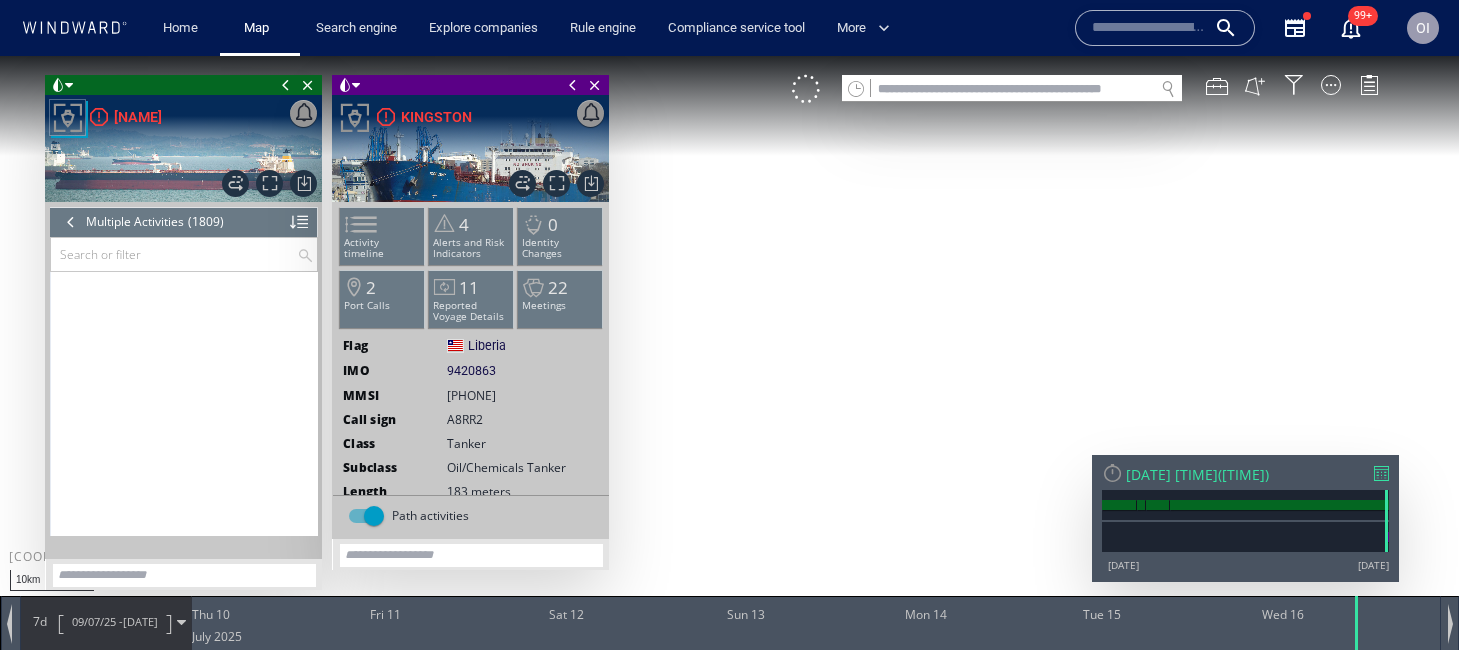 scroll, scrollTop: 0, scrollLeft: 0, axis: both 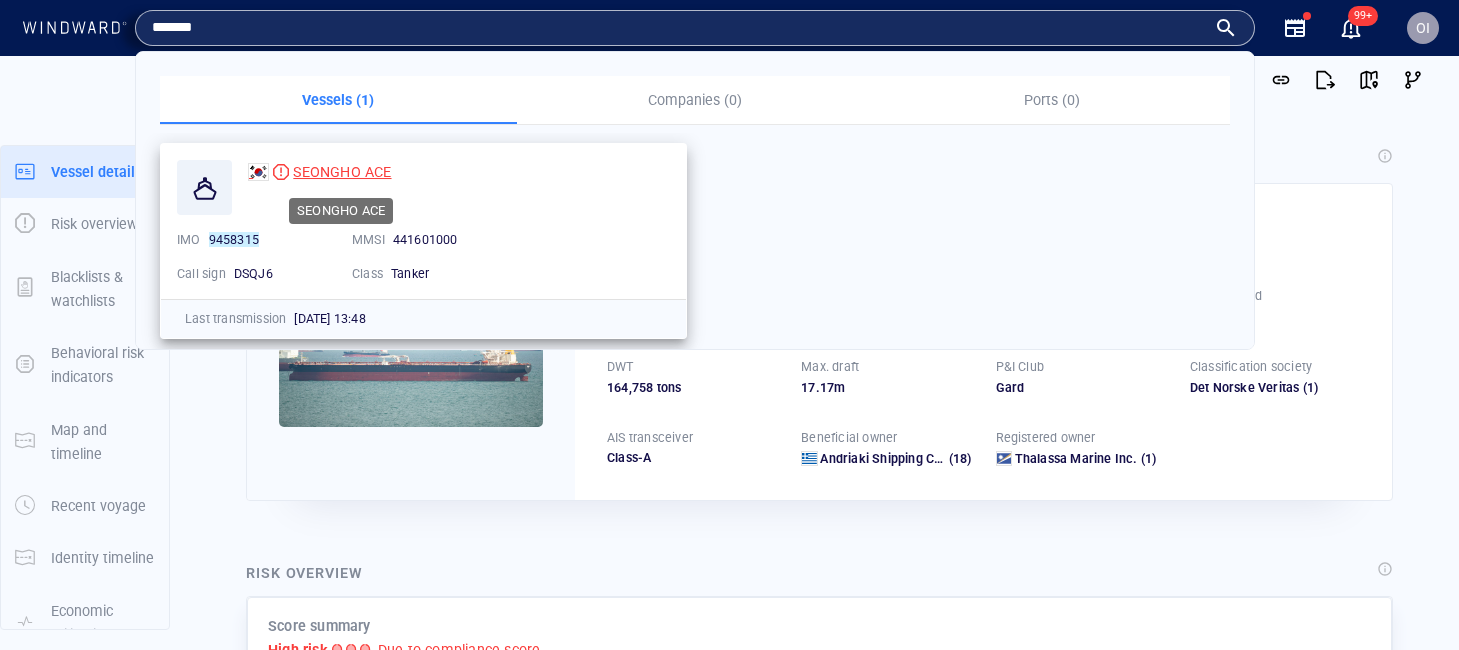type on "*******" 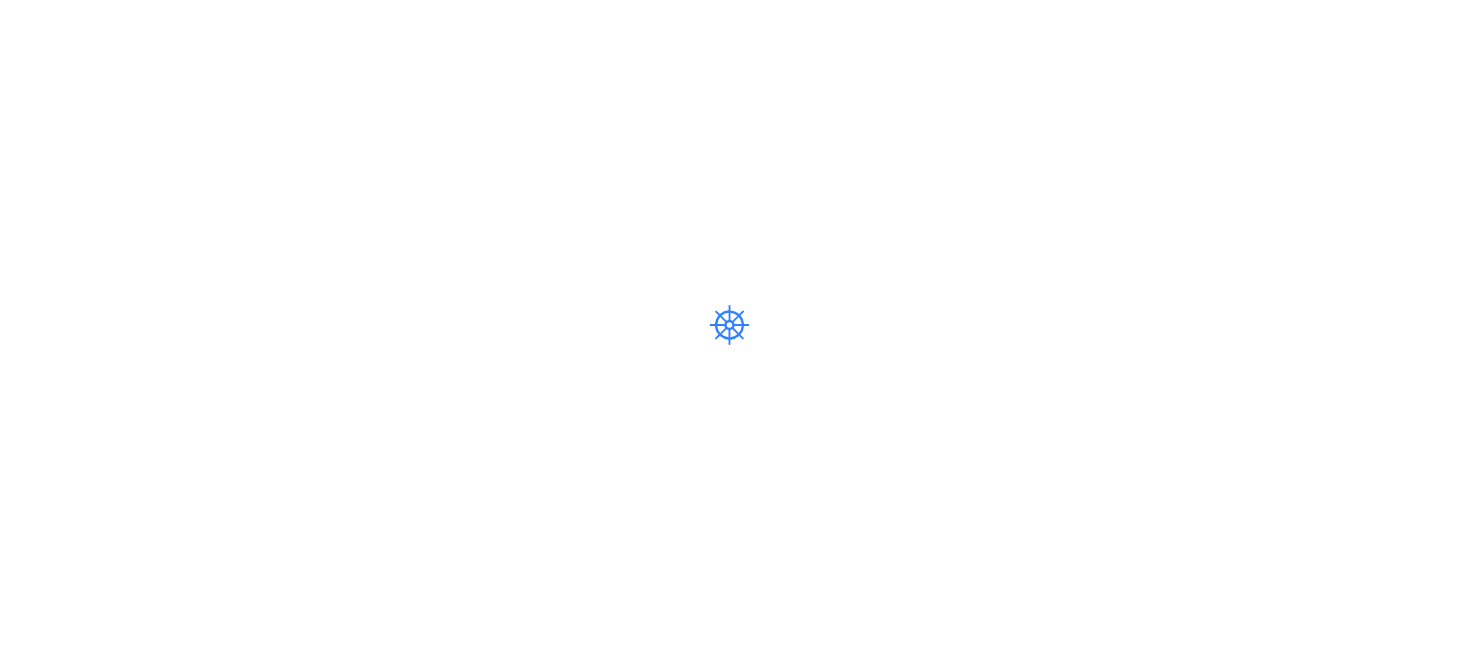scroll, scrollTop: 0, scrollLeft: 0, axis: both 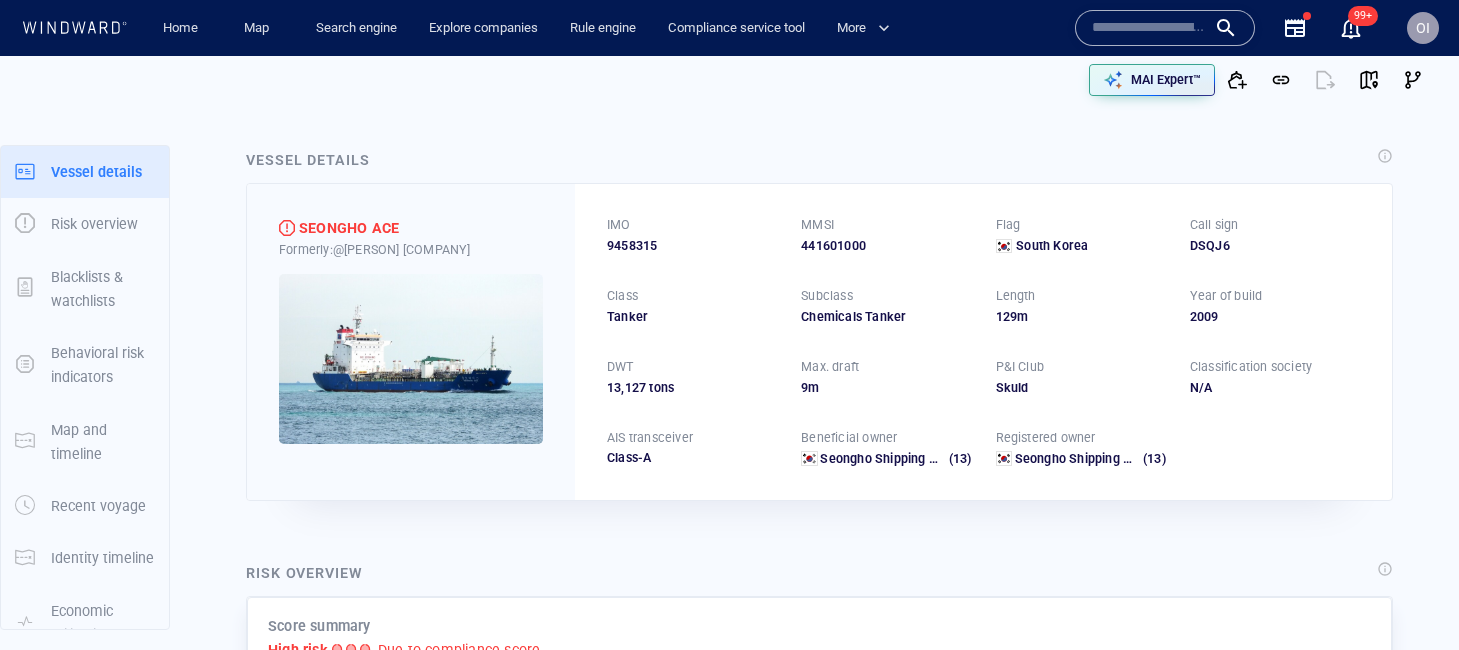 click on "441601000" at bounding box center [886, 246] 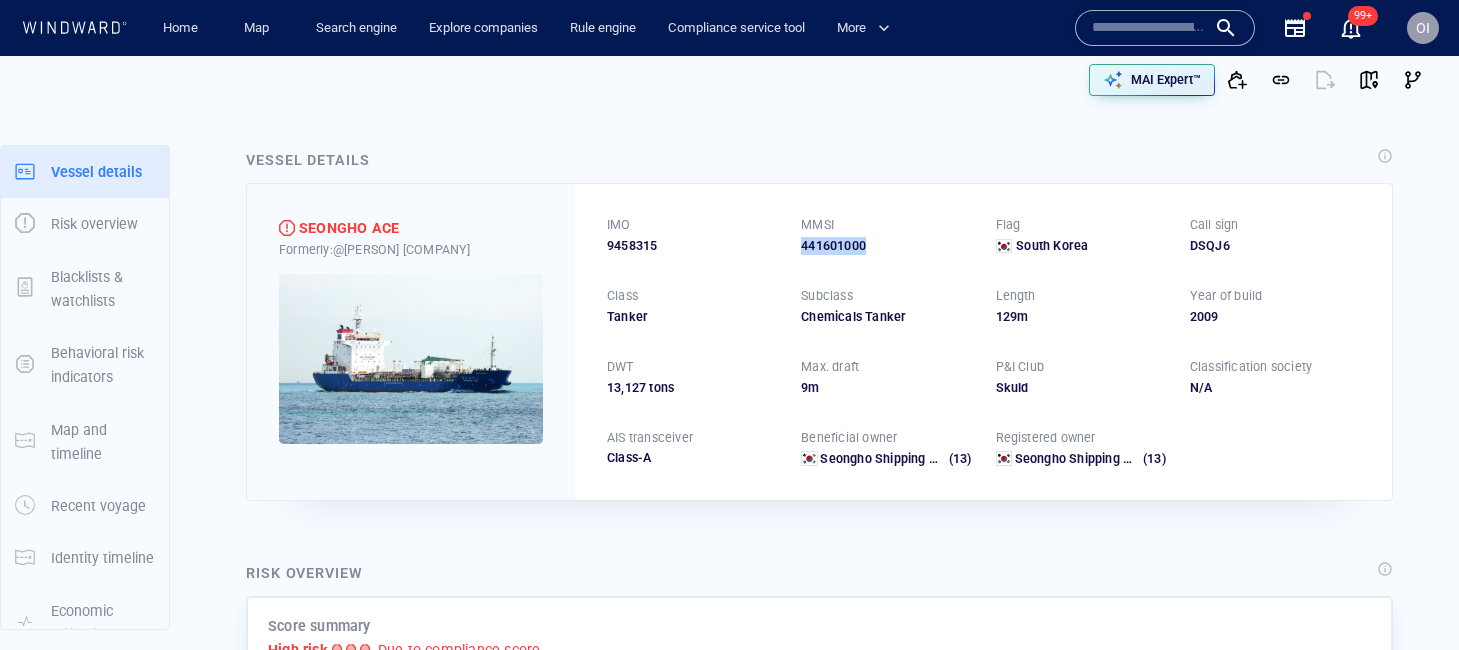 click on "441601000" at bounding box center [886, 246] 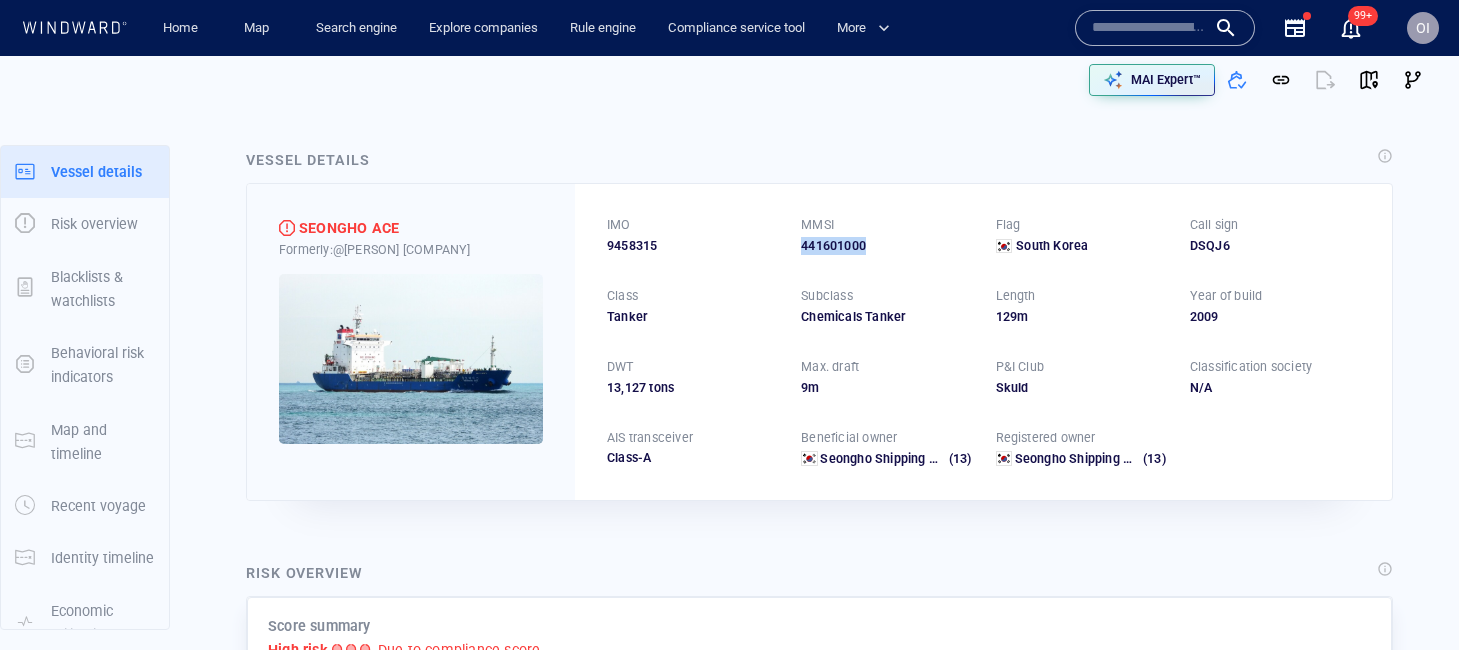 scroll, scrollTop: 196, scrollLeft: 0, axis: vertical 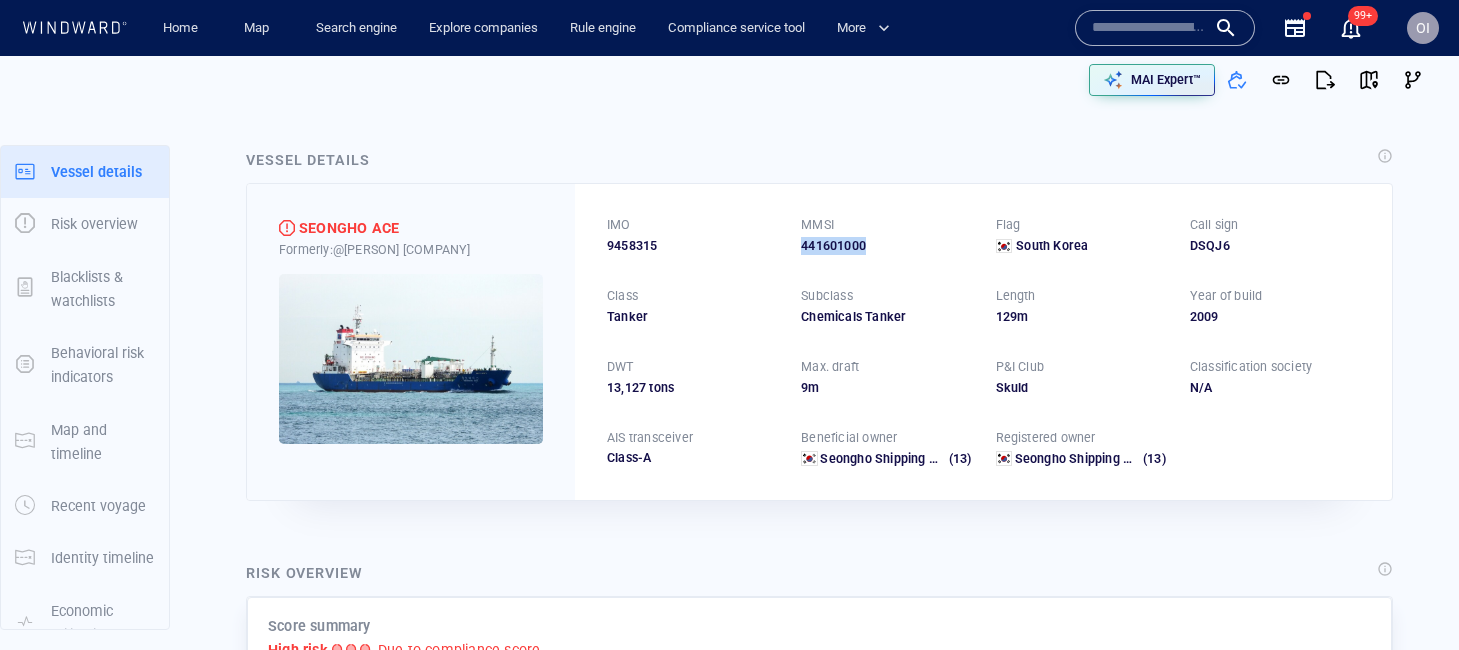 click on "441601000" at bounding box center [886, 246] 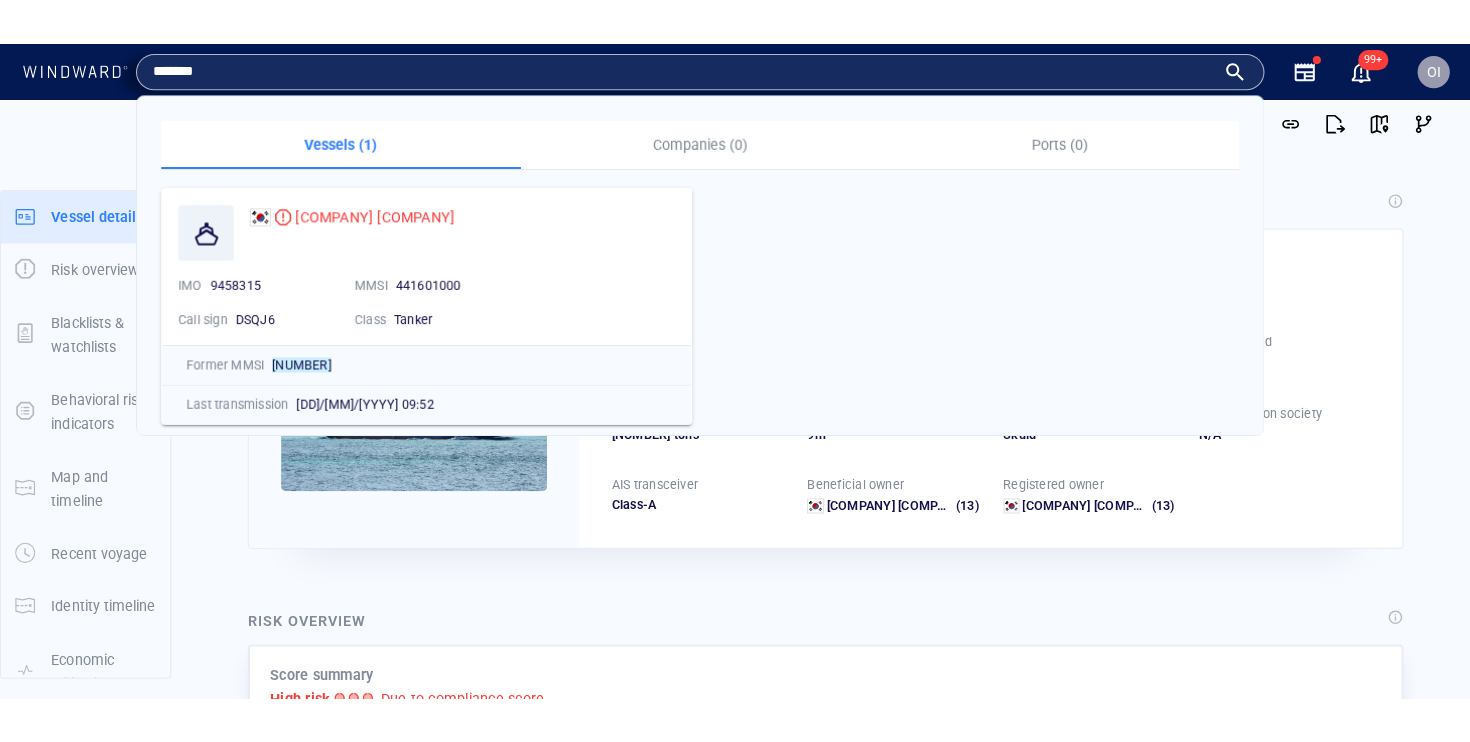 scroll, scrollTop: 0, scrollLeft: 0, axis: both 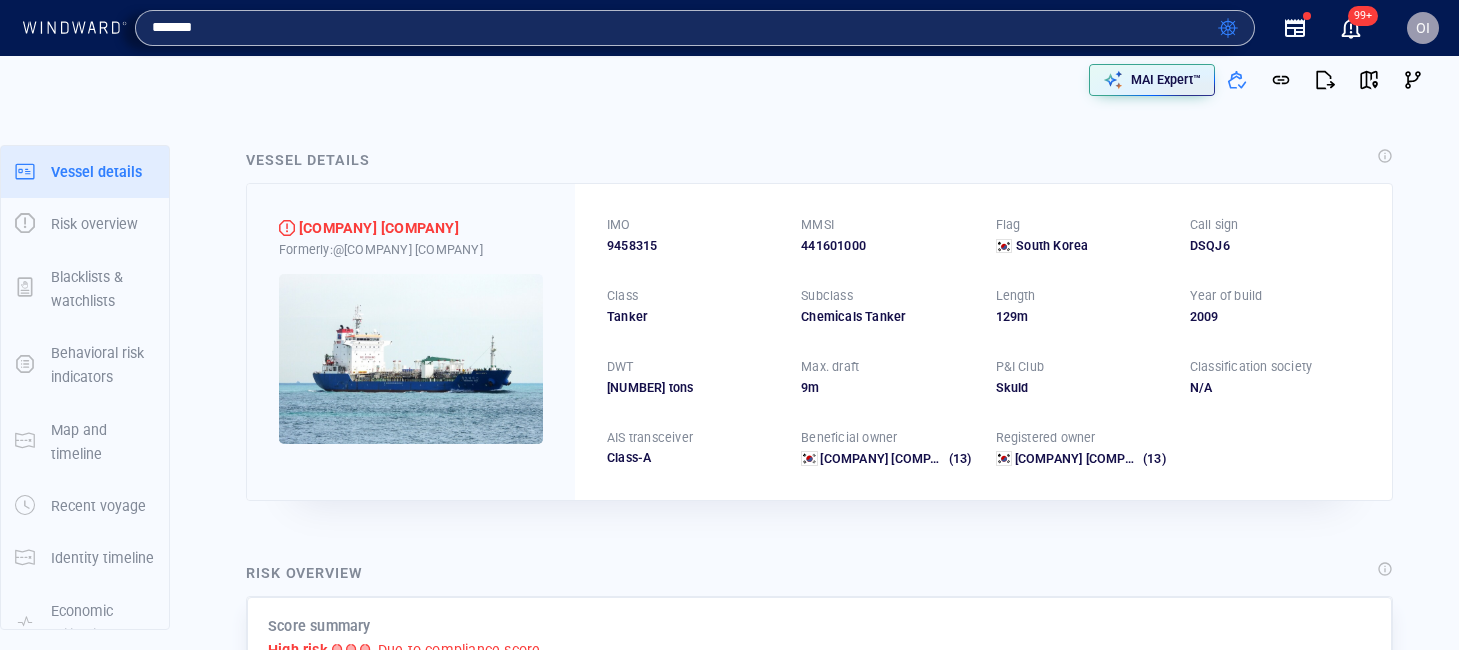 click on "*******" at bounding box center [681, 28] 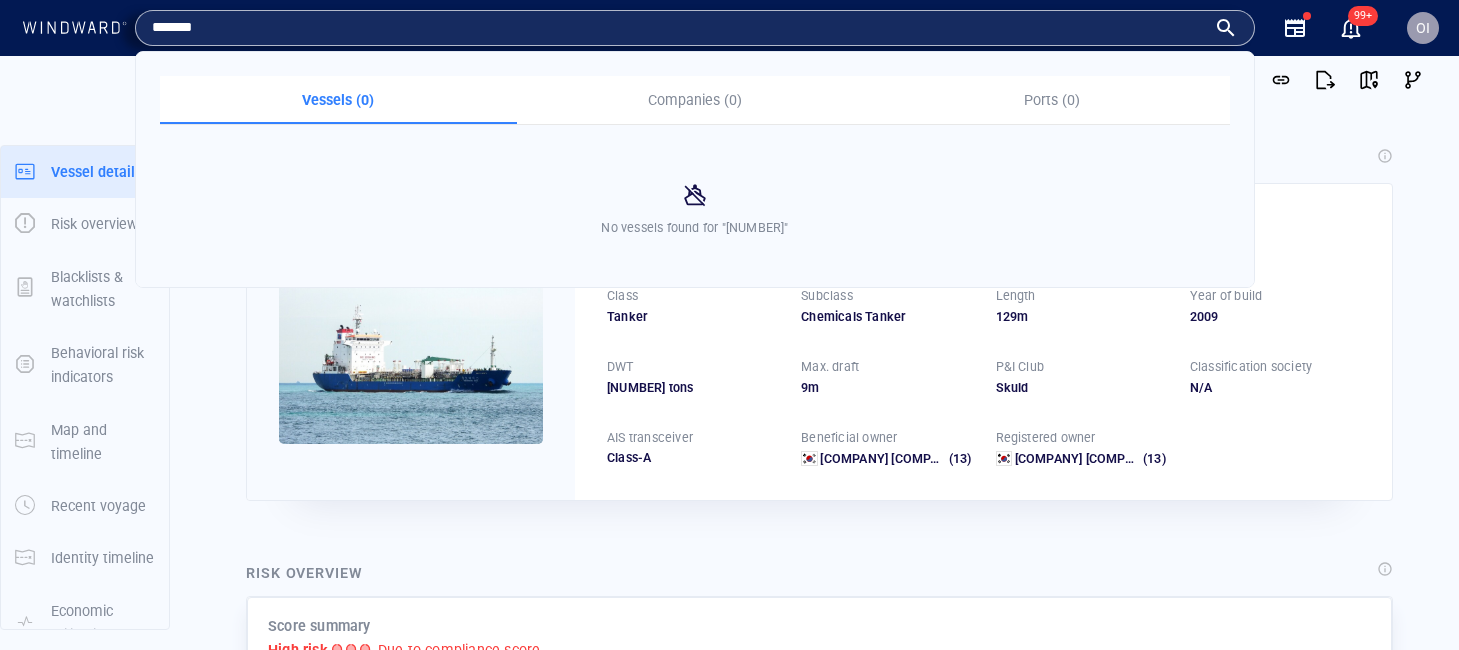 click at bounding box center (375, 80) 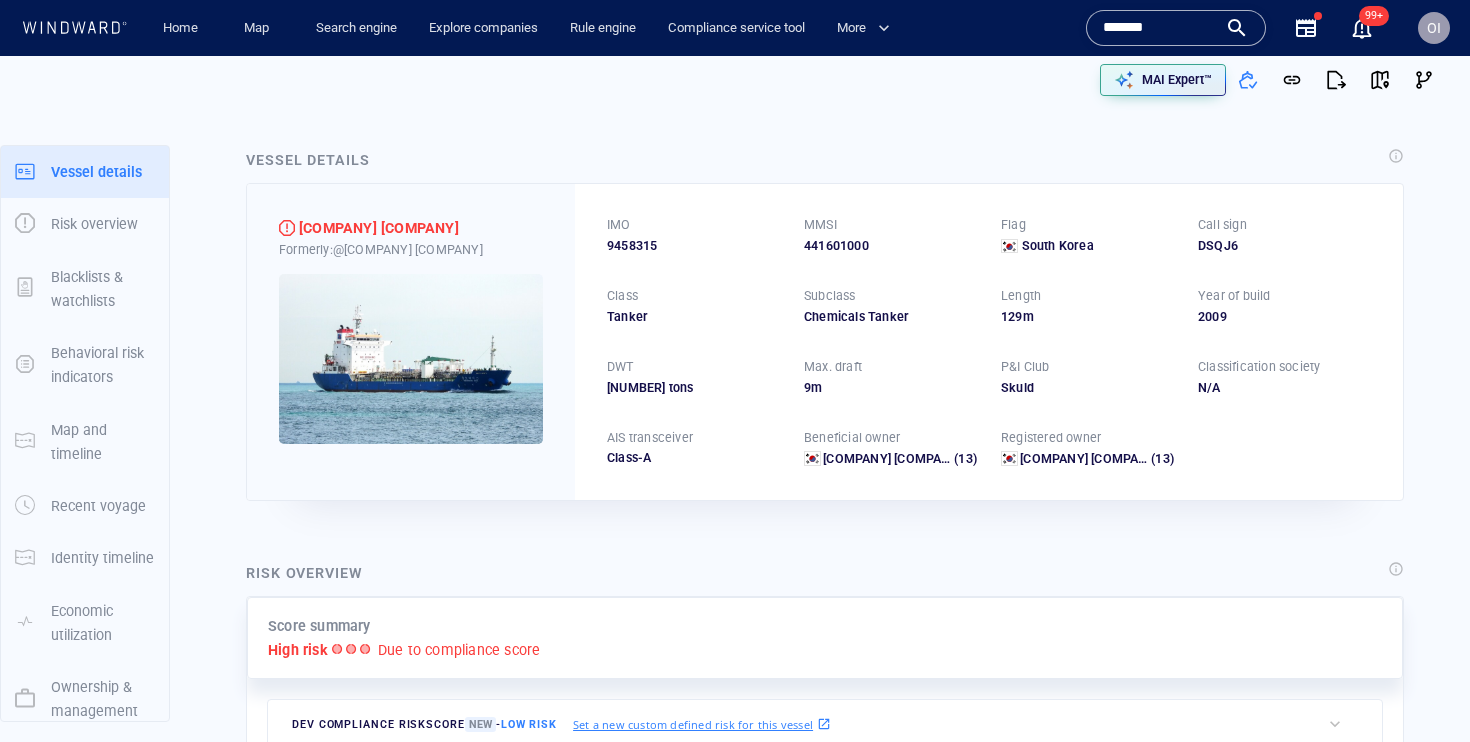 click on "*******" at bounding box center [1160, 28] 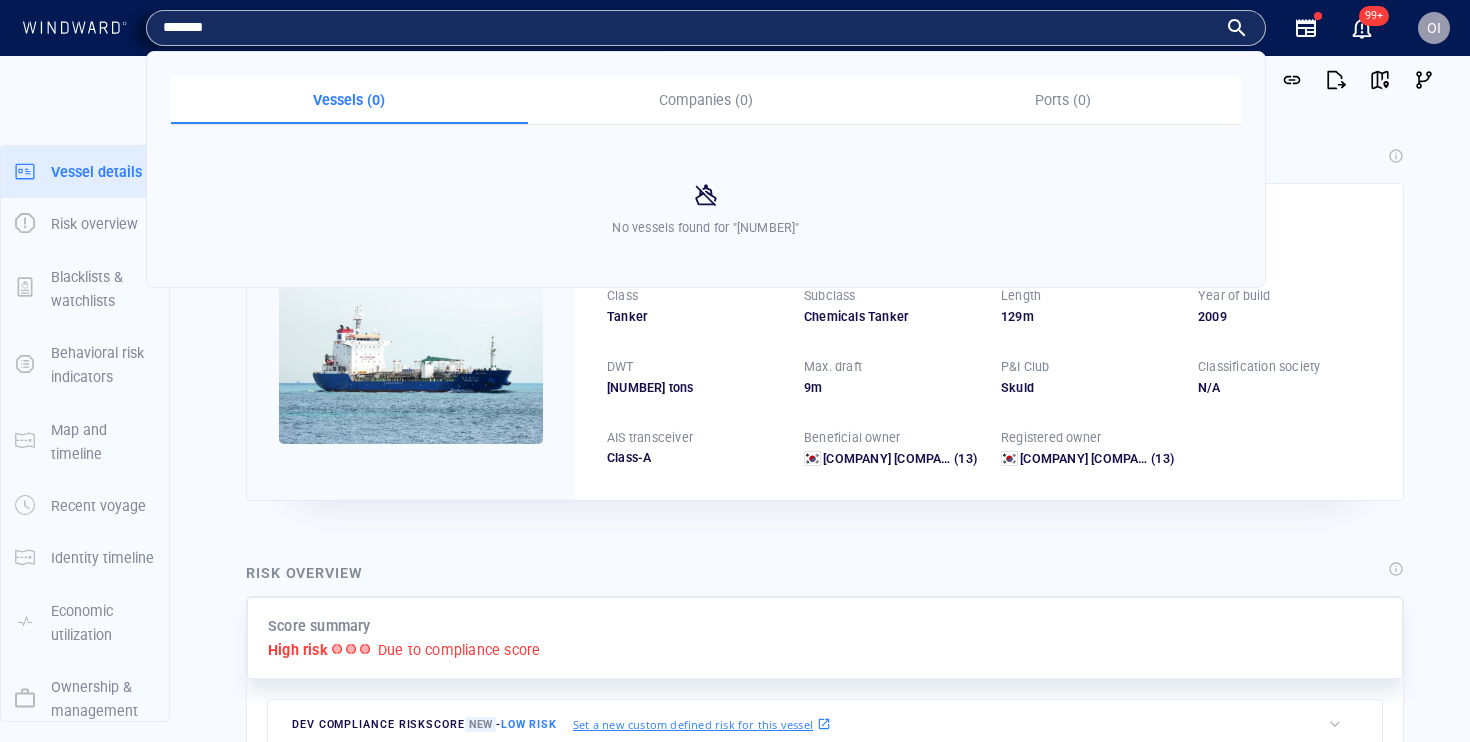 click on "*******" at bounding box center [690, 28] 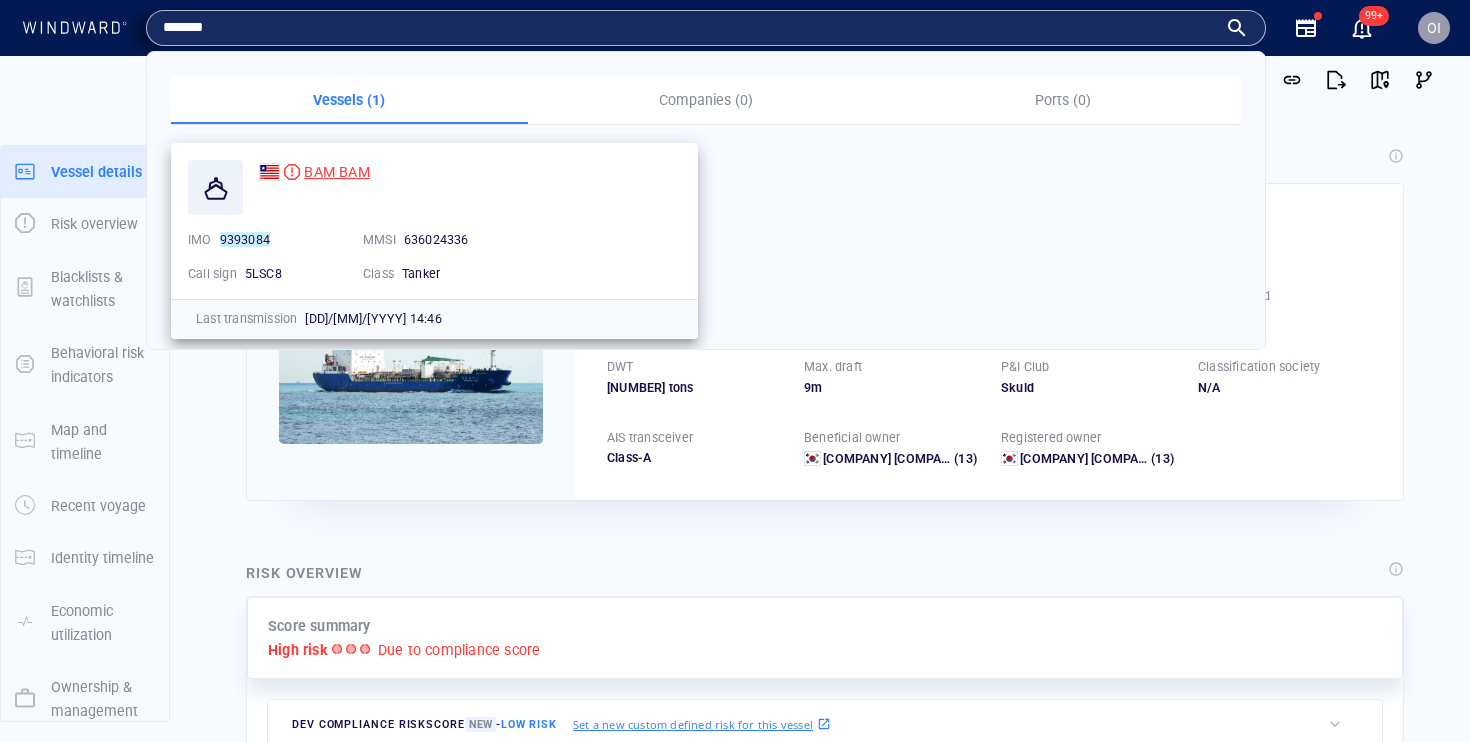 type on "*******" 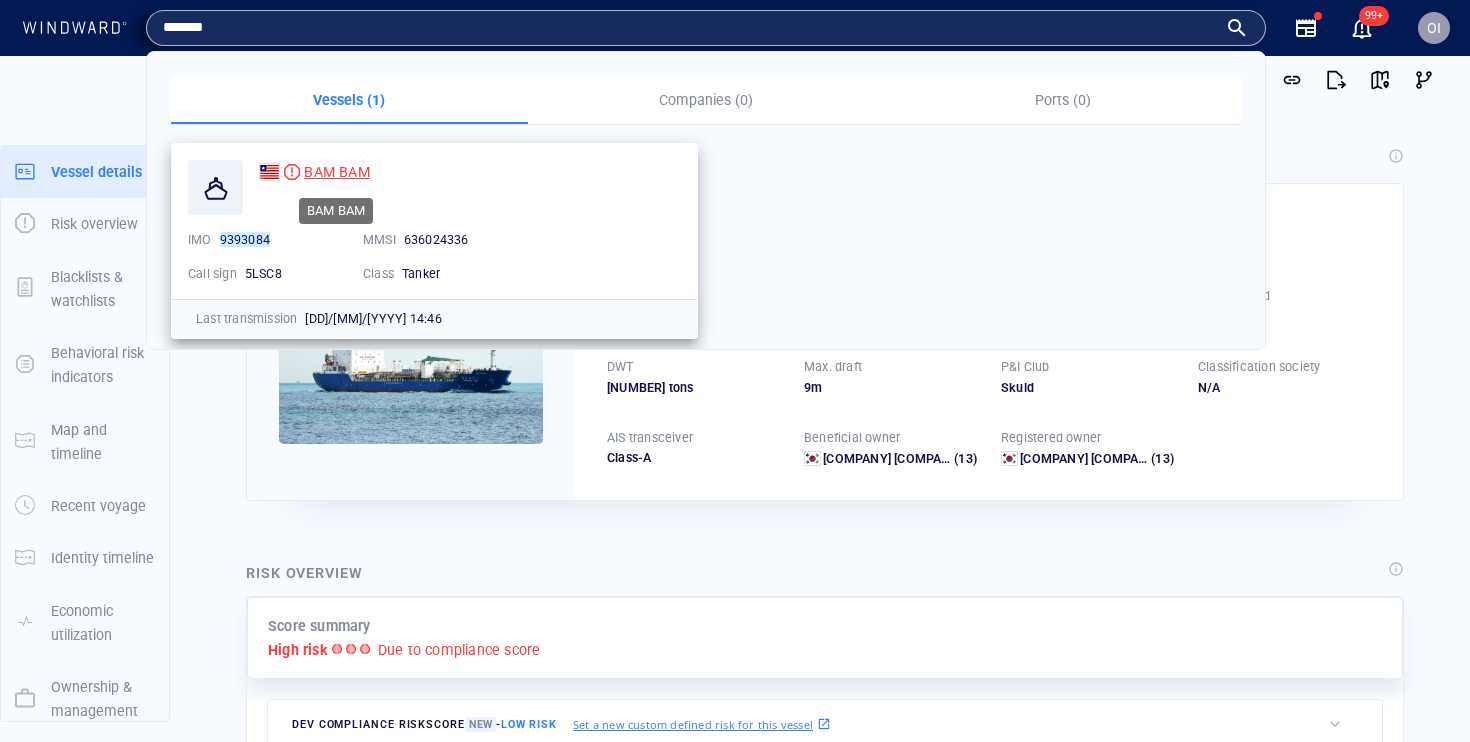 click on "BAM BAM" at bounding box center [336, 172] 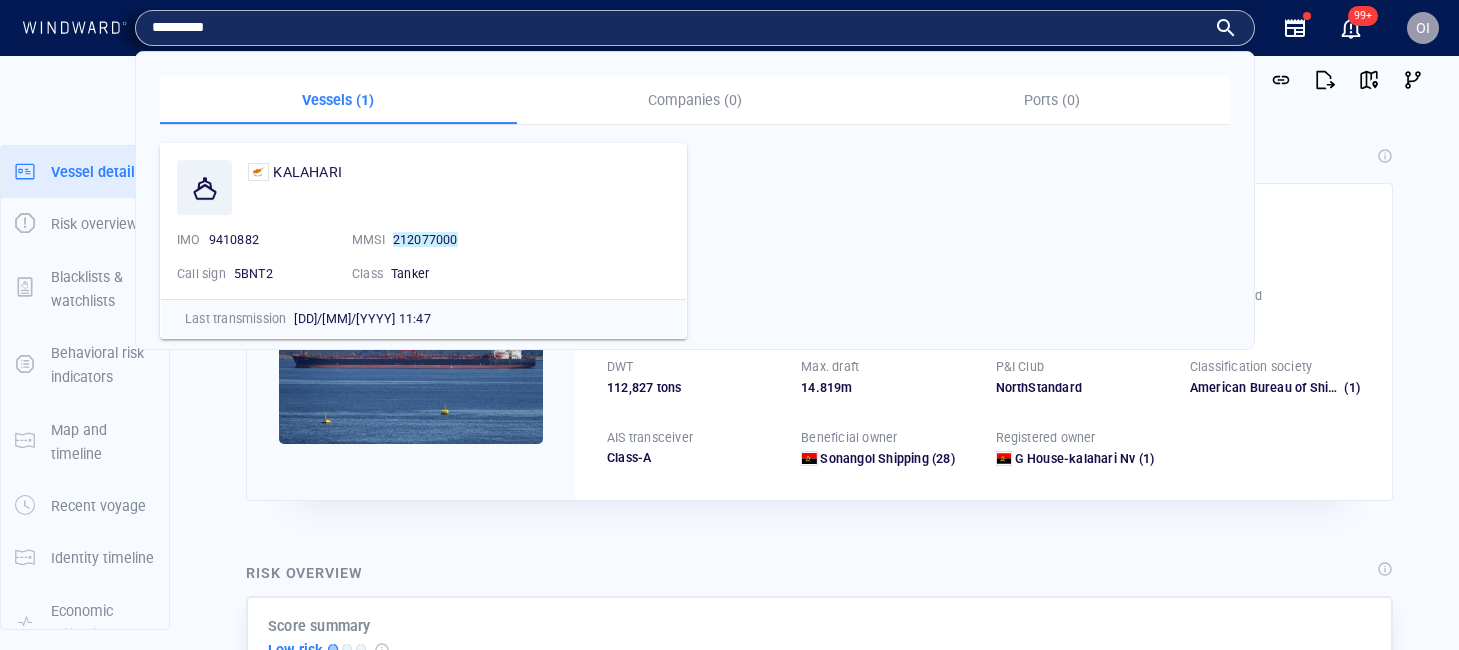 scroll, scrollTop: 0, scrollLeft: 0, axis: both 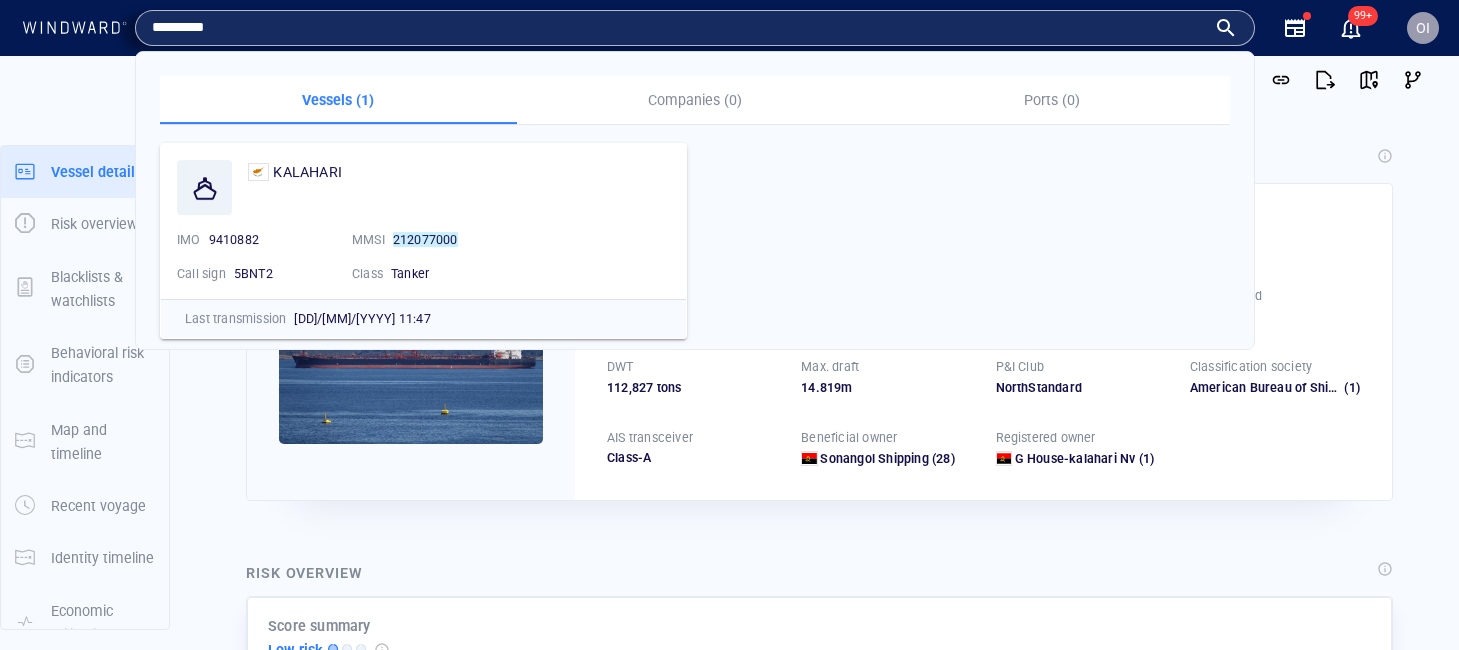 click on "*********" at bounding box center [679, 28] 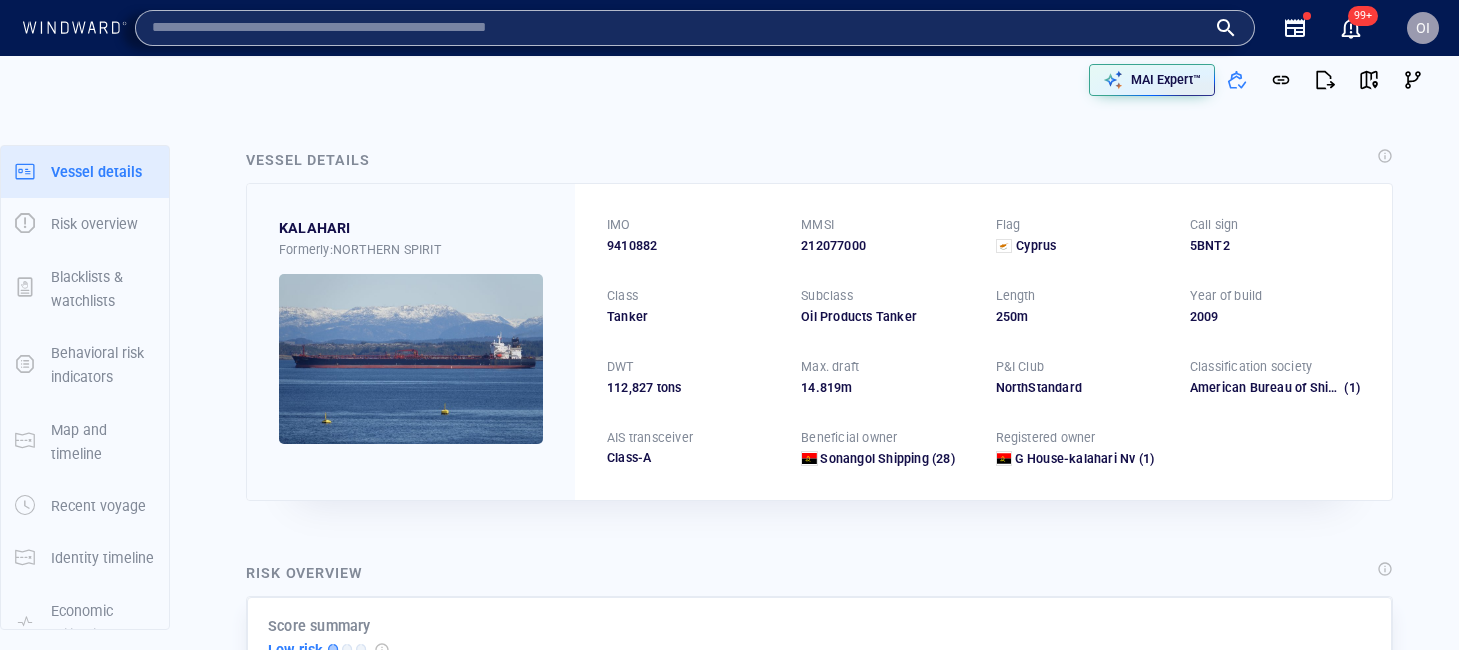 type 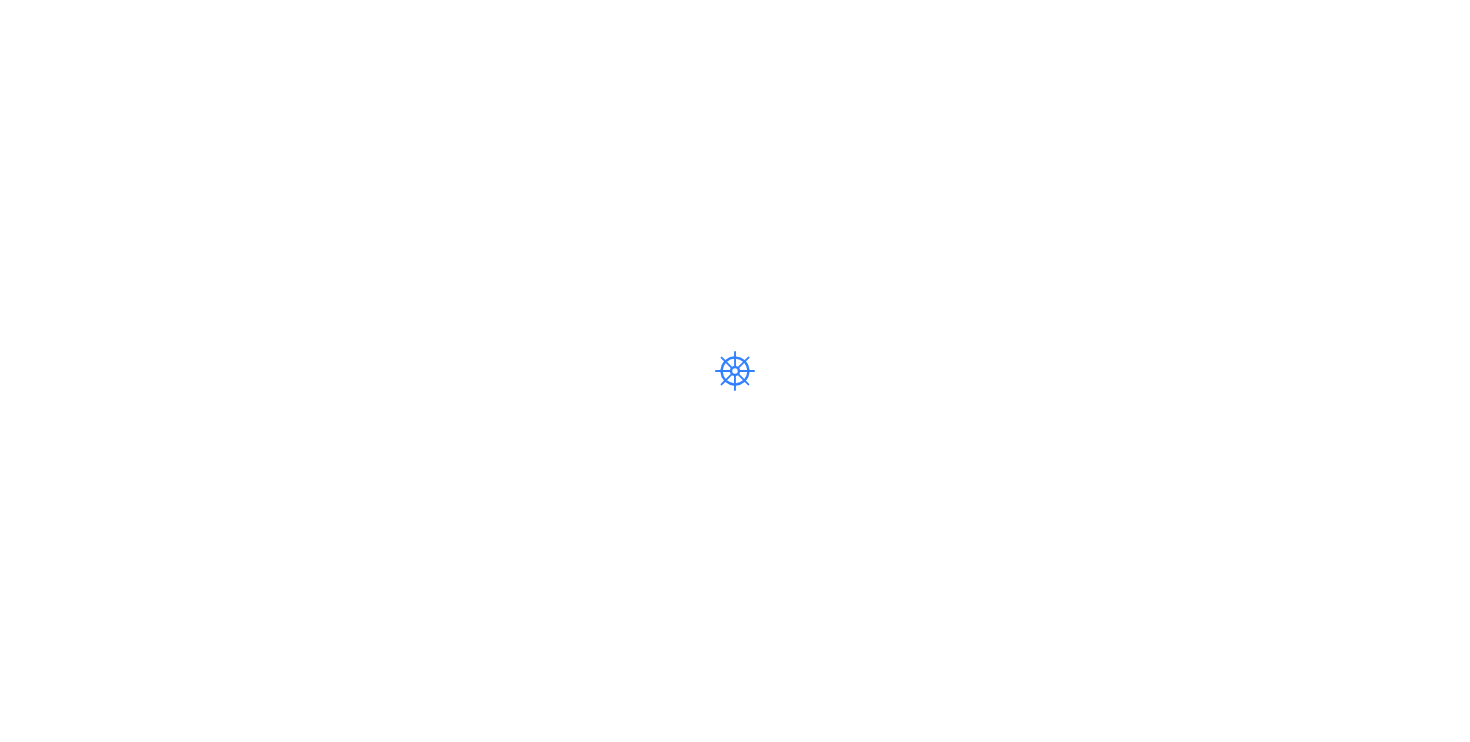 scroll, scrollTop: 0, scrollLeft: 0, axis: both 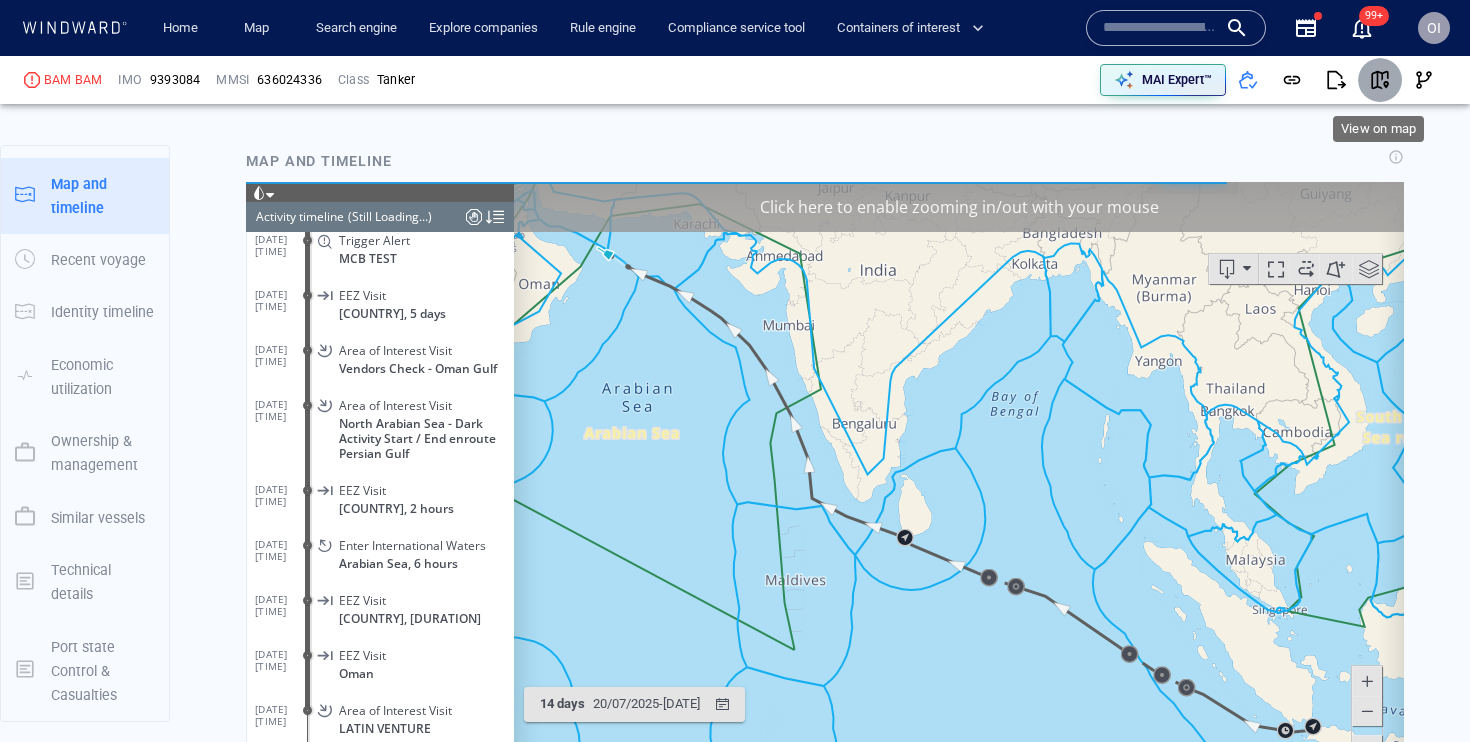click at bounding box center (1380, 80) 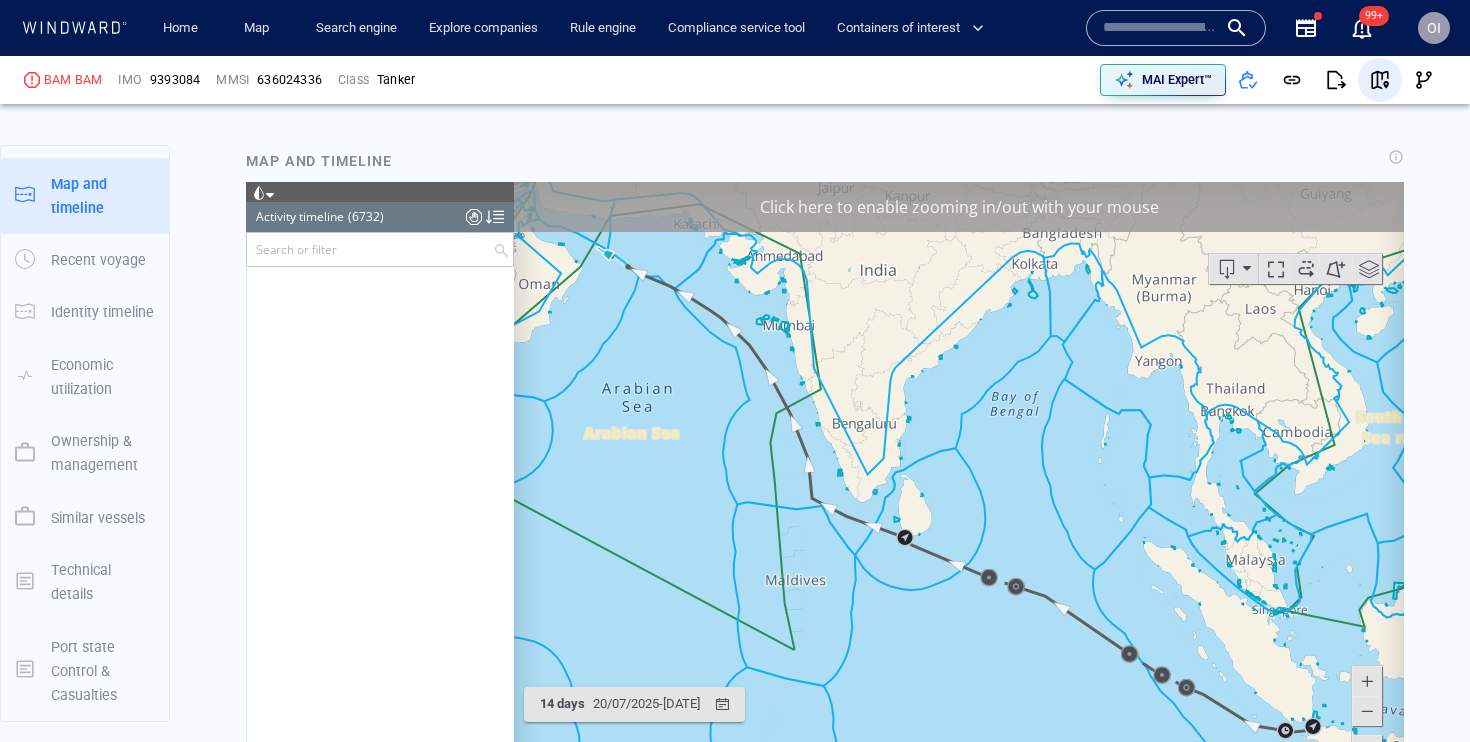 scroll, scrollTop: 369728, scrollLeft: 0, axis: vertical 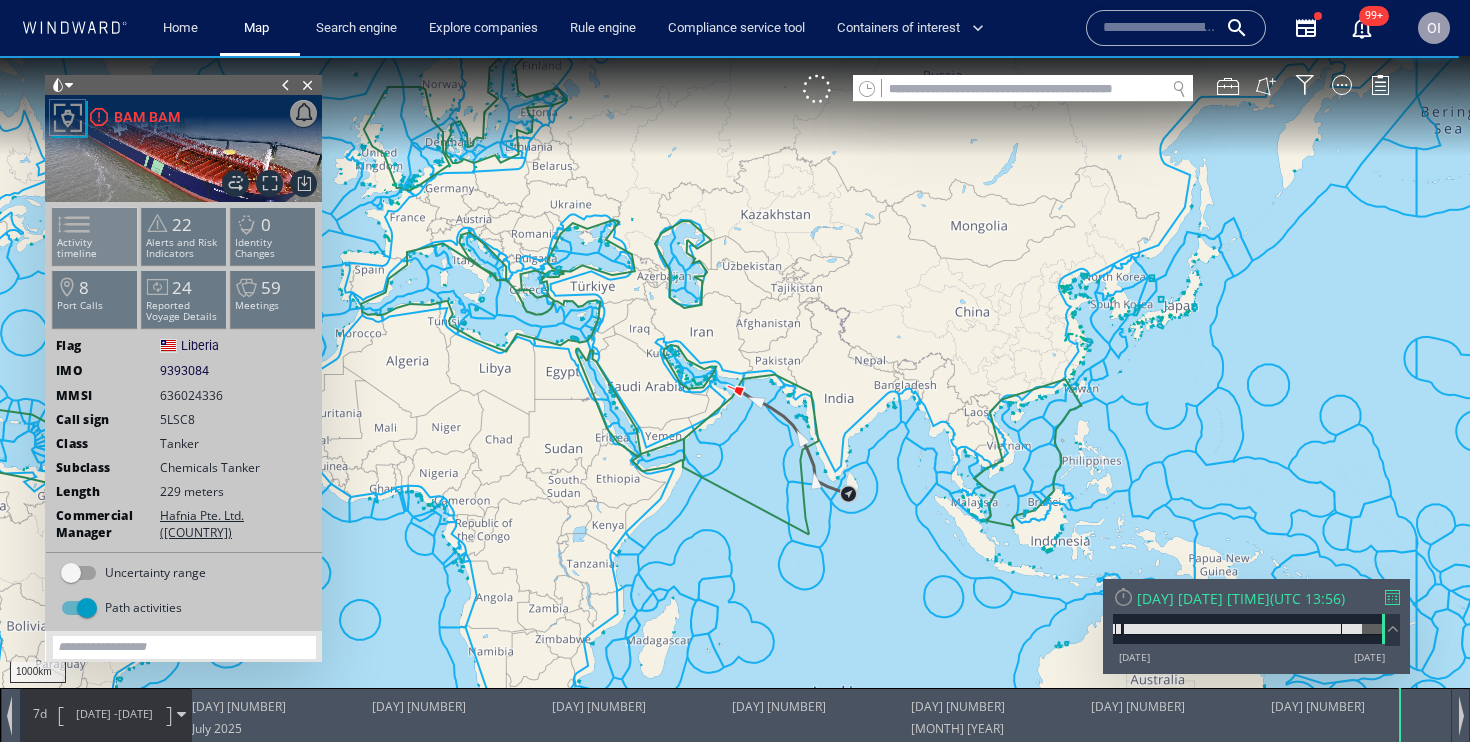 click on "Activity timeline" at bounding box center [95, 248] 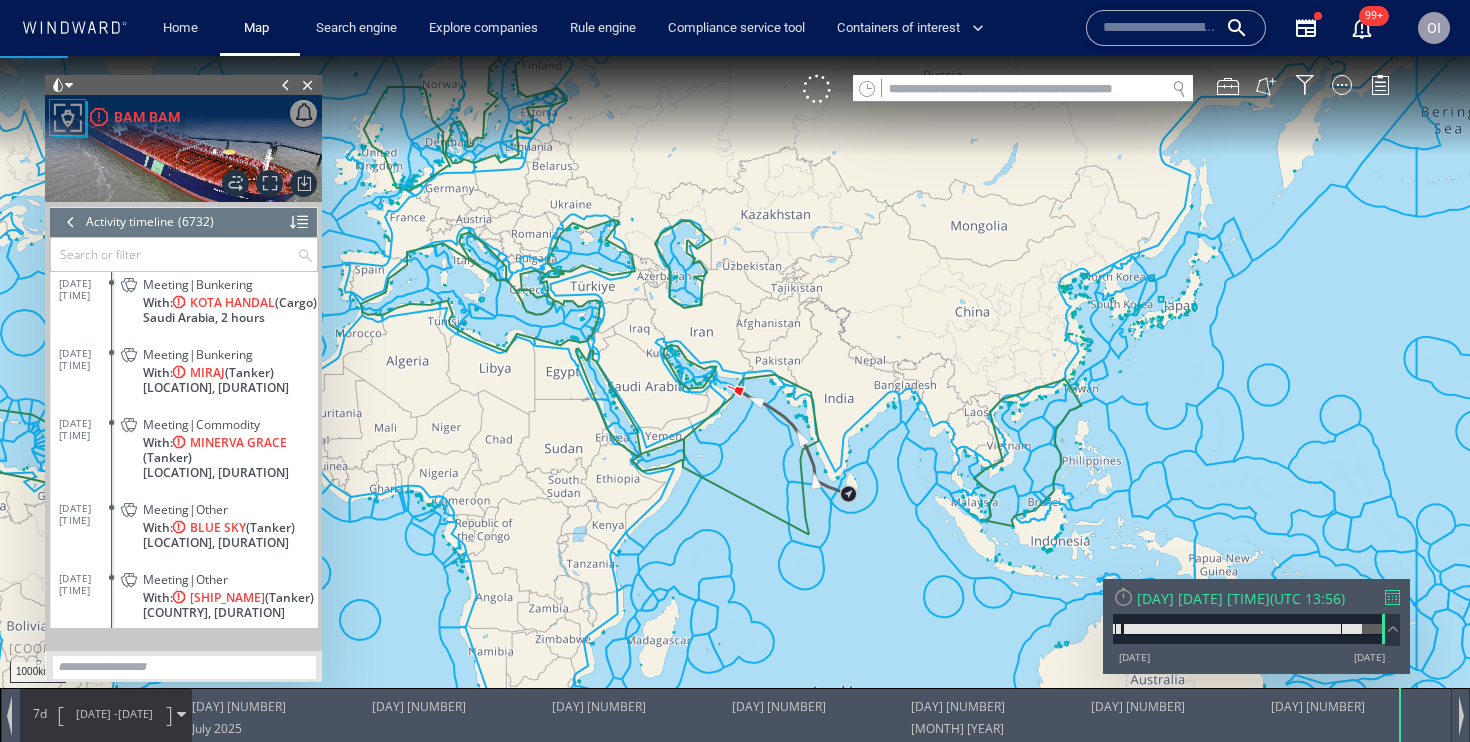 scroll, scrollTop: 364133, scrollLeft: 0, axis: vertical 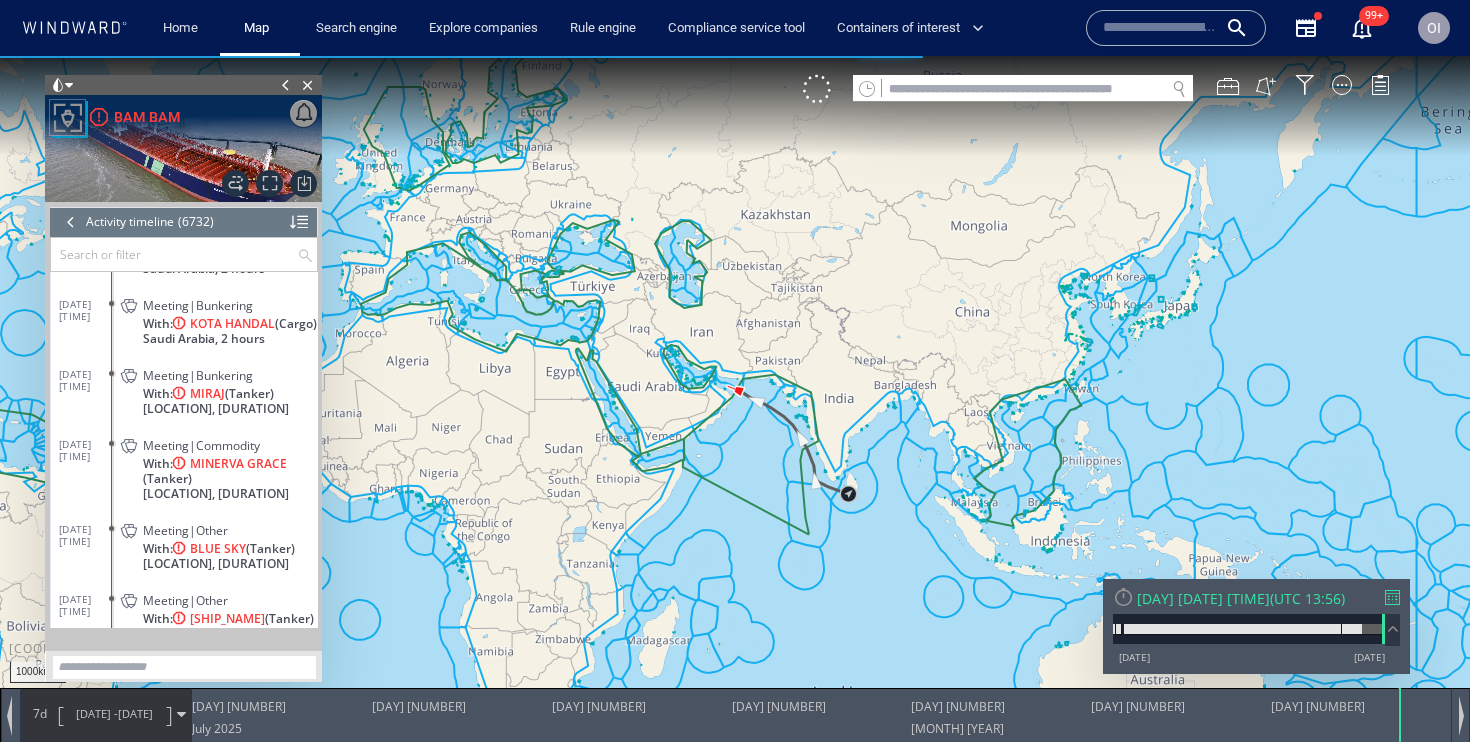 click on "Saudi Arabia, 2 hours" 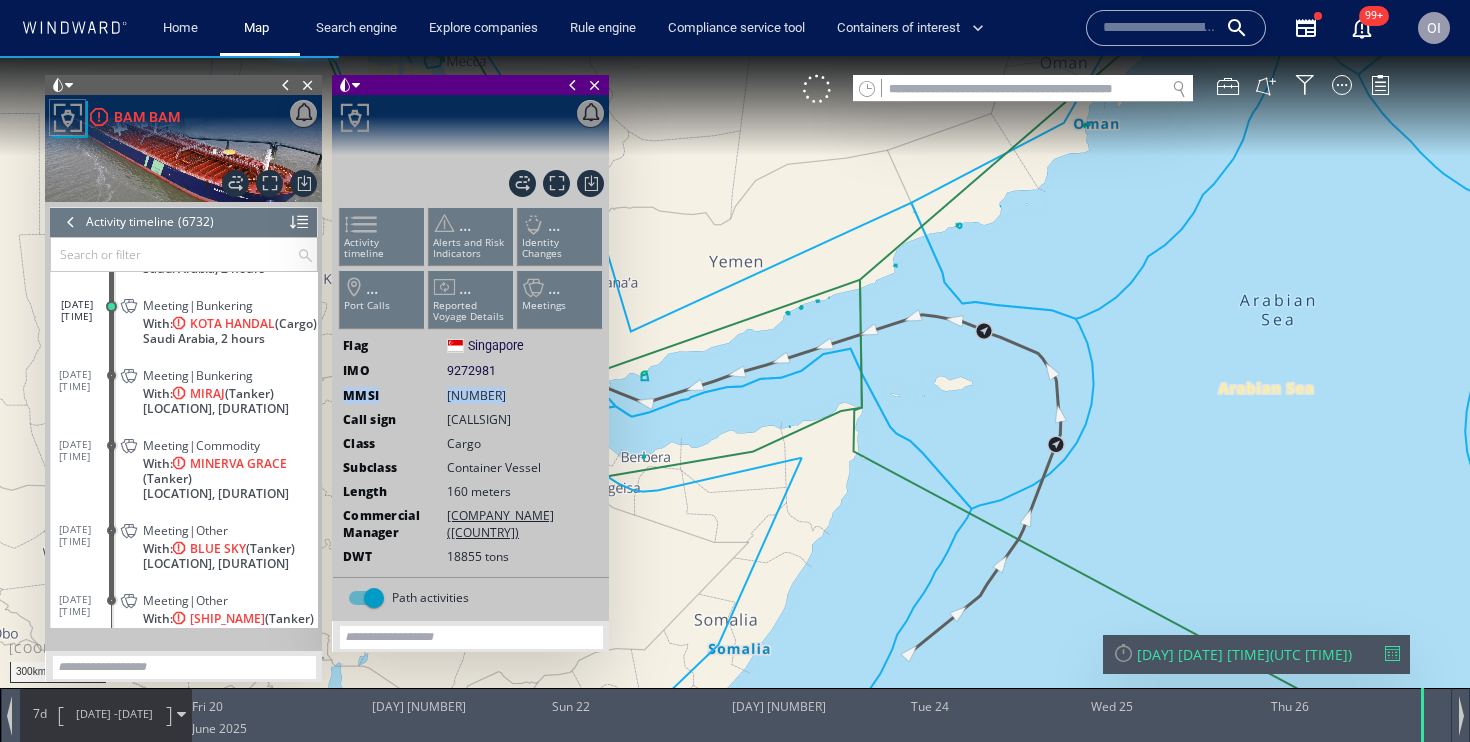 drag, startPoint x: 504, startPoint y: 370, endPoint x: 543, endPoint y: 386, distance: 42.154476 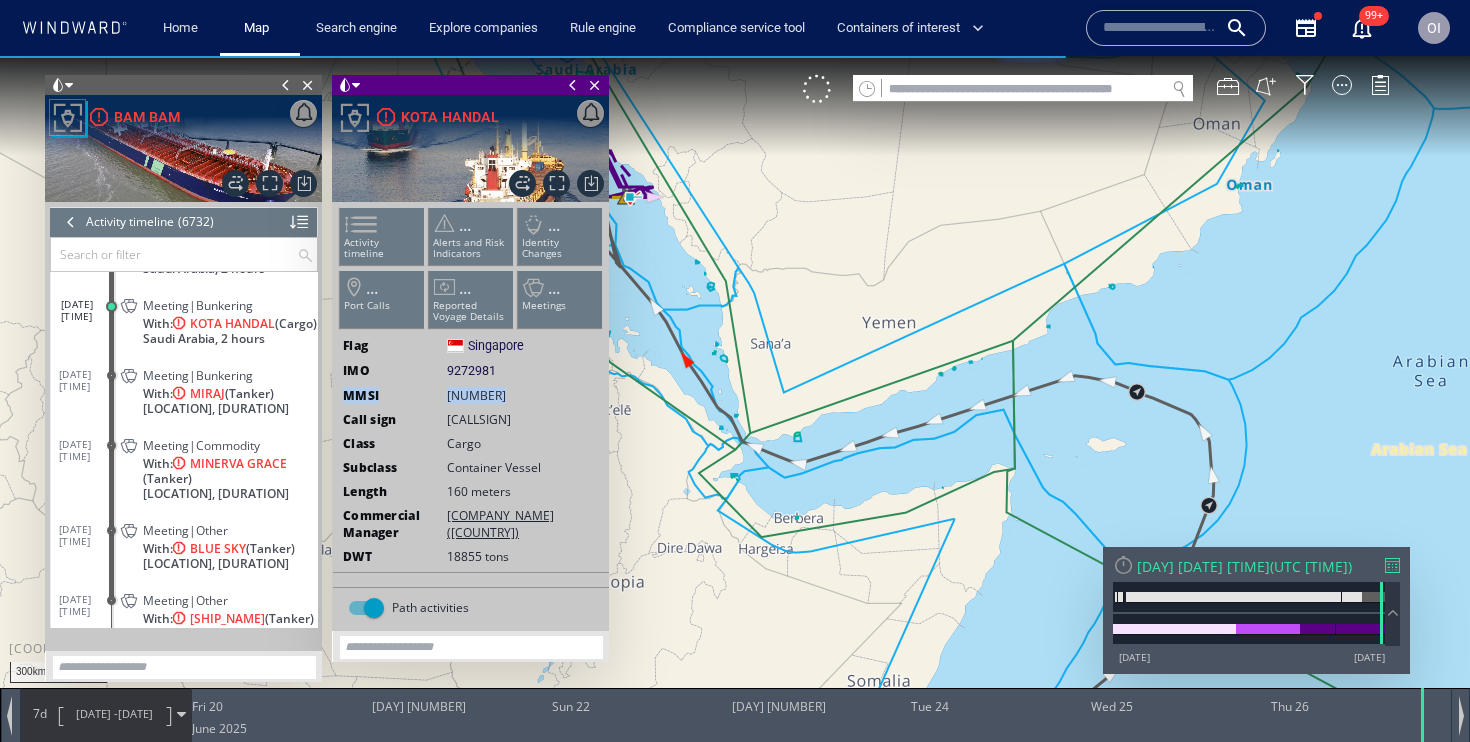 drag, startPoint x: 694, startPoint y: 173, endPoint x: 1132, endPoint y: 394, distance: 490.5966 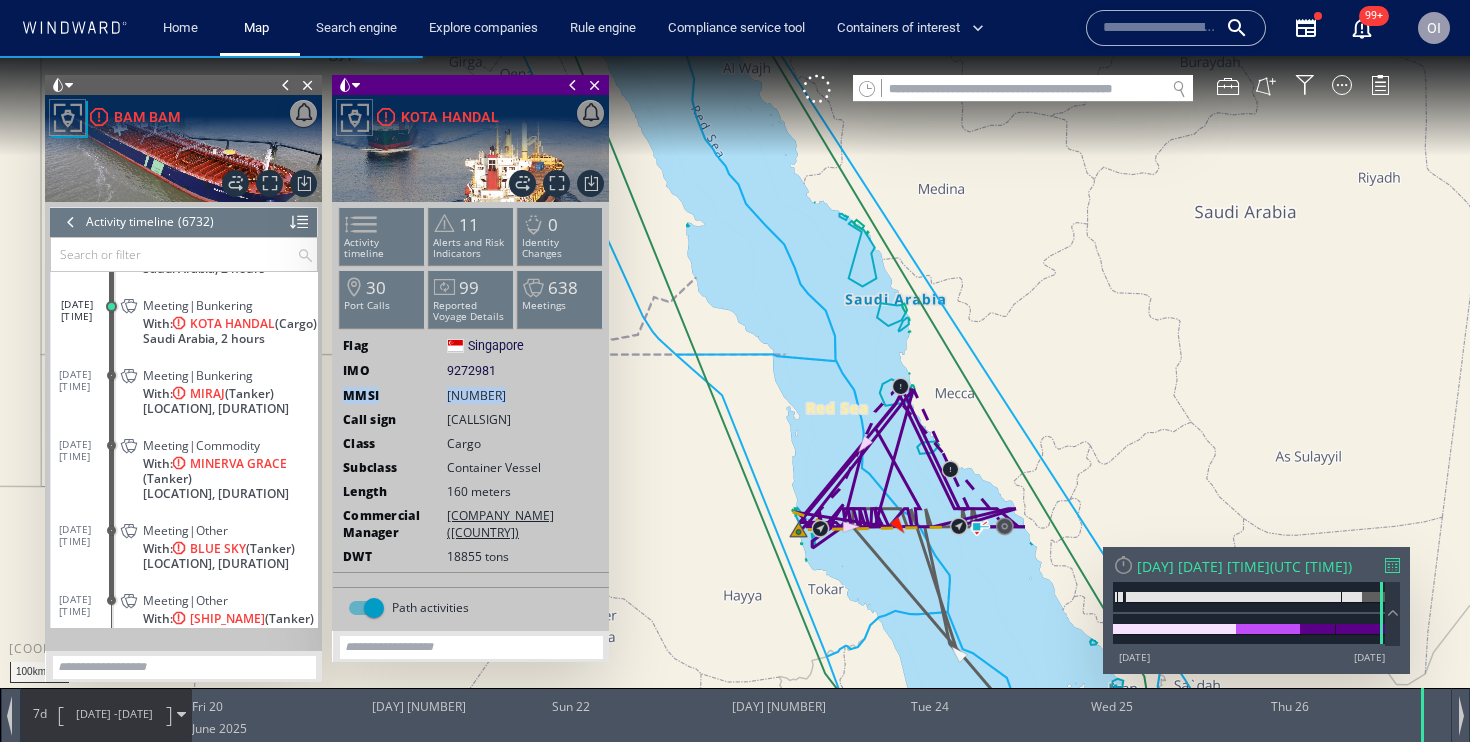 drag, startPoint x: 1042, startPoint y: 380, endPoint x: 1066, endPoint y: 315, distance: 69.289246 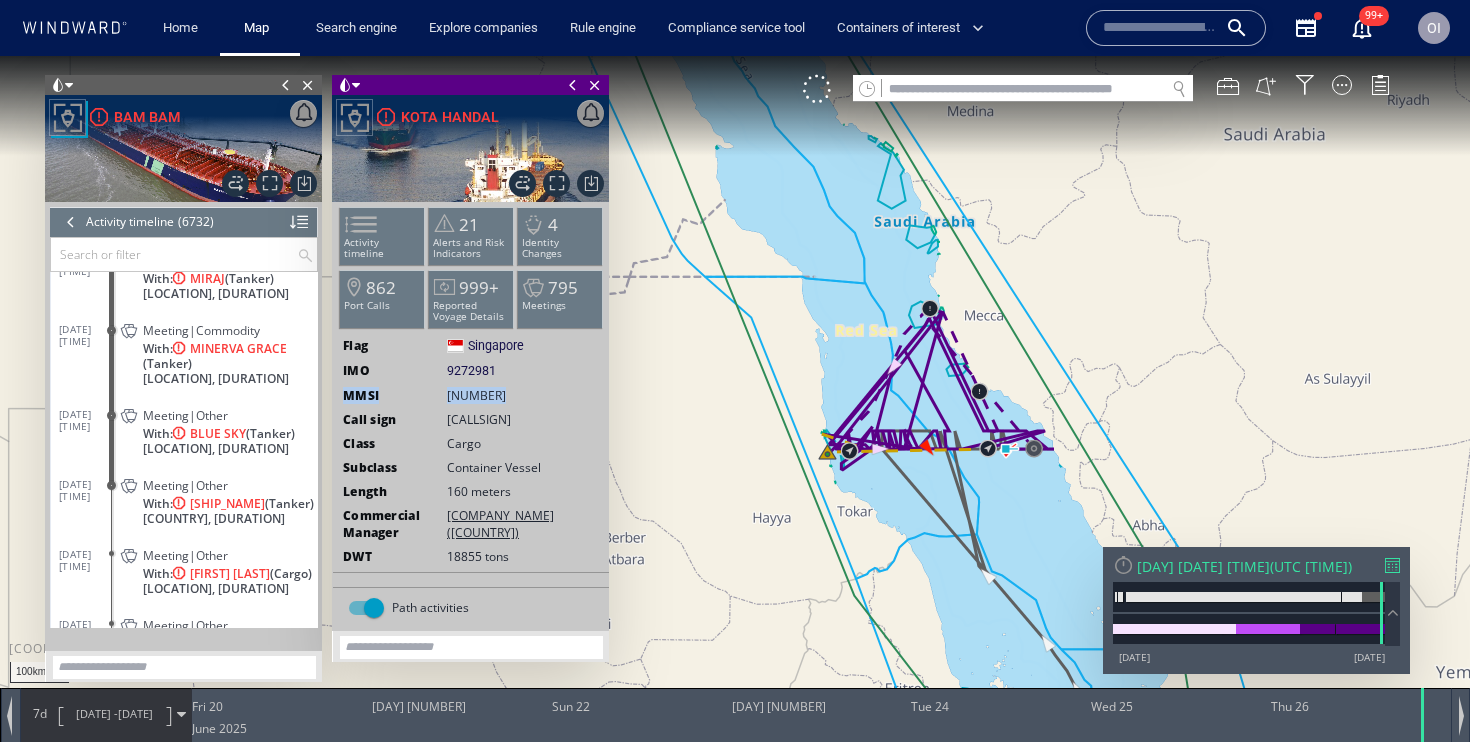 scroll, scrollTop: 364278, scrollLeft: 0, axis: vertical 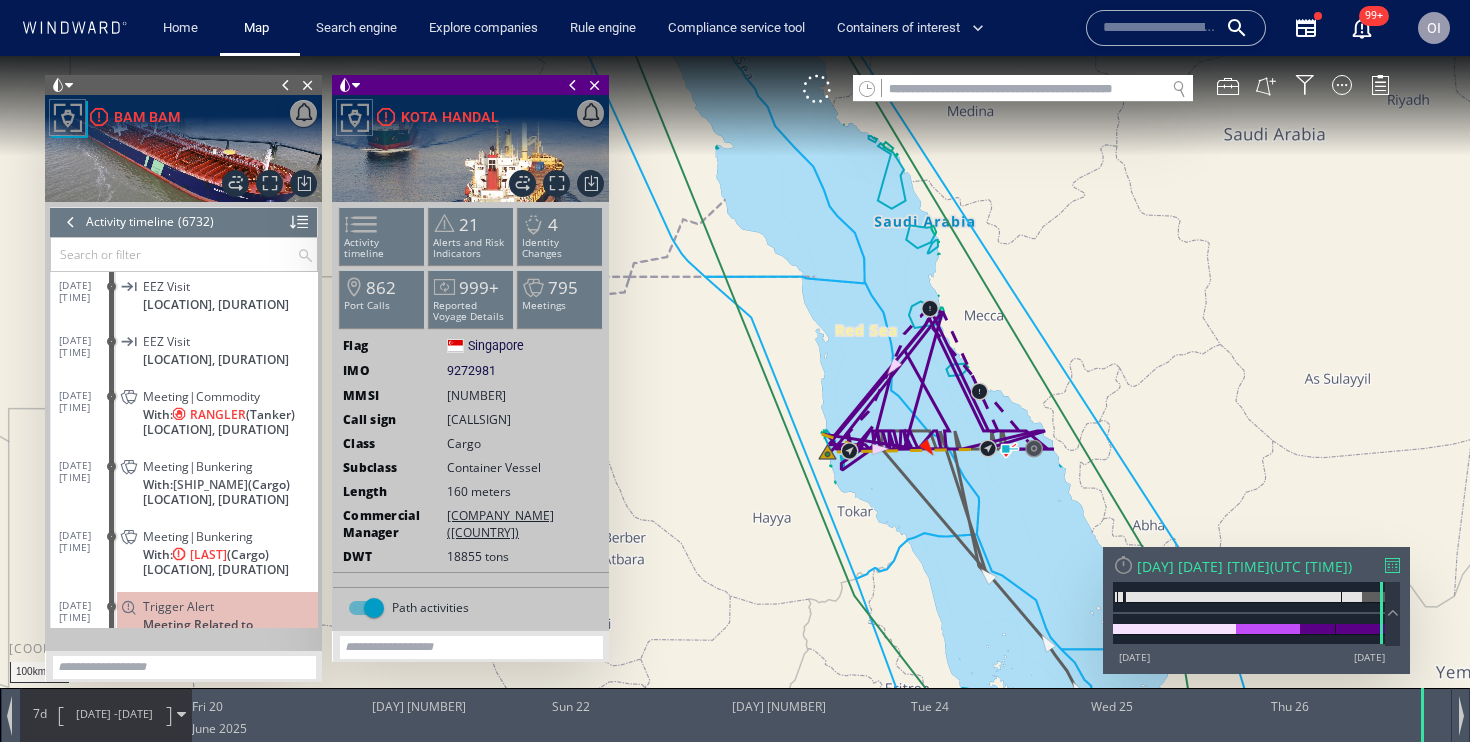 click on "[COUNTRY], [DURATION]" 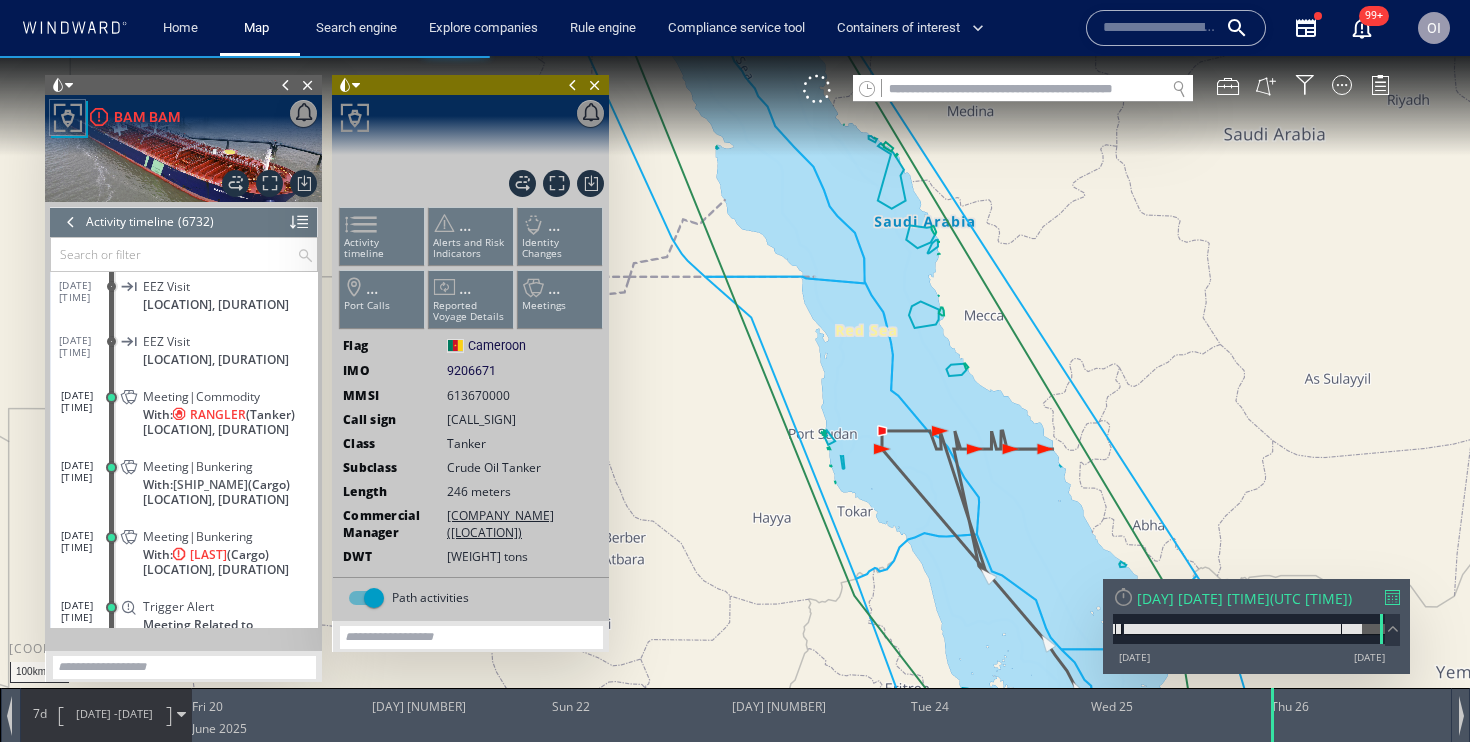 scroll, scrollTop: 362450, scrollLeft: 0, axis: vertical 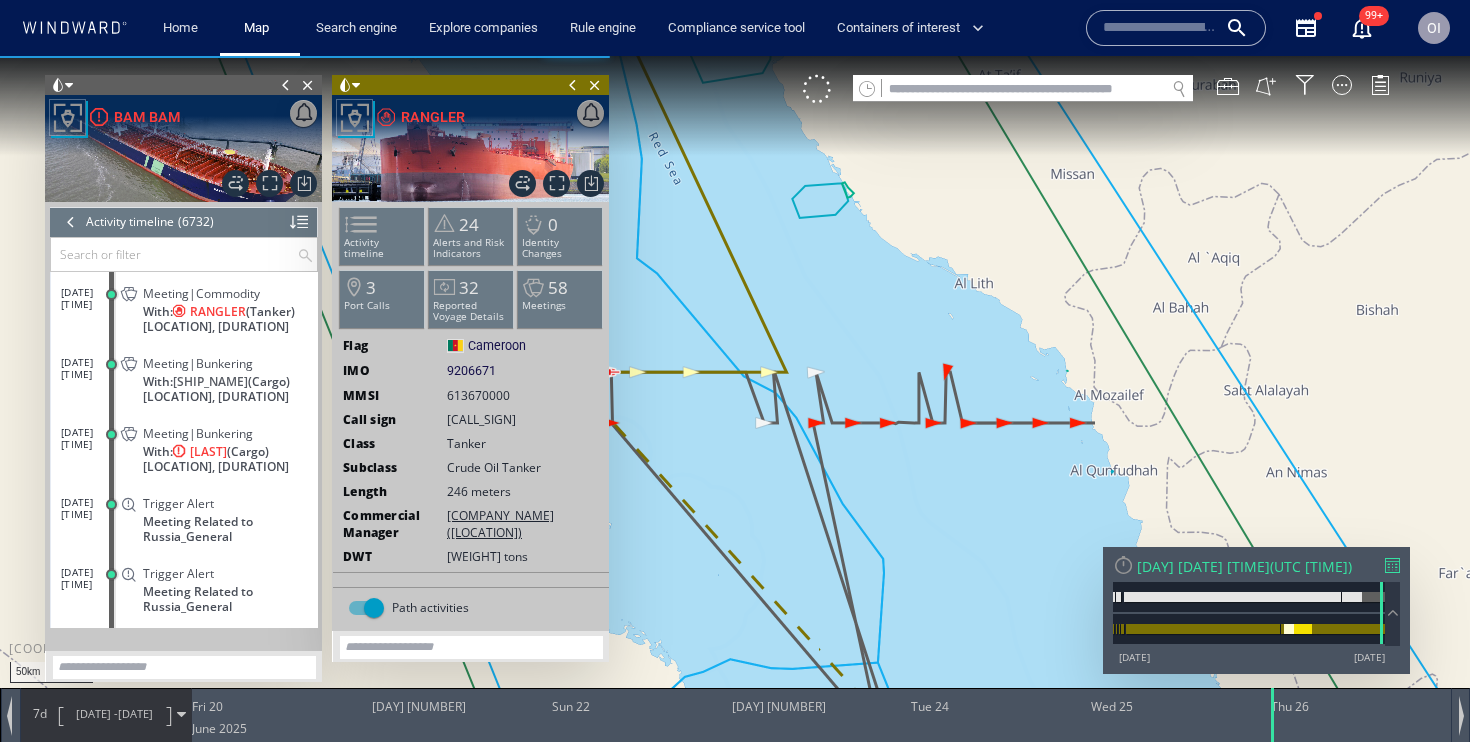 drag, startPoint x: 792, startPoint y: 493, endPoint x: 915, endPoint y: 491, distance: 123.01626 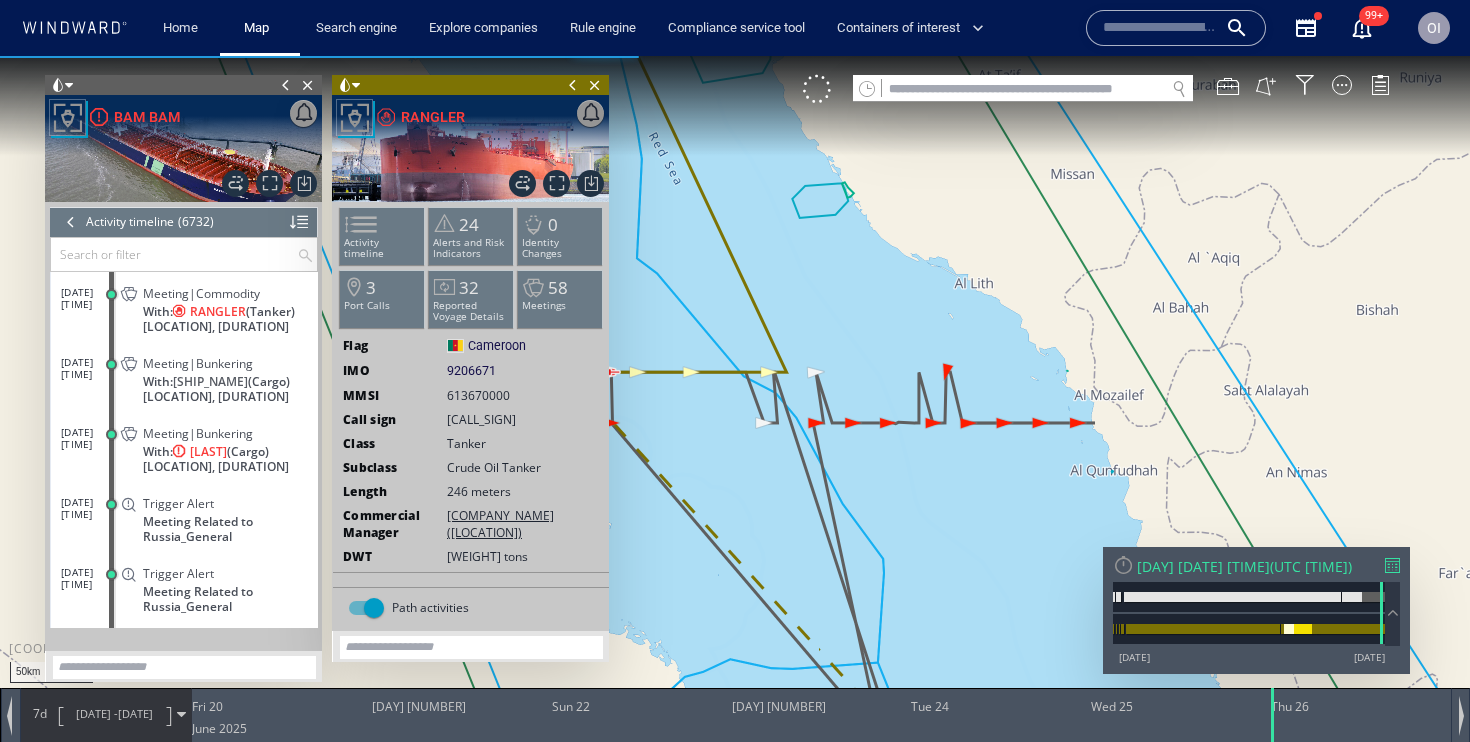 drag, startPoint x: 736, startPoint y: 467, endPoint x: 868, endPoint y: 466, distance: 132.00378 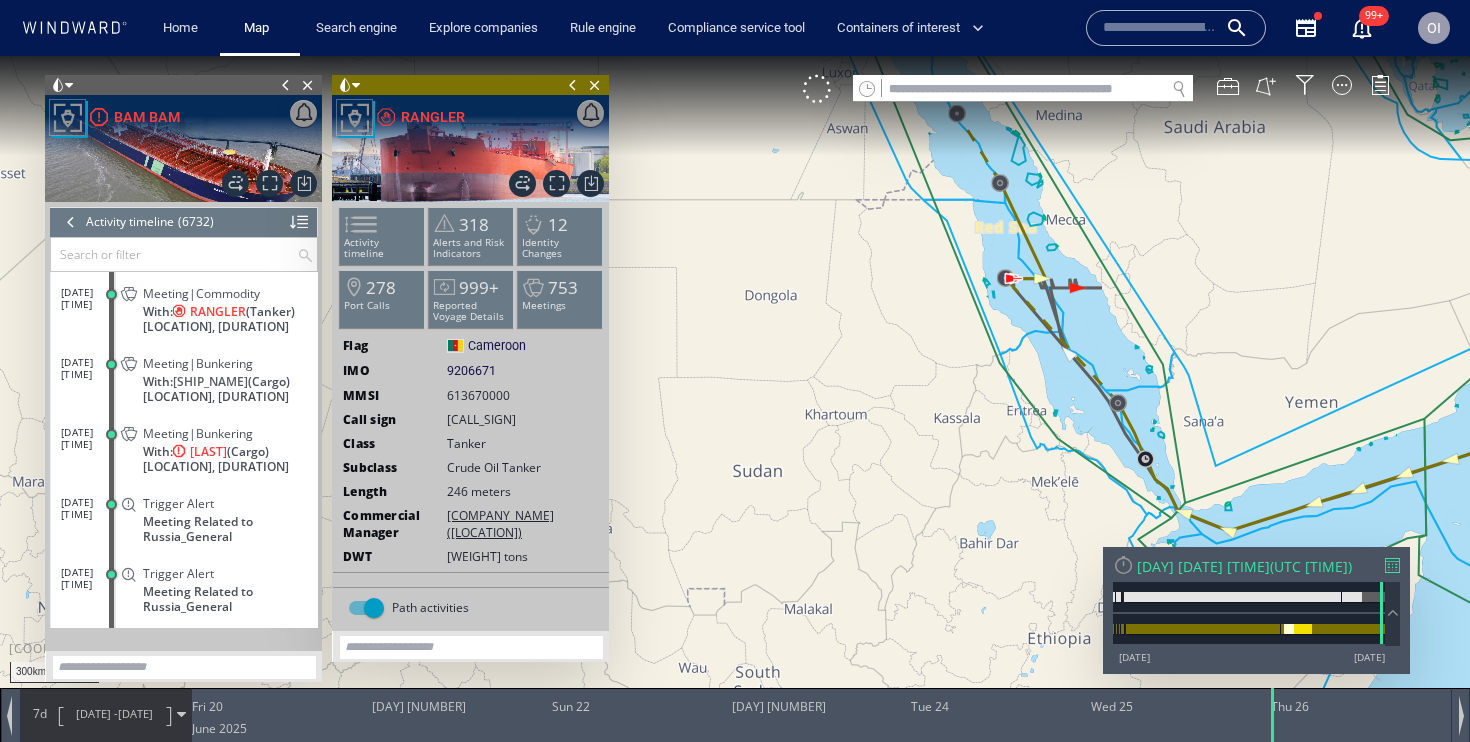 click on "9206671" 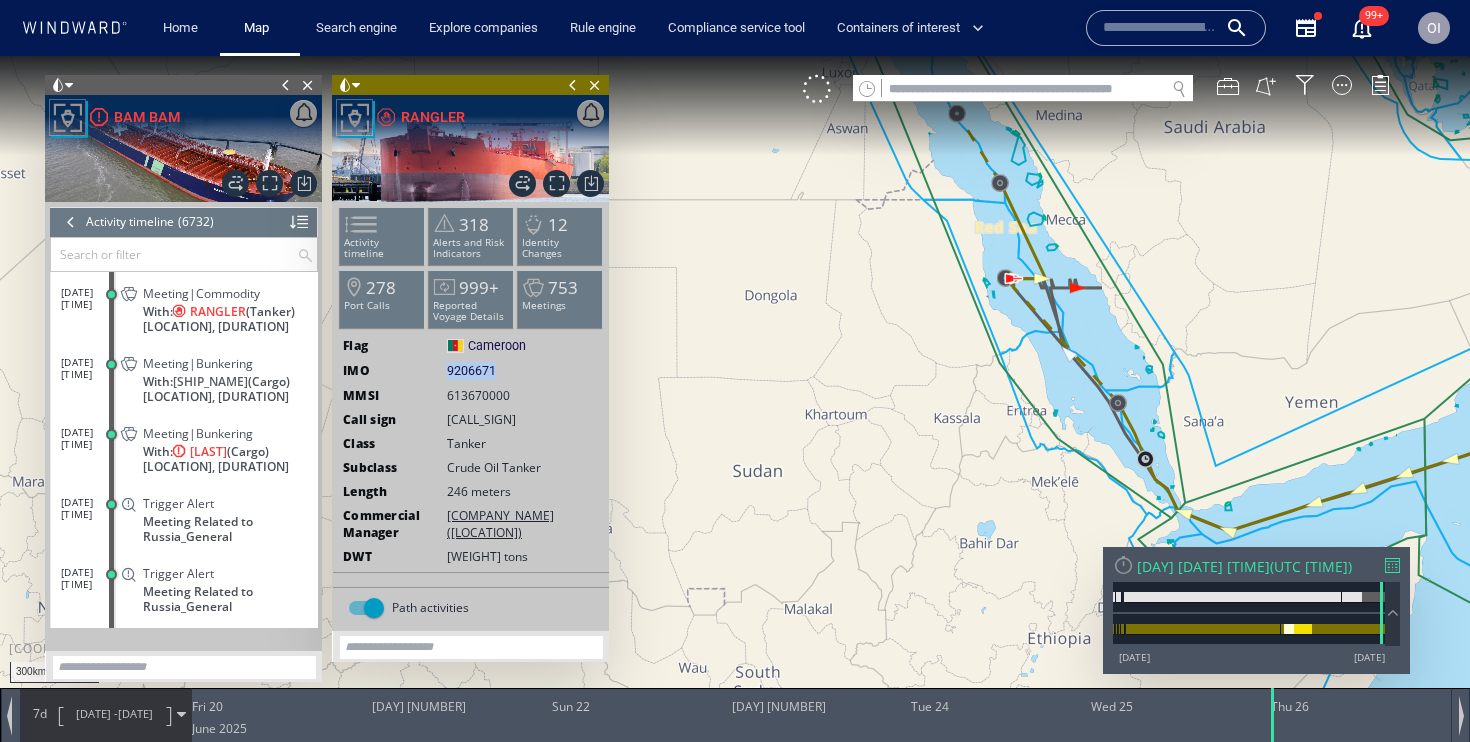 click on "9206671" 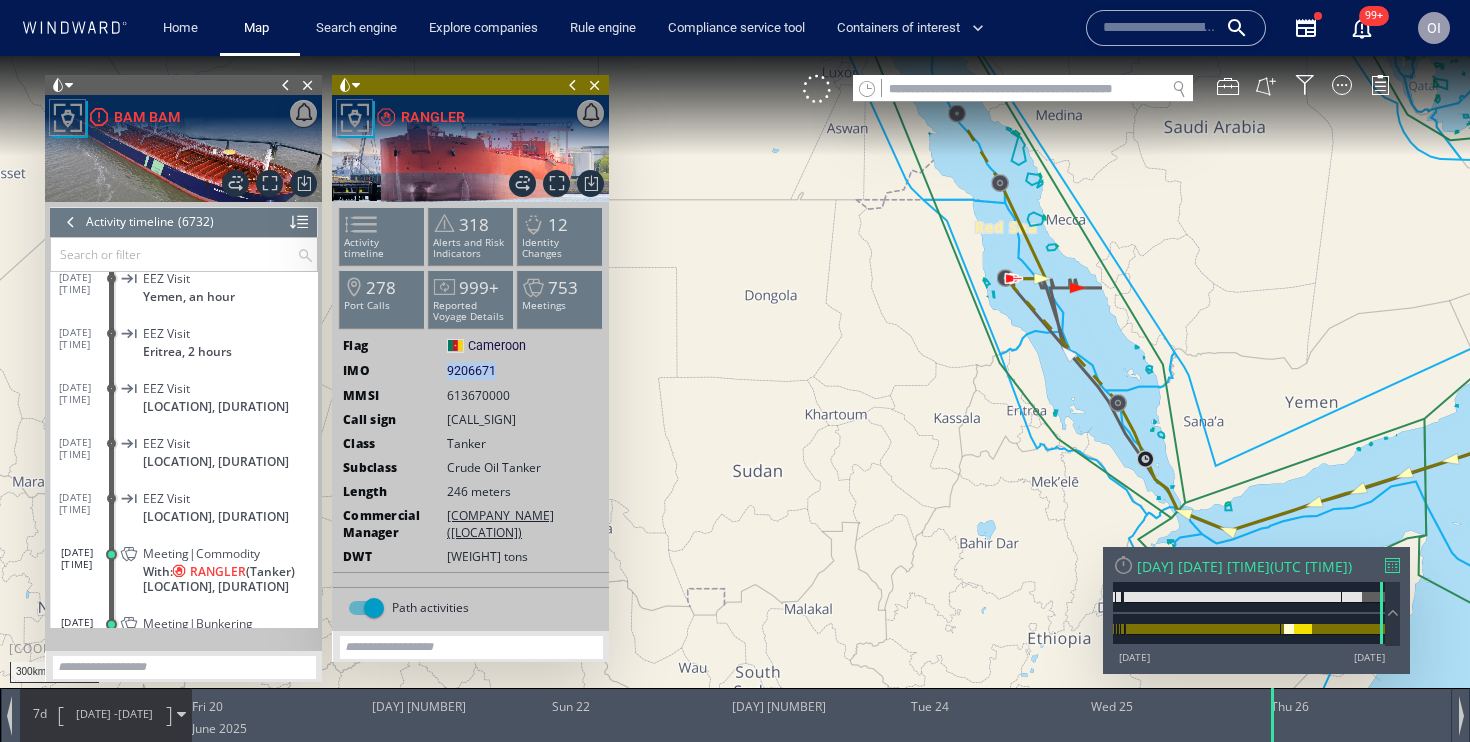 scroll, scrollTop: 362347, scrollLeft: 0, axis: vertical 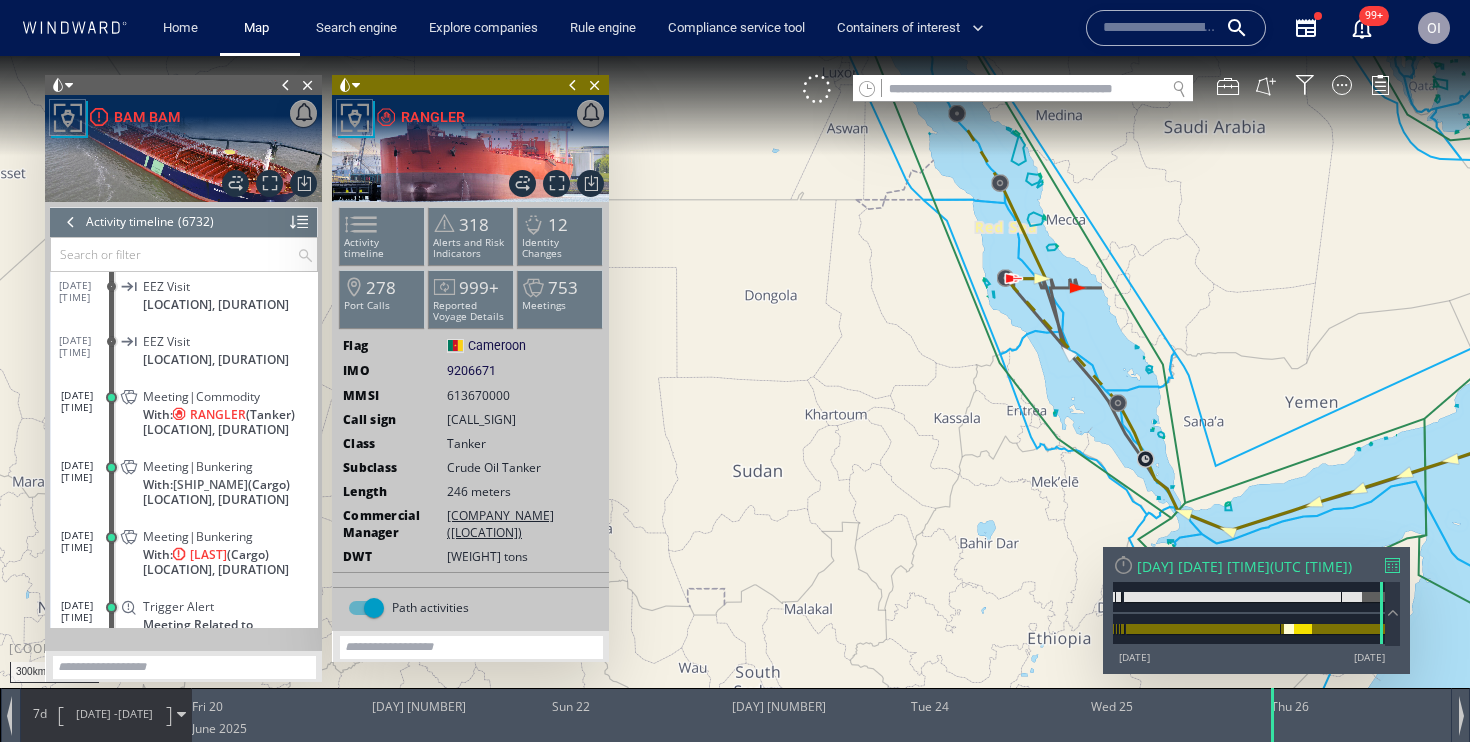 click on "Meeting|Commodity" 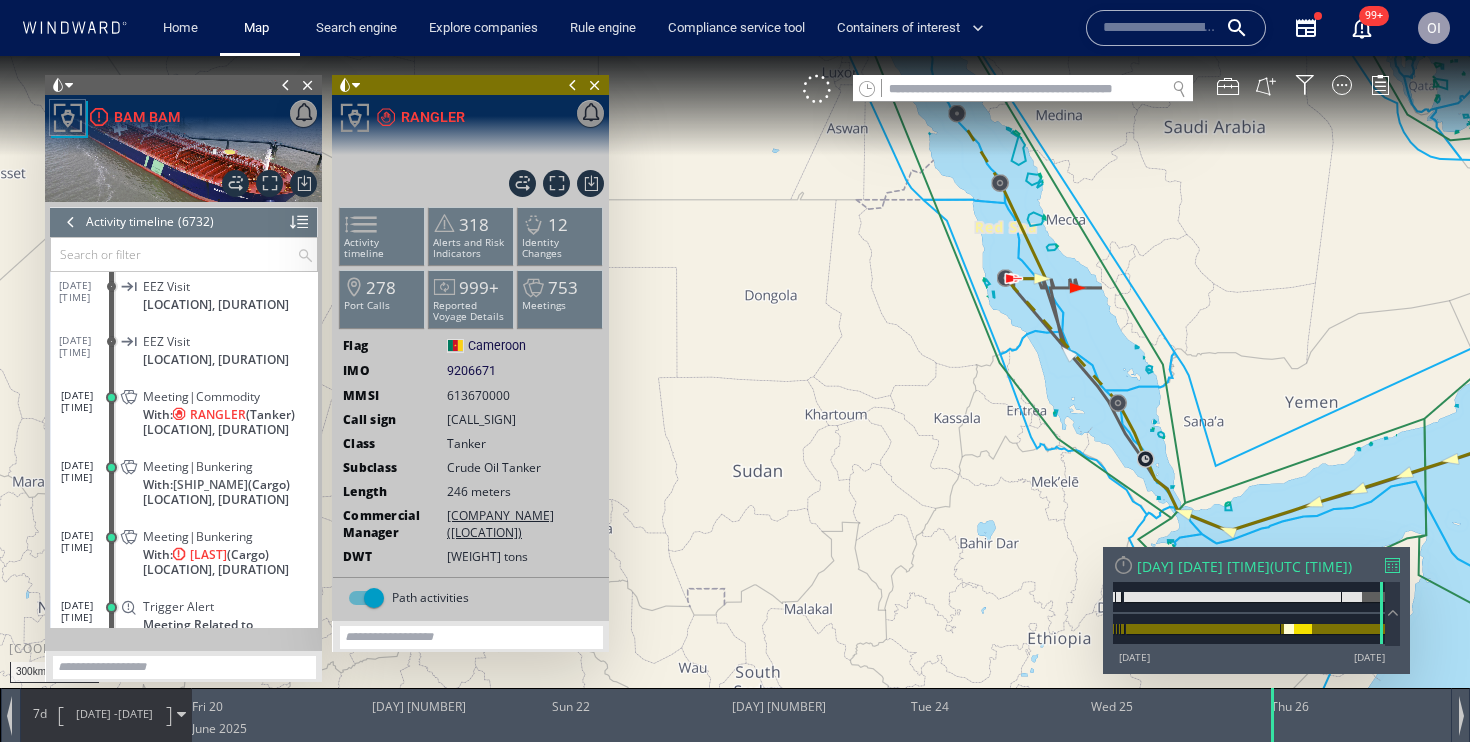 scroll, scrollTop: 362450, scrollLeft: 0, axis: vertical 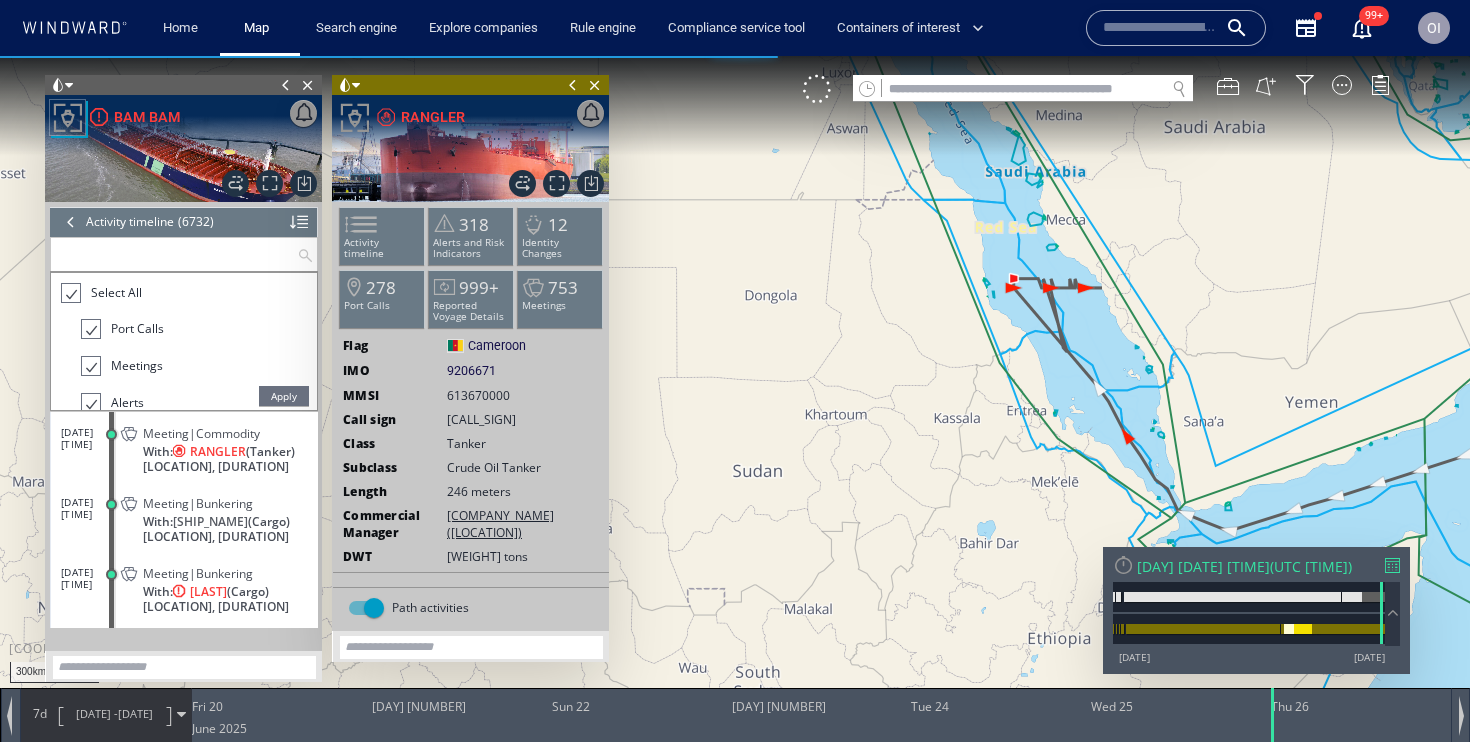 click at bounding box center [174, 254] 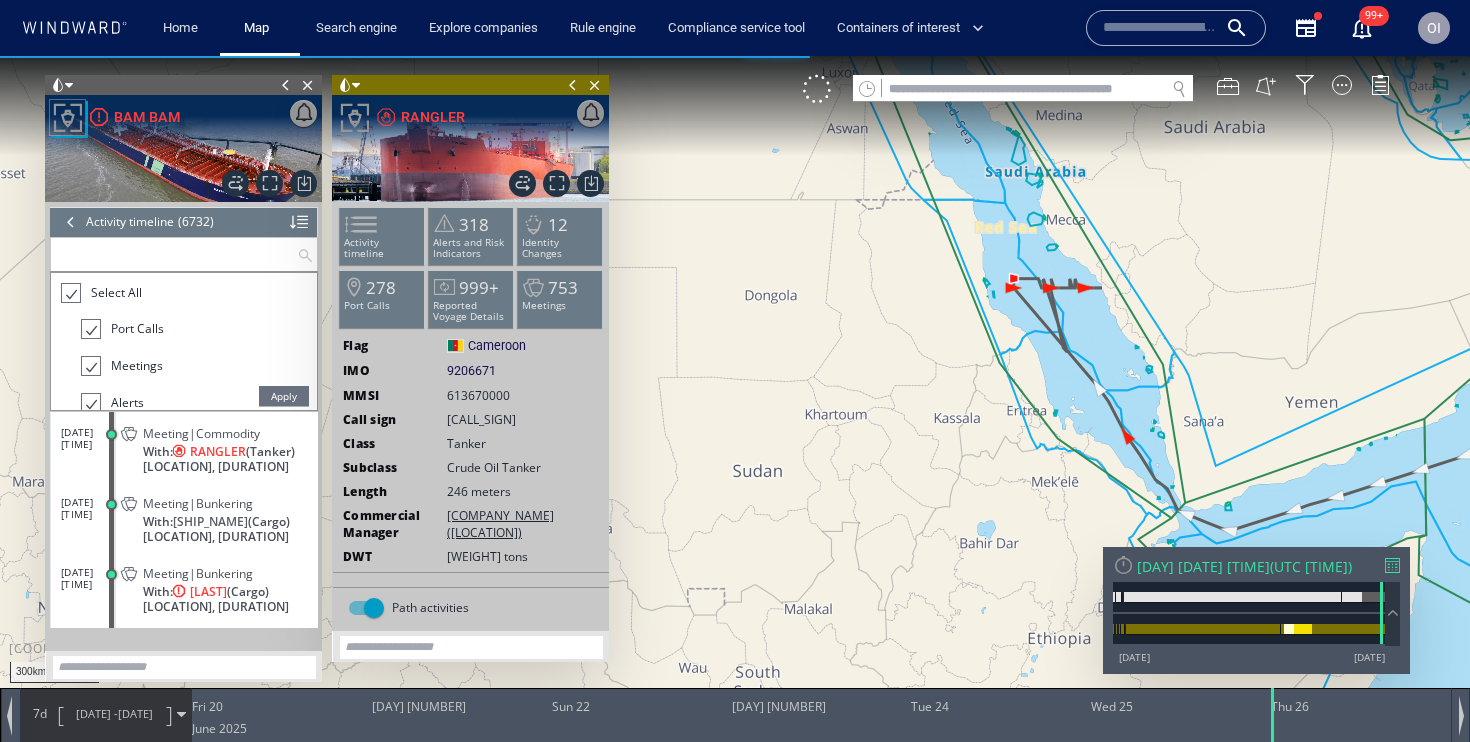 click at bounding box center [70, 293] 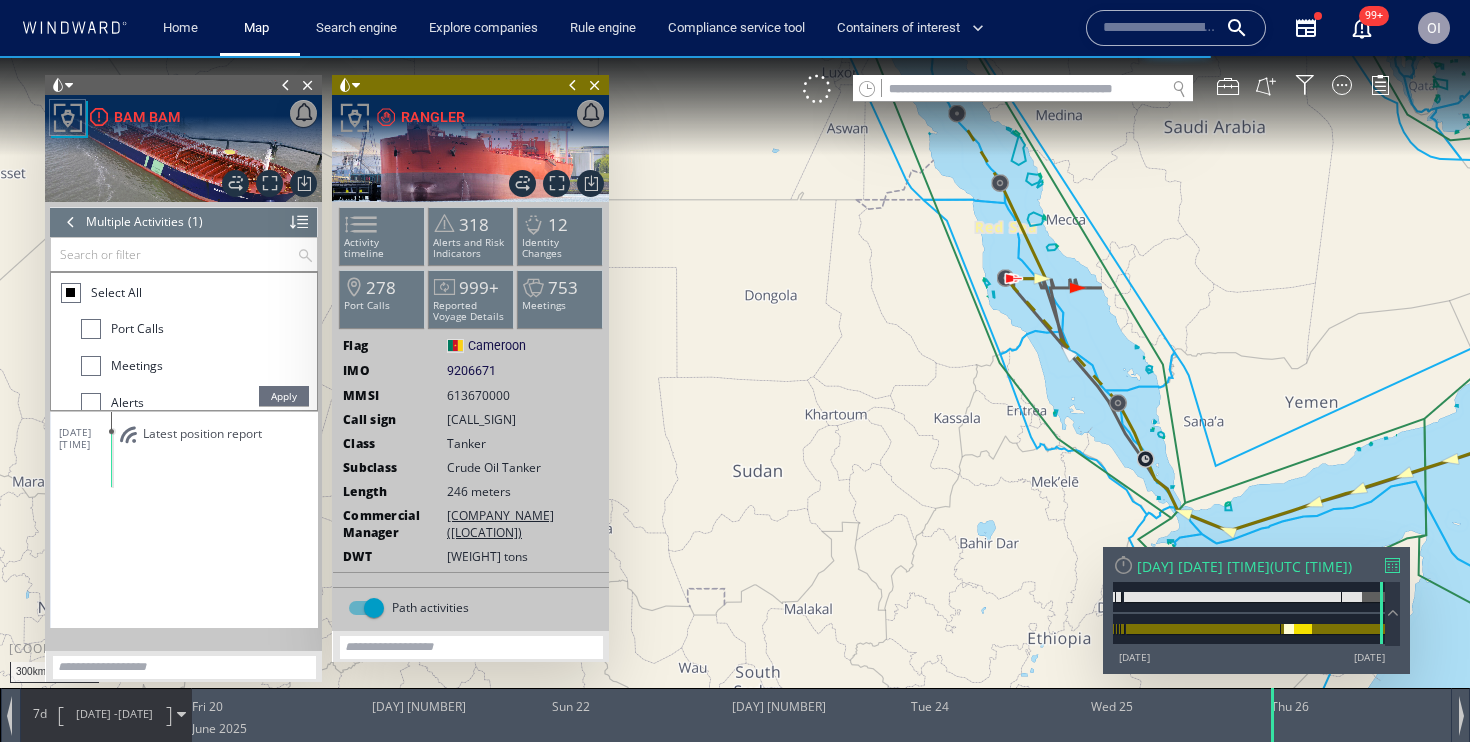 scroll, scrollTop: 0, scrollLeft: 0, axis: both 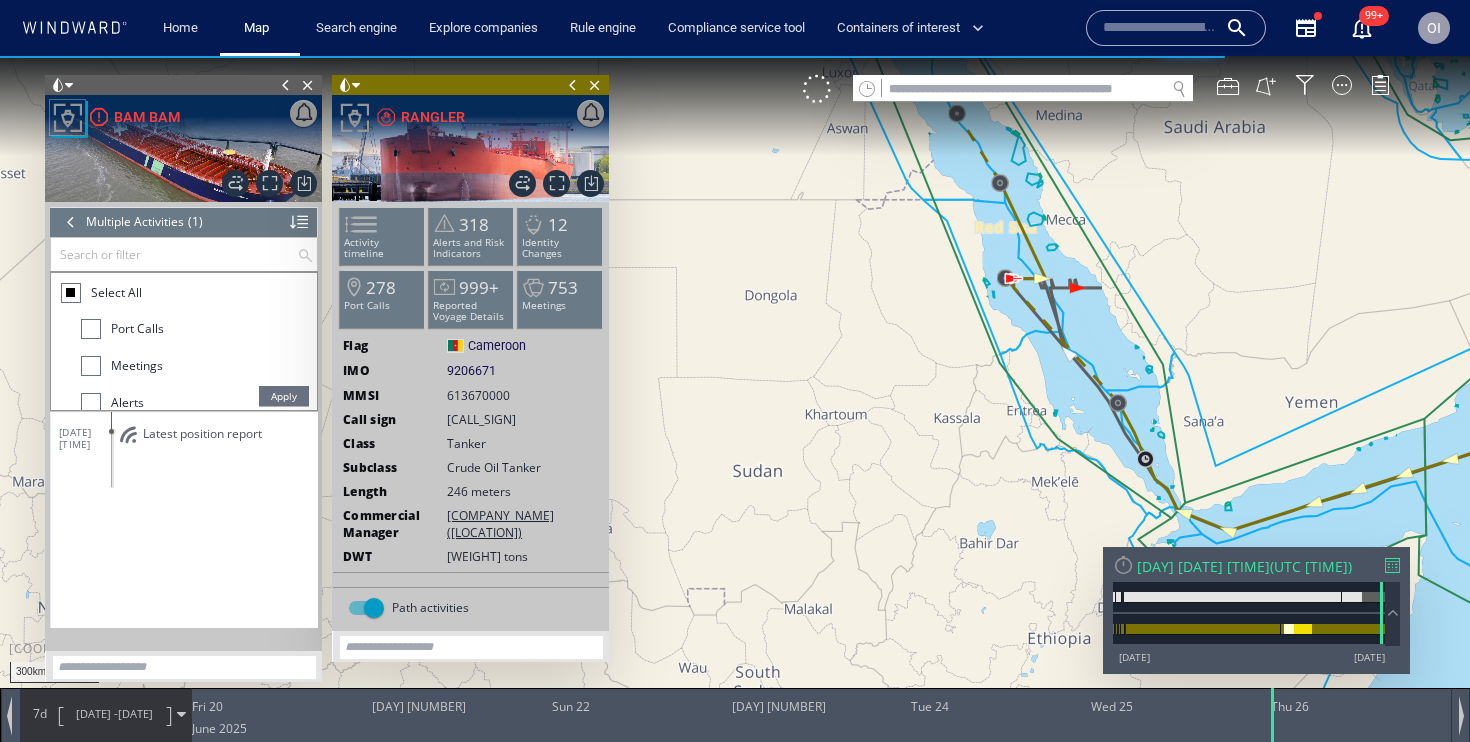 click at bounding box center (91, 366) 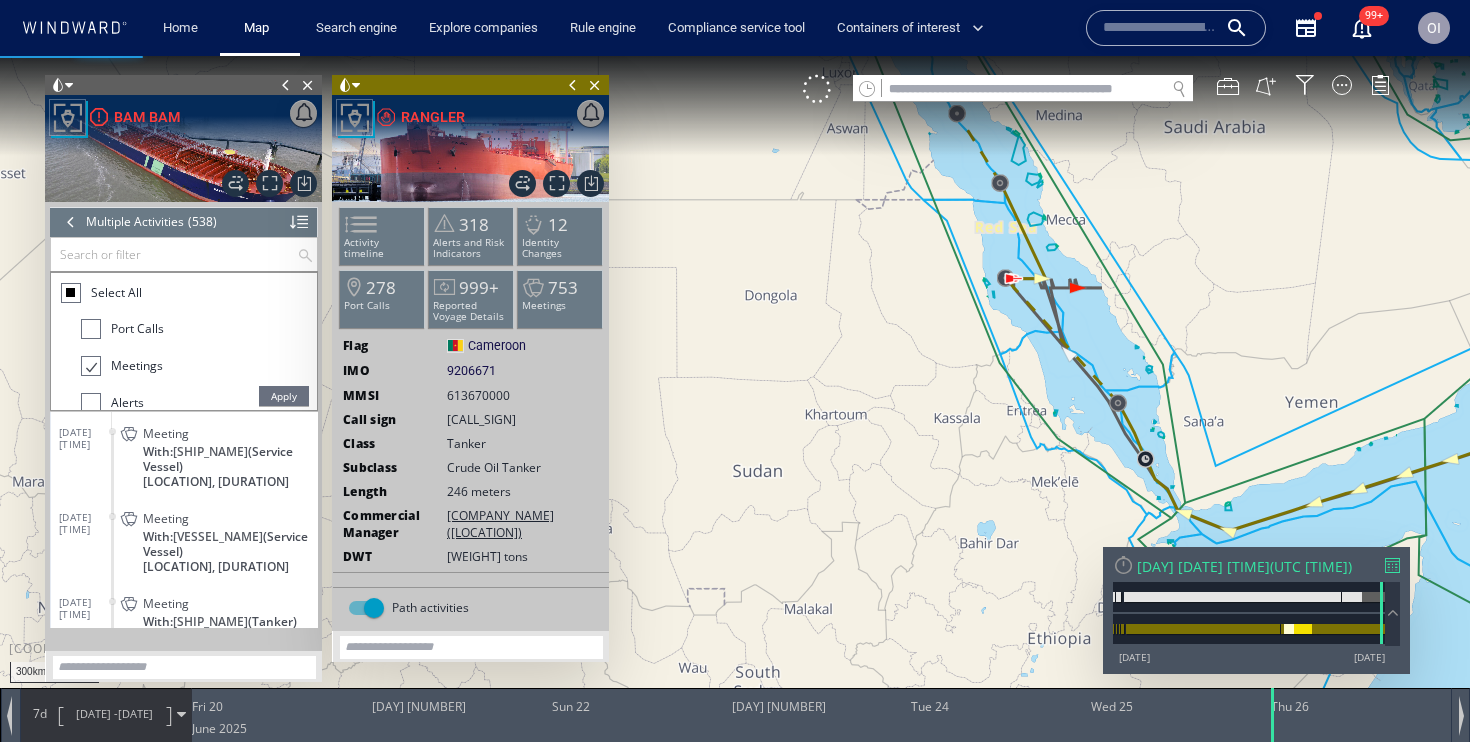 click on "Apply" at bounding box center (284, 396) 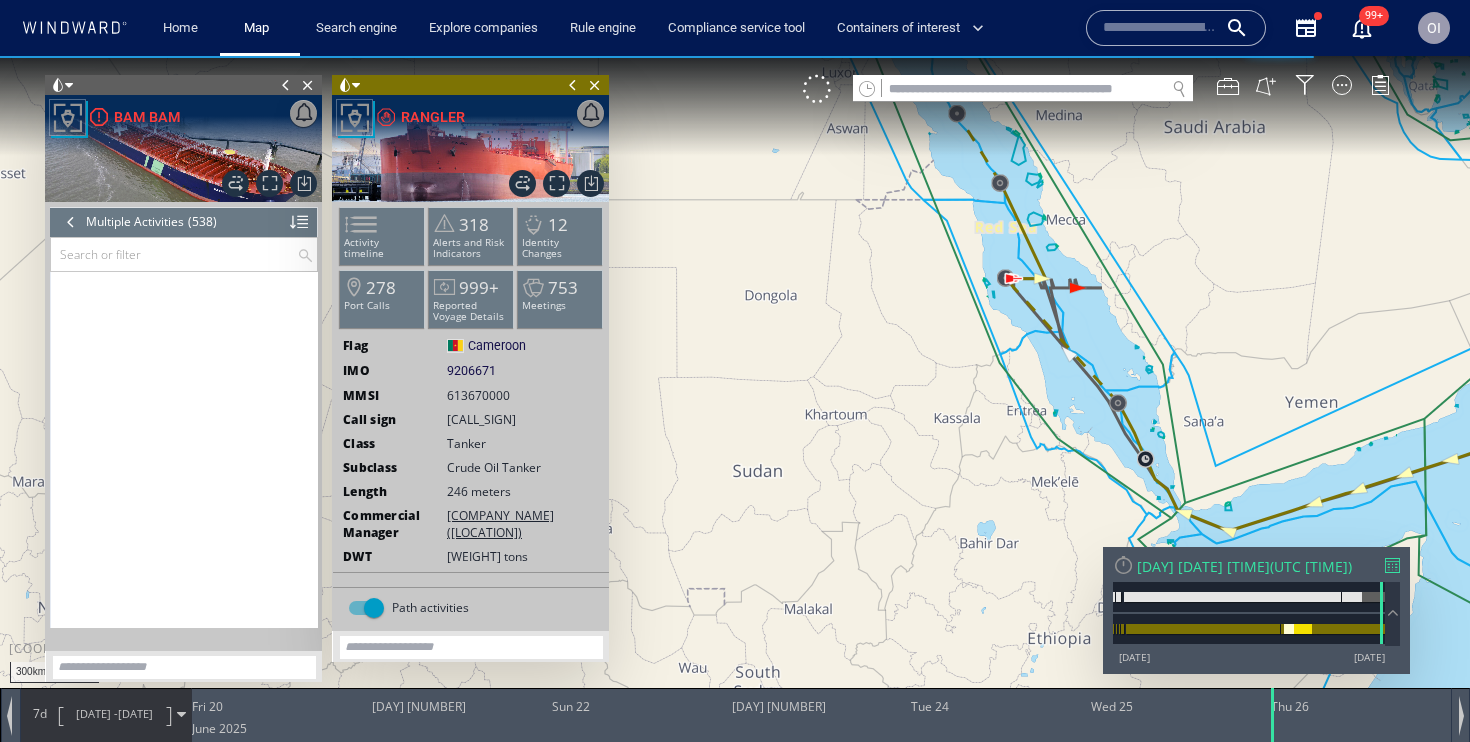 scroll, scrollTop: 25209, scrollLeft: 0, axis: vertical 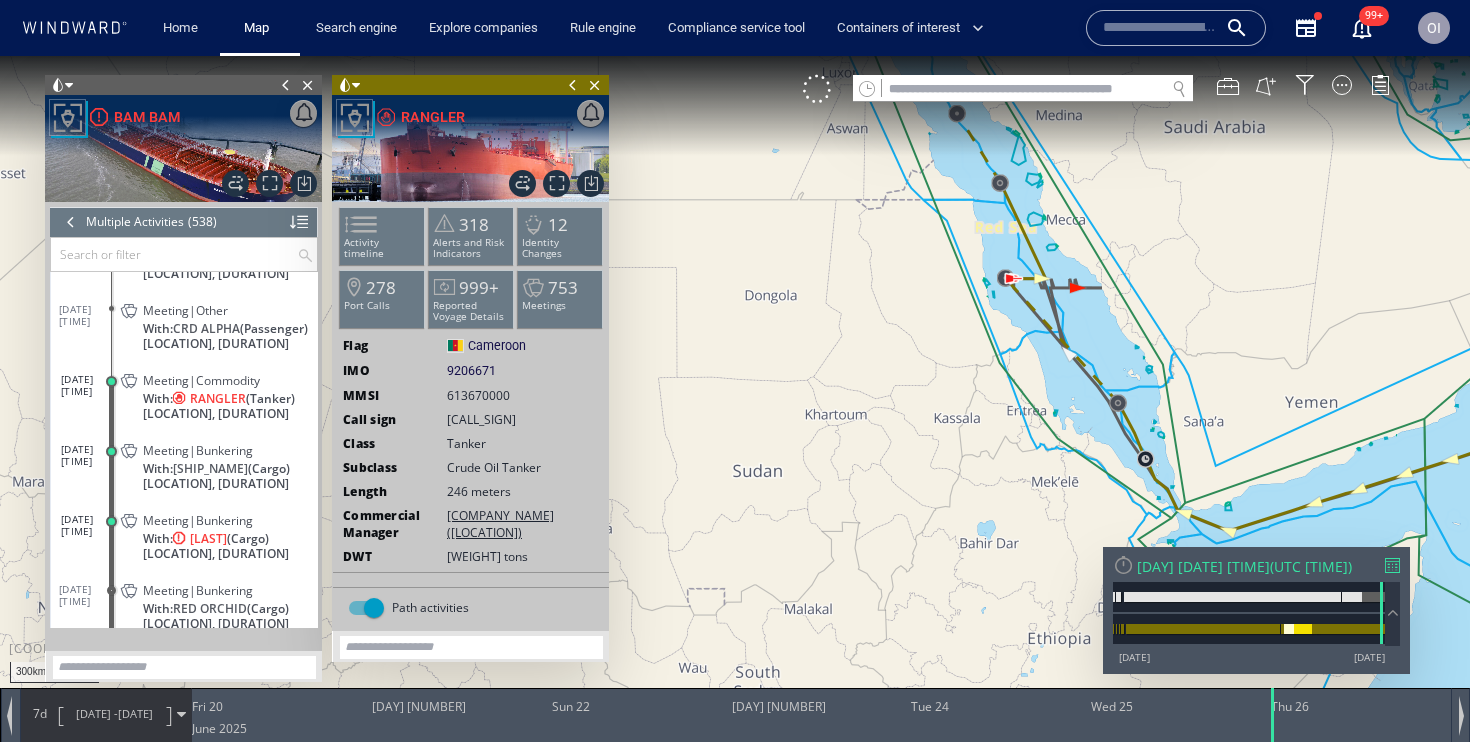 click on "Meeting|Commodity" 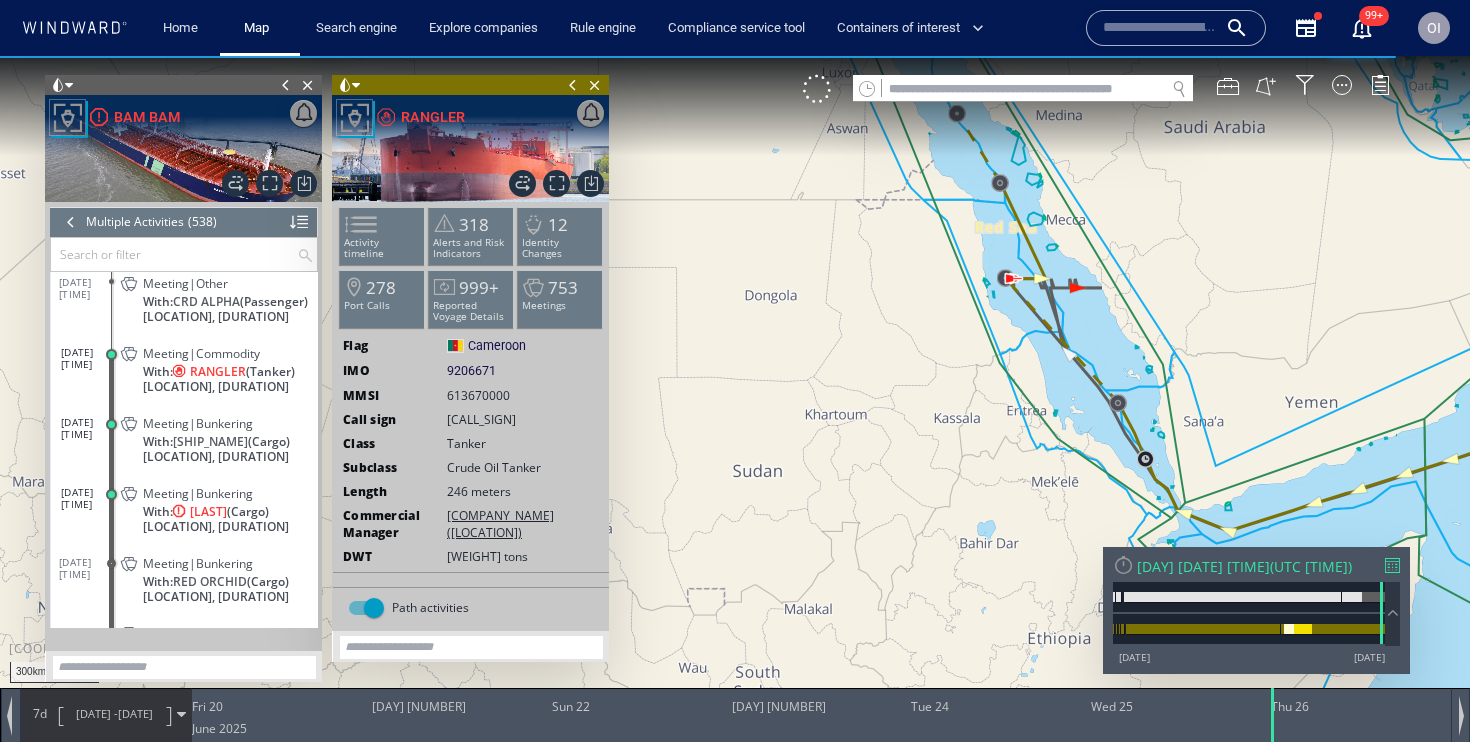 scroll, scrollTop: 26709, scrollLeft: 0, axis: vertical 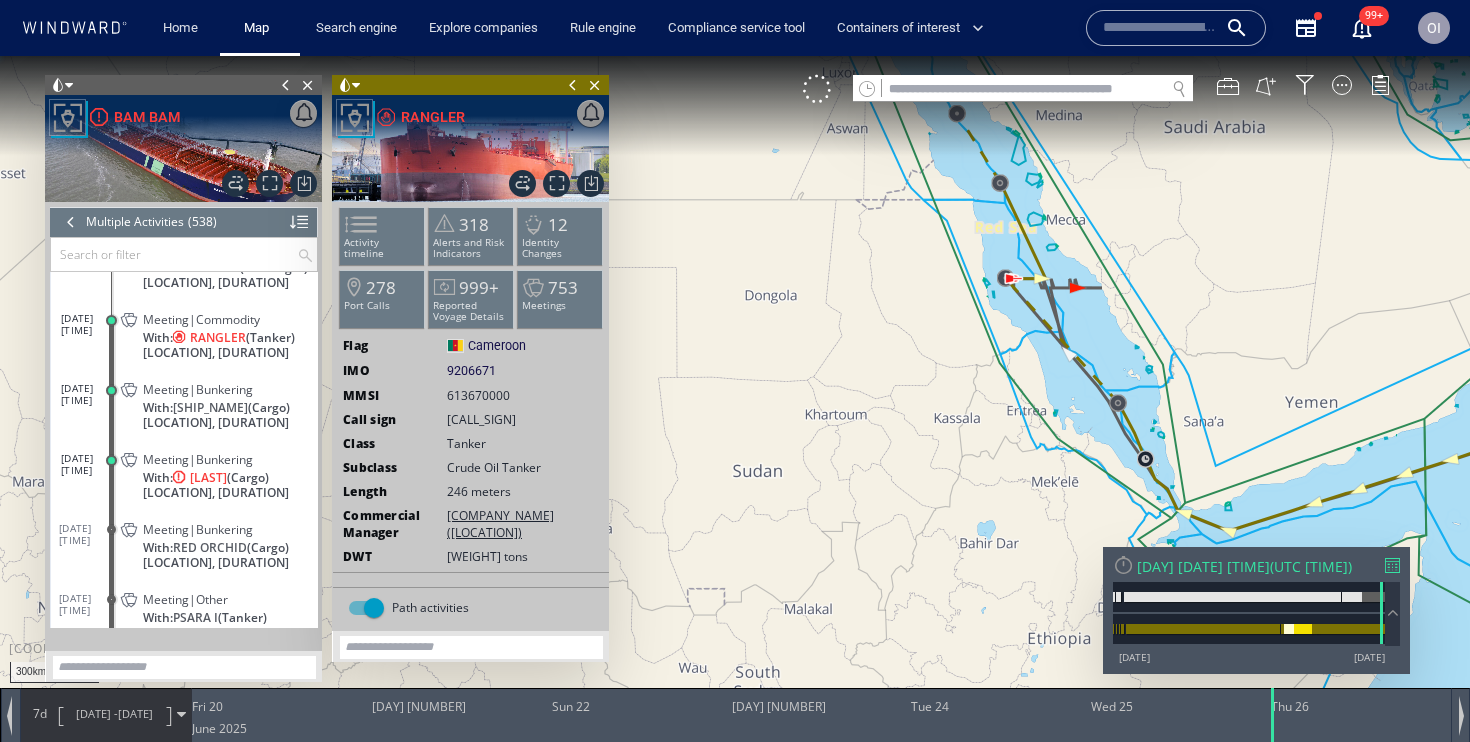 click on "Meeting|Bunkering" 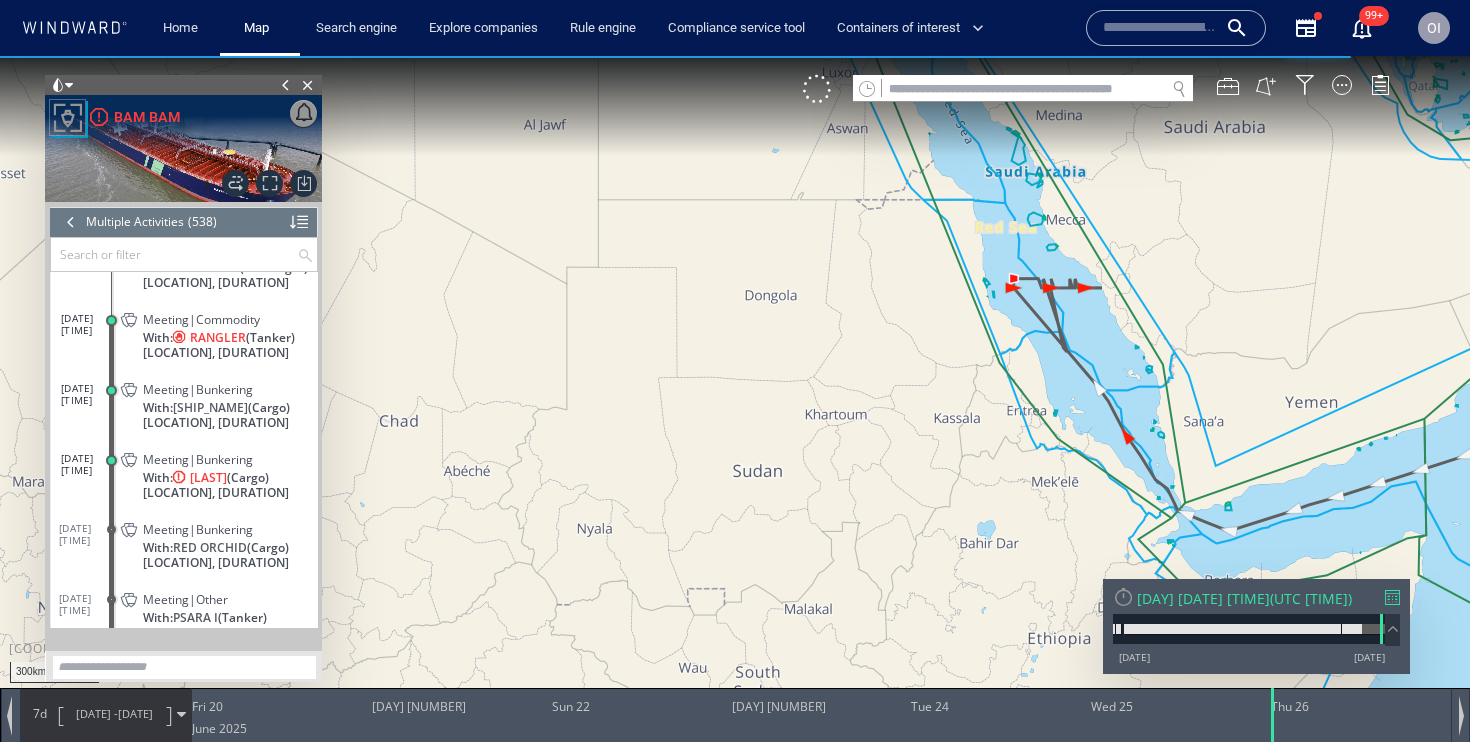 click on "Meeting|Commodity" 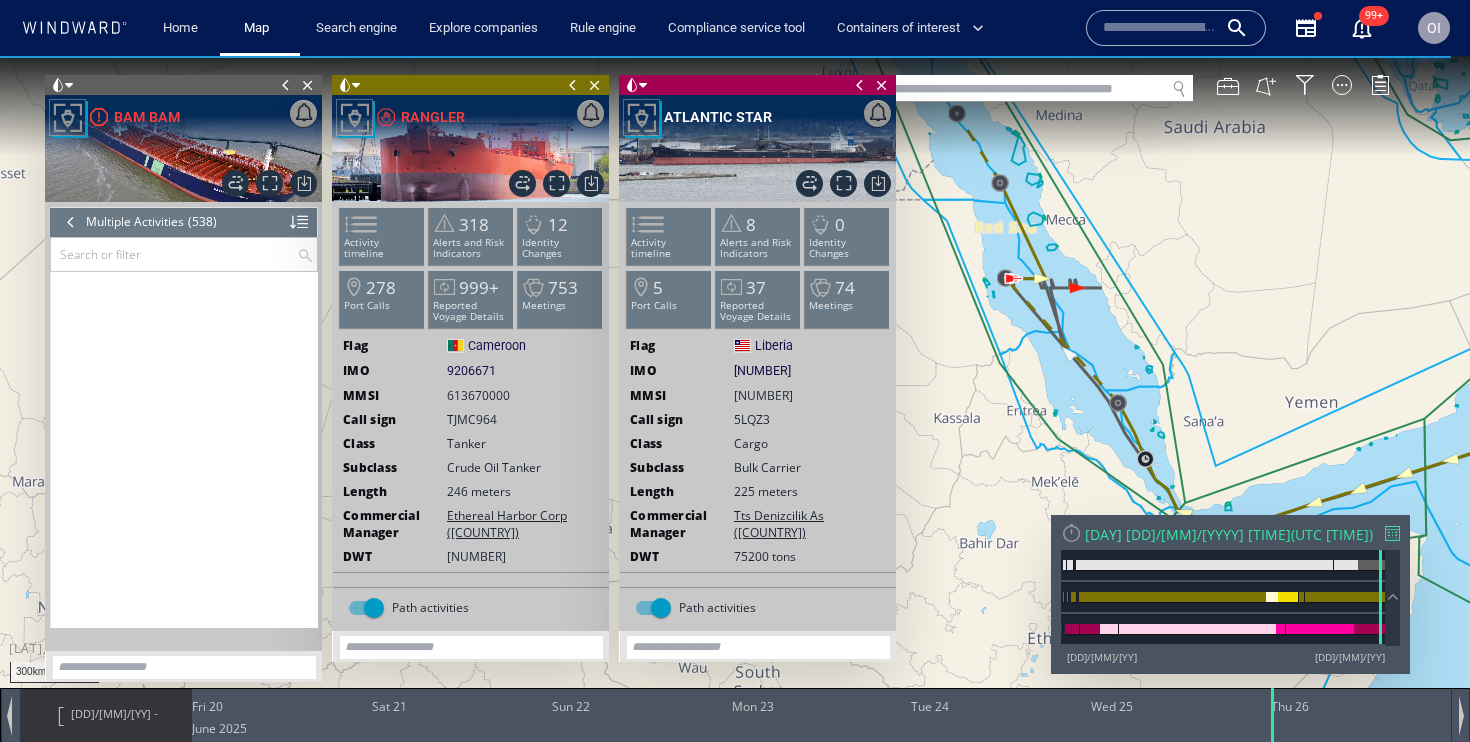 scroll, scrollTop: 0, scrollLeft: 0, axis: both 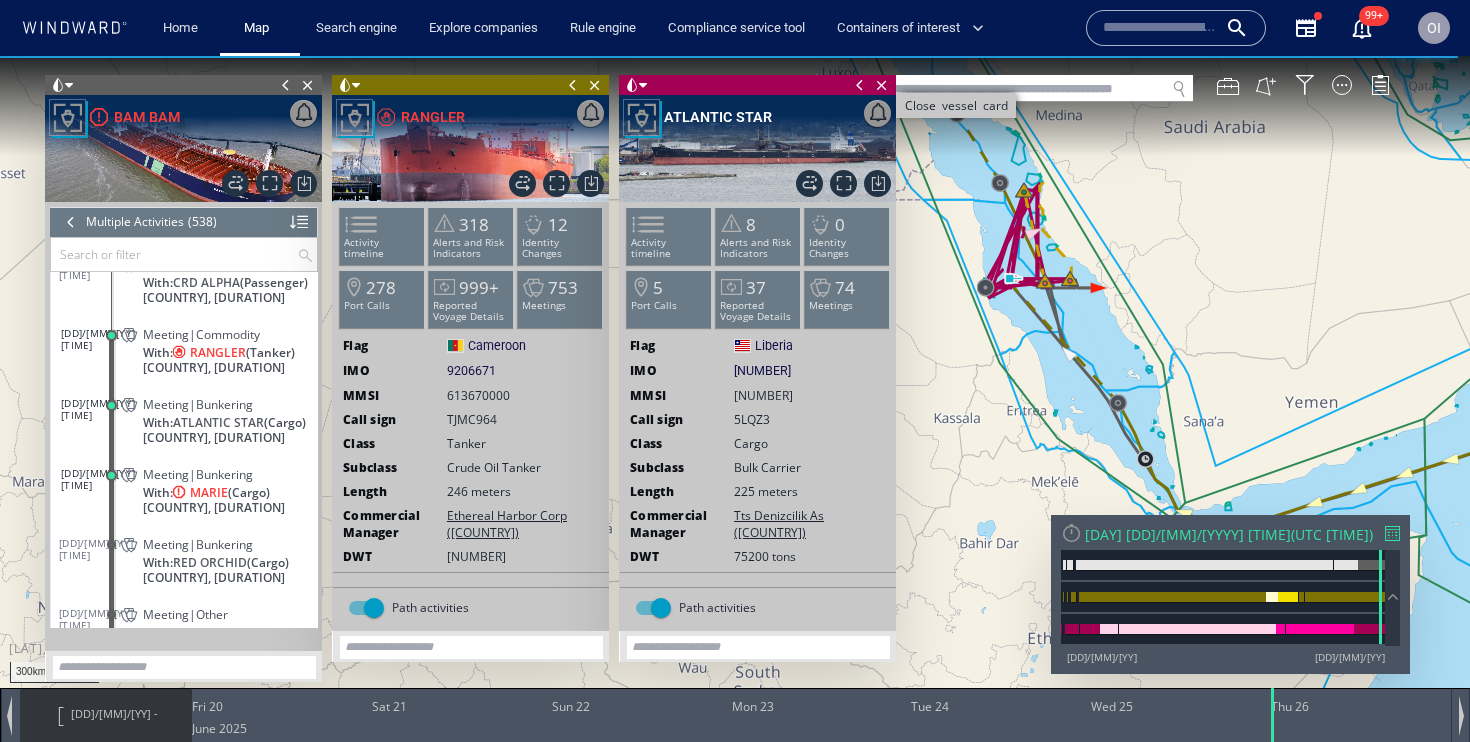 click on "Close vessel card" at bounding box center (882, 85) 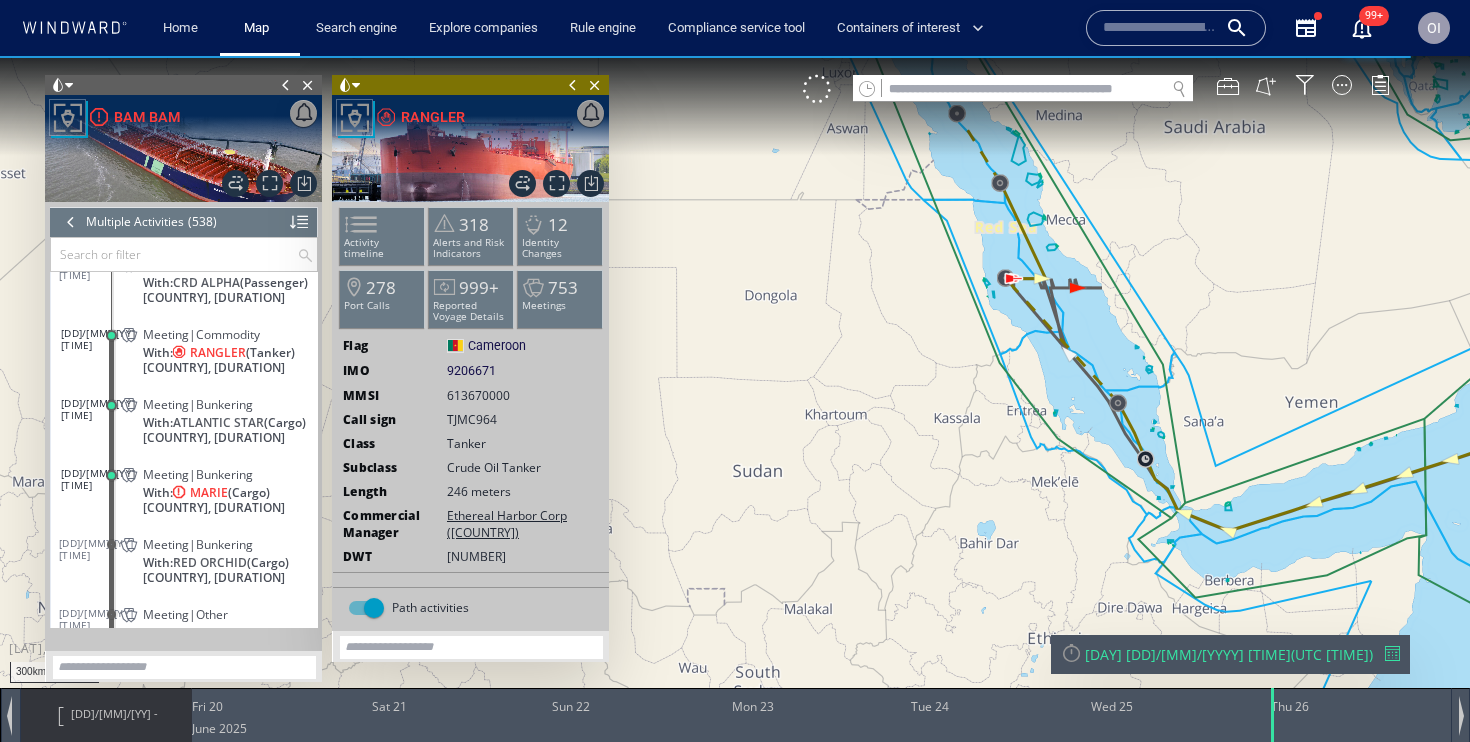 click on "Meeting|Bunkering
With:
[NAME]
(Cargo)
[COUNTRY], [DURATION]" 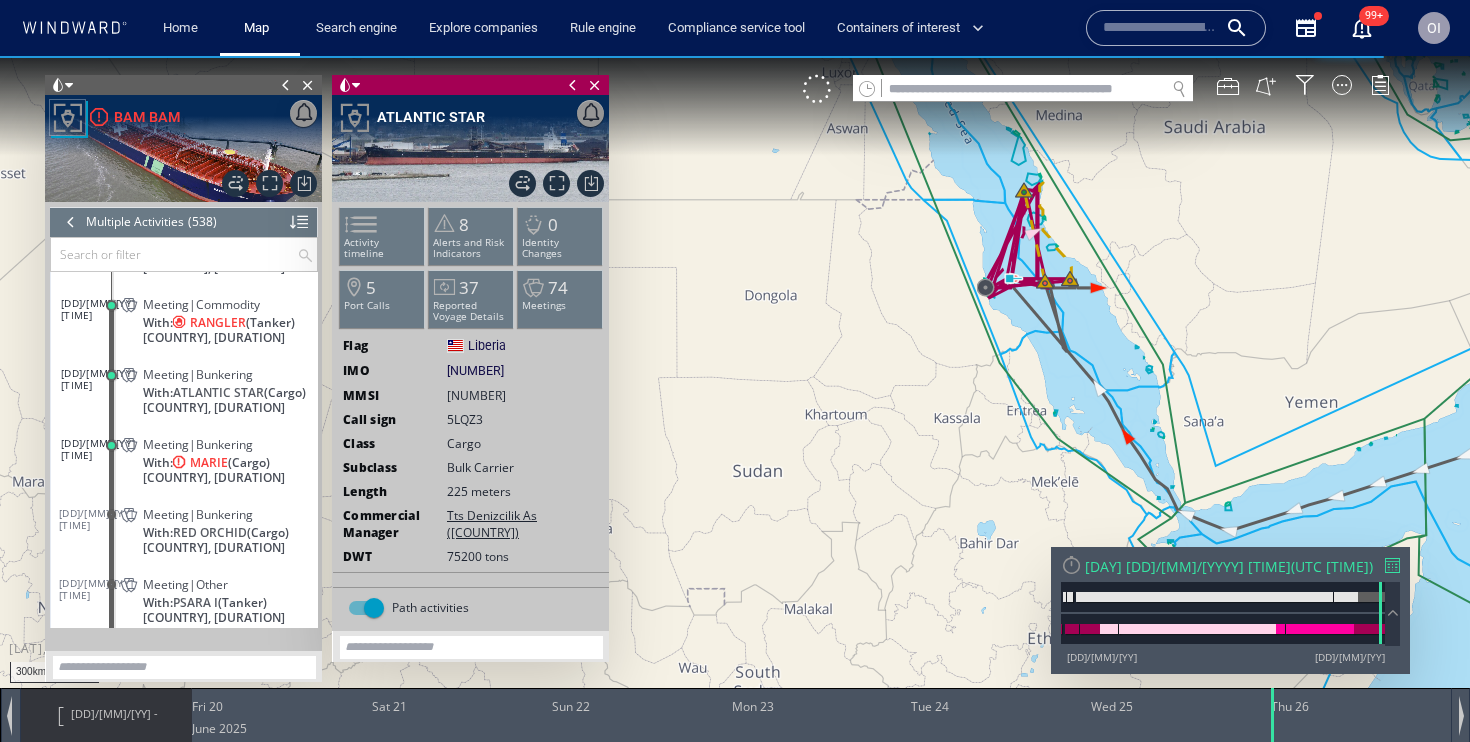 scroll, scrollTop: 26755, scrollLeft: 0, axis: vertical 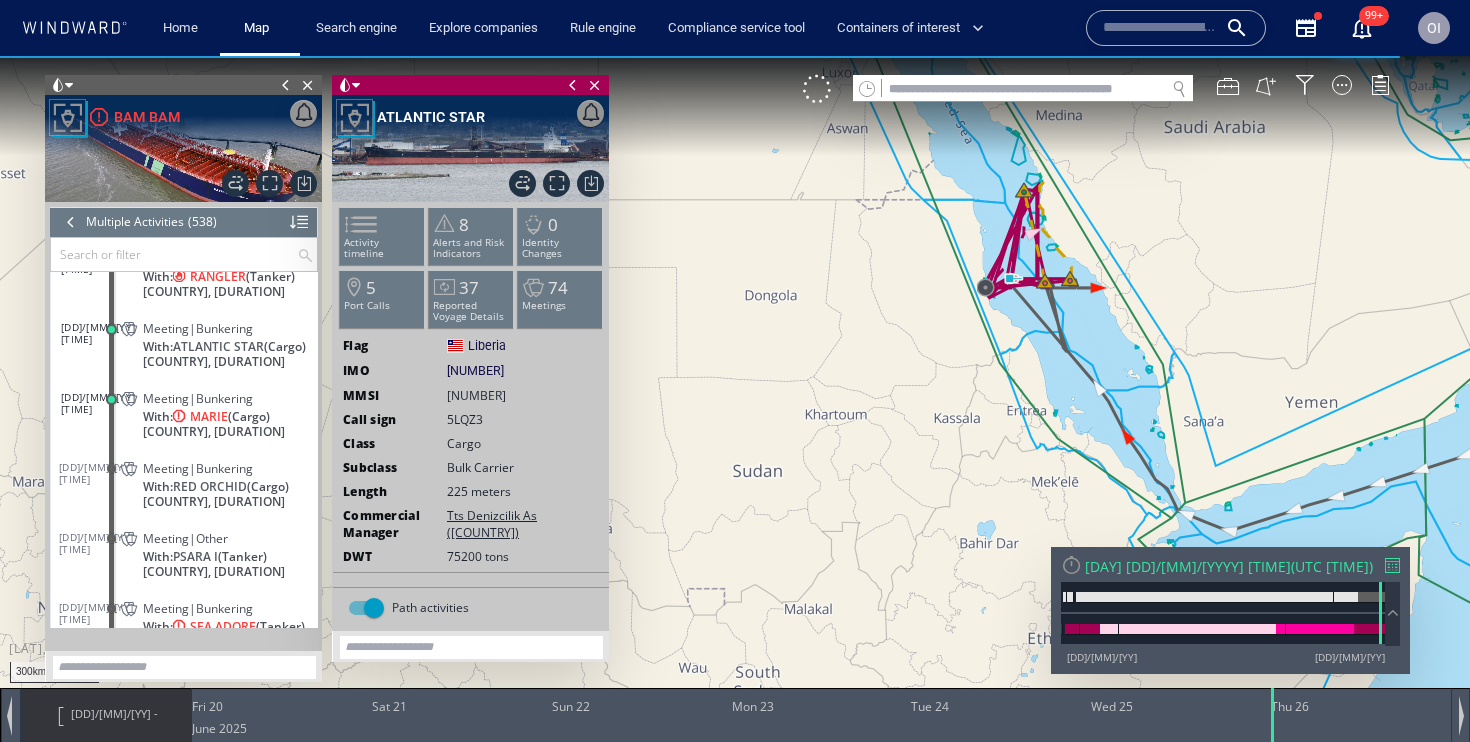 click on "Meeting|Bunkering
With:
[NAME]
(Cargo)
[COUNTRY], [DURATION]" 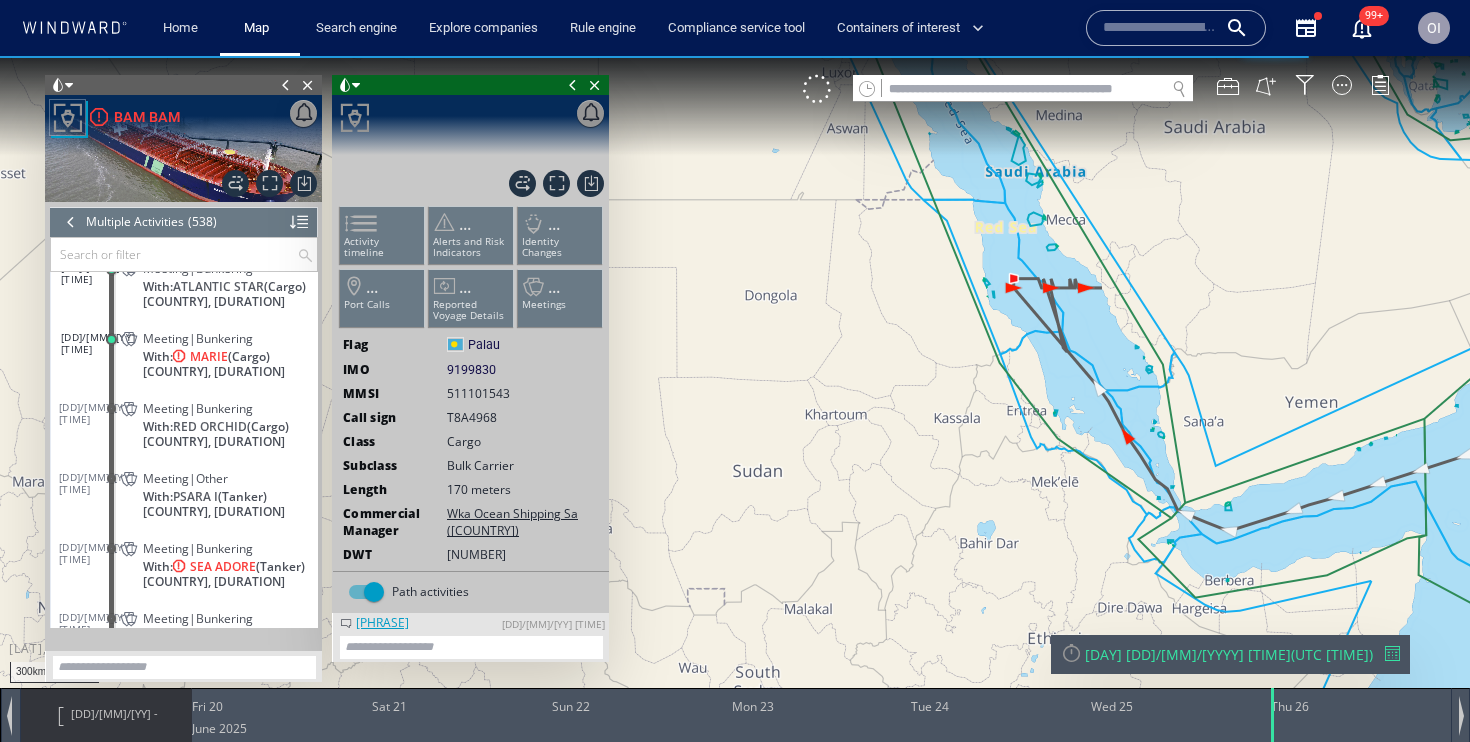 scroll, scrollTop: 26913, scrollLeft: 0, axis: vertical 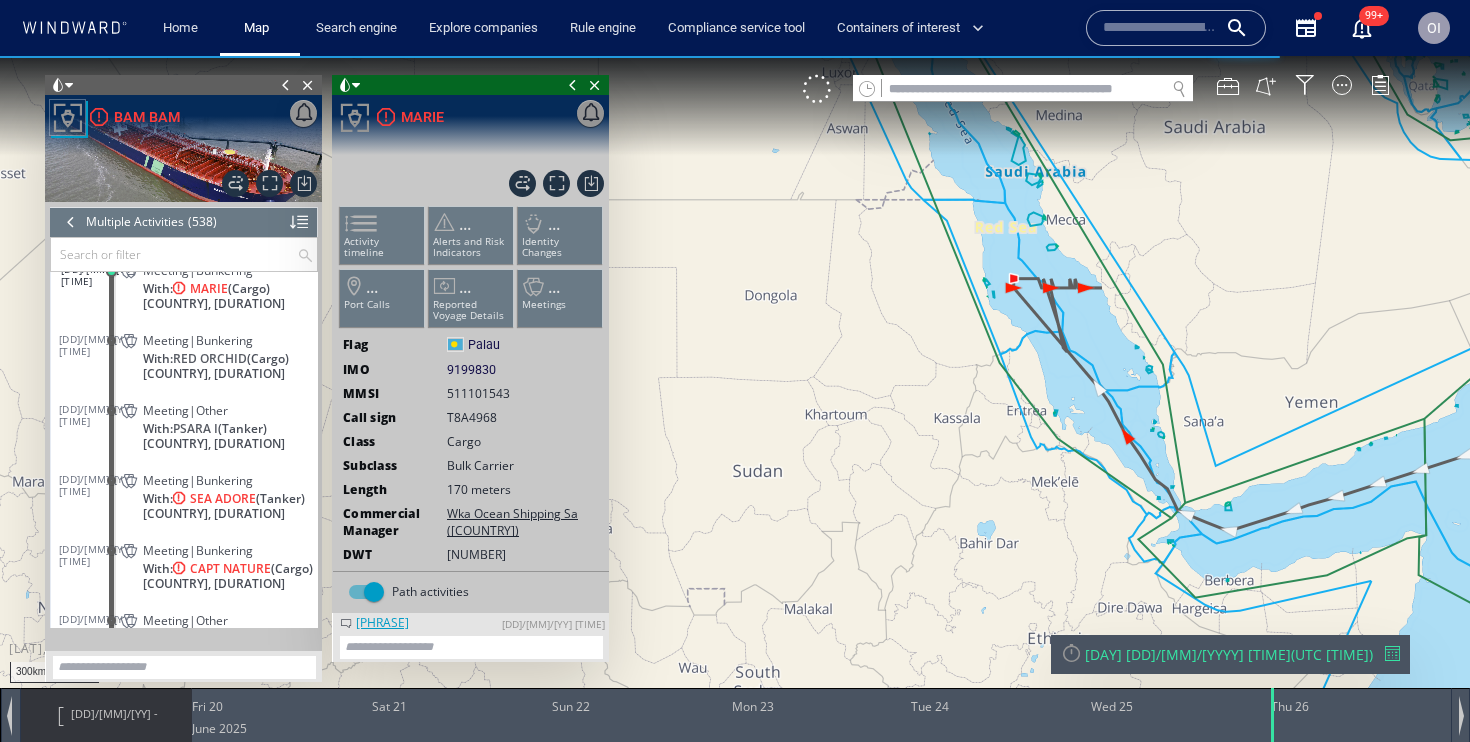 click on "With:
[NAME]
(Tanker)" 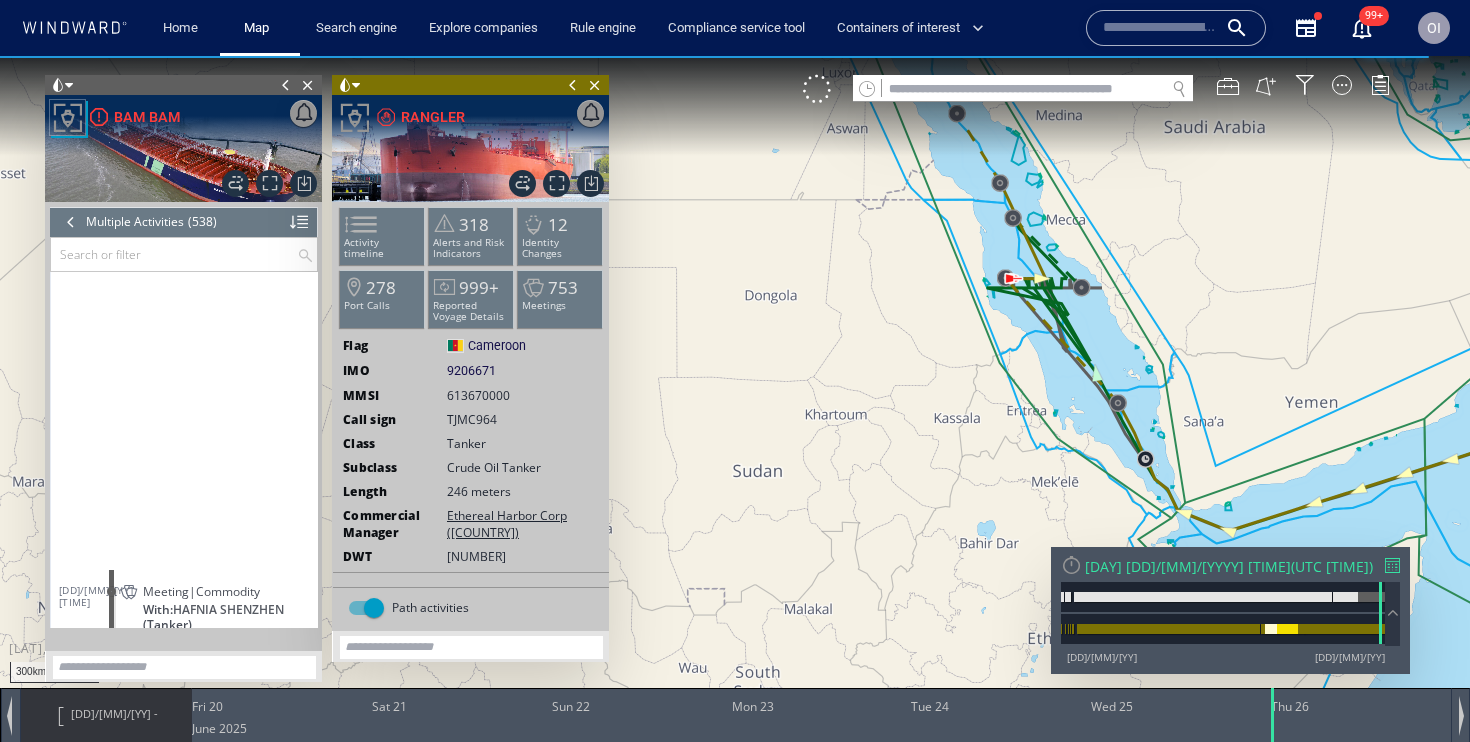 scroll, scrollTop: 27938, scrollLeft: 0, axis: vertical 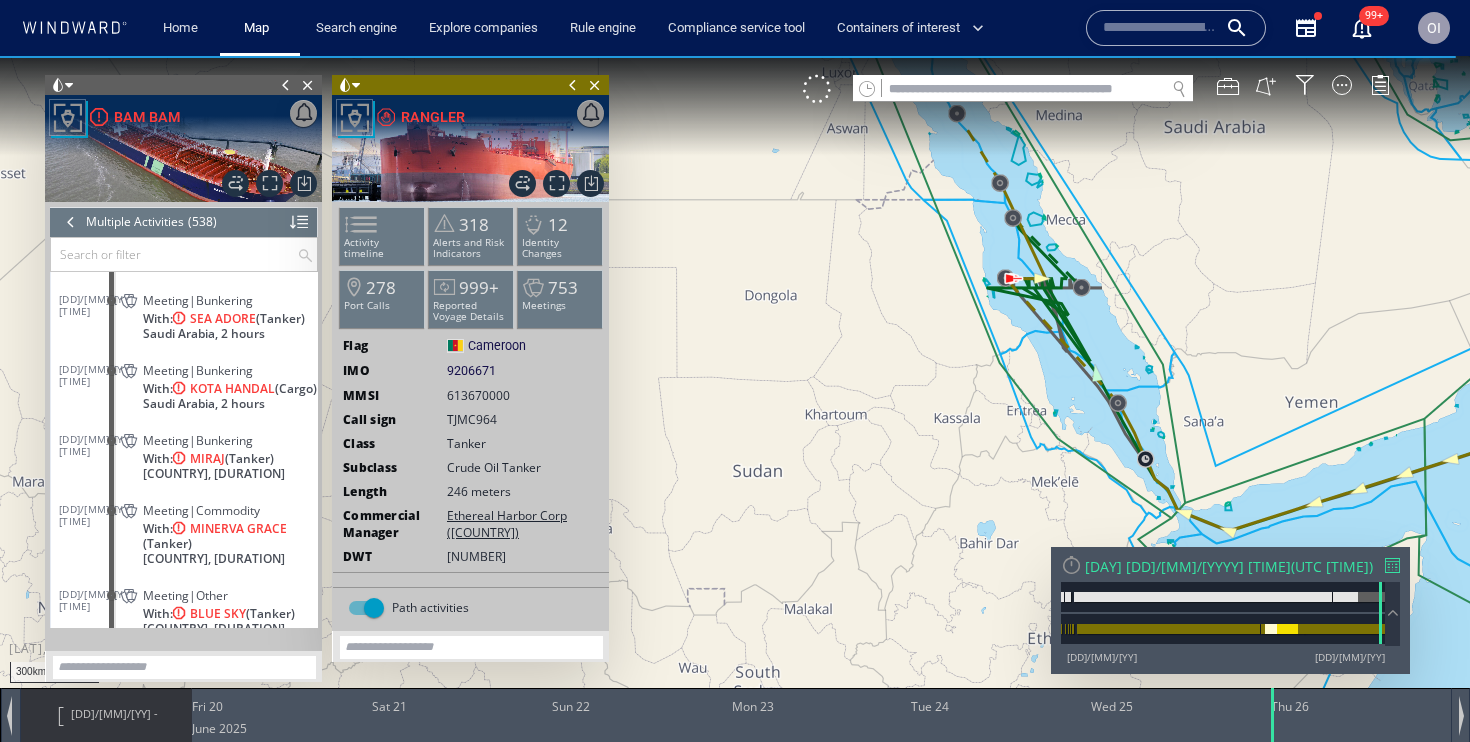 click on "Meeting|Bunkering" 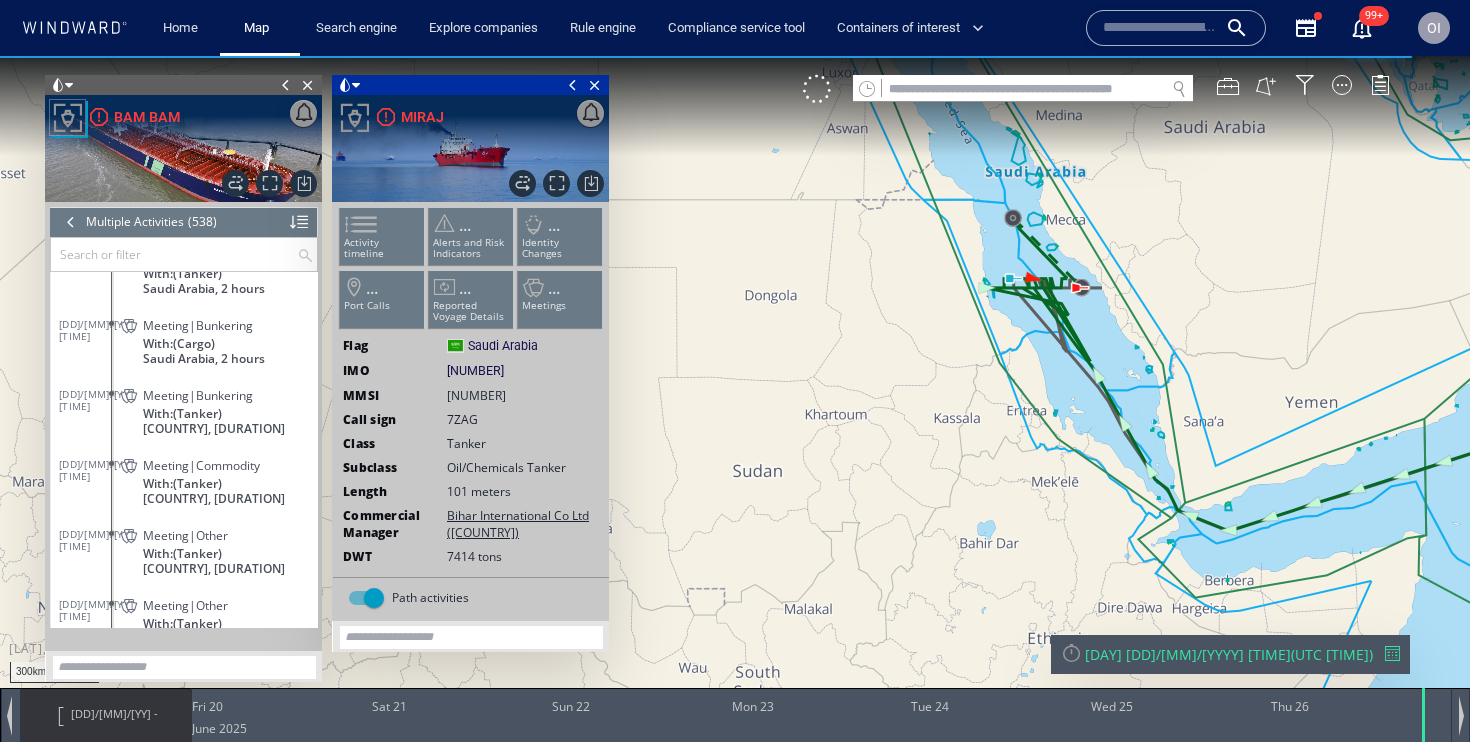scroll, scrollTop: 28030, scrollLeft: 0, axis: vertical 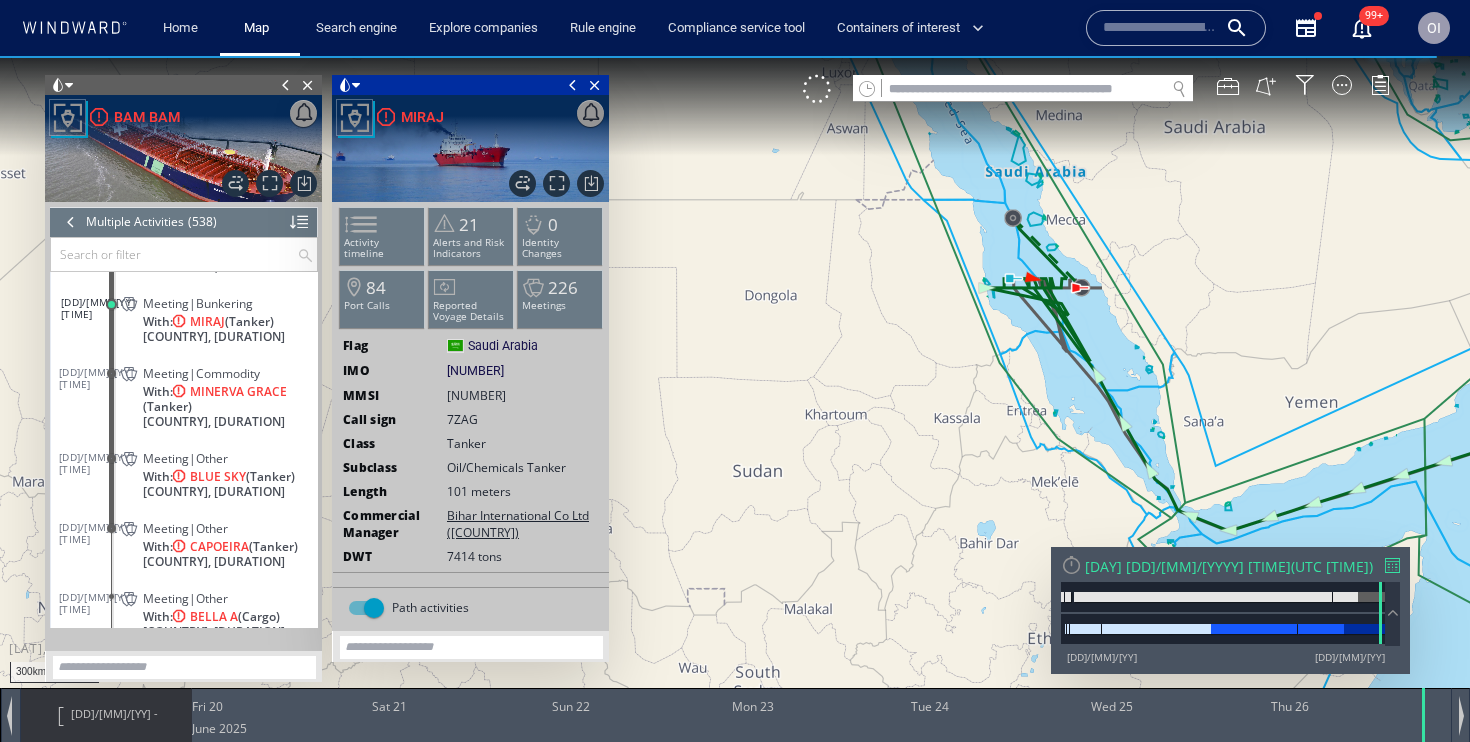 click on "Meeting|Other" 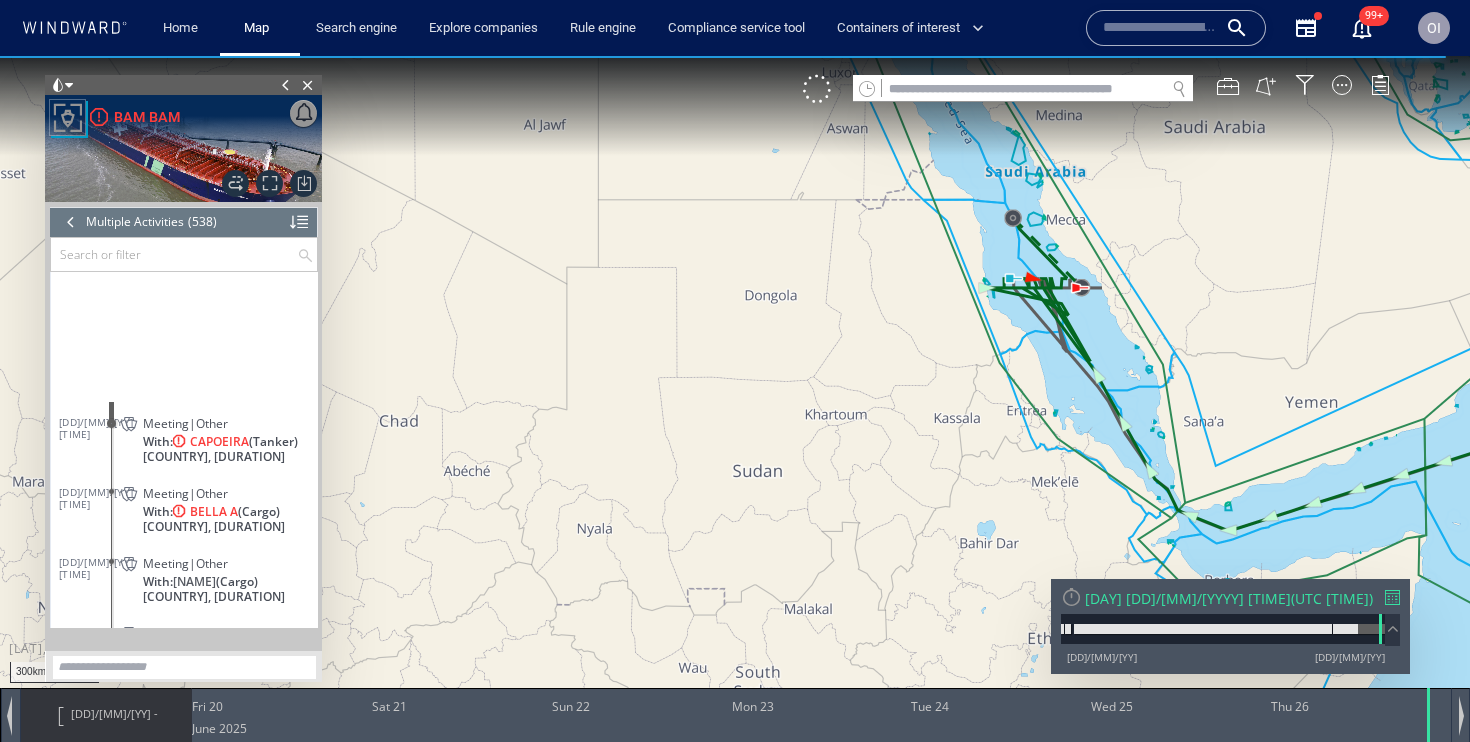 scroll, scrollTop: 28352, scrollLeft: 0, axis: vertical 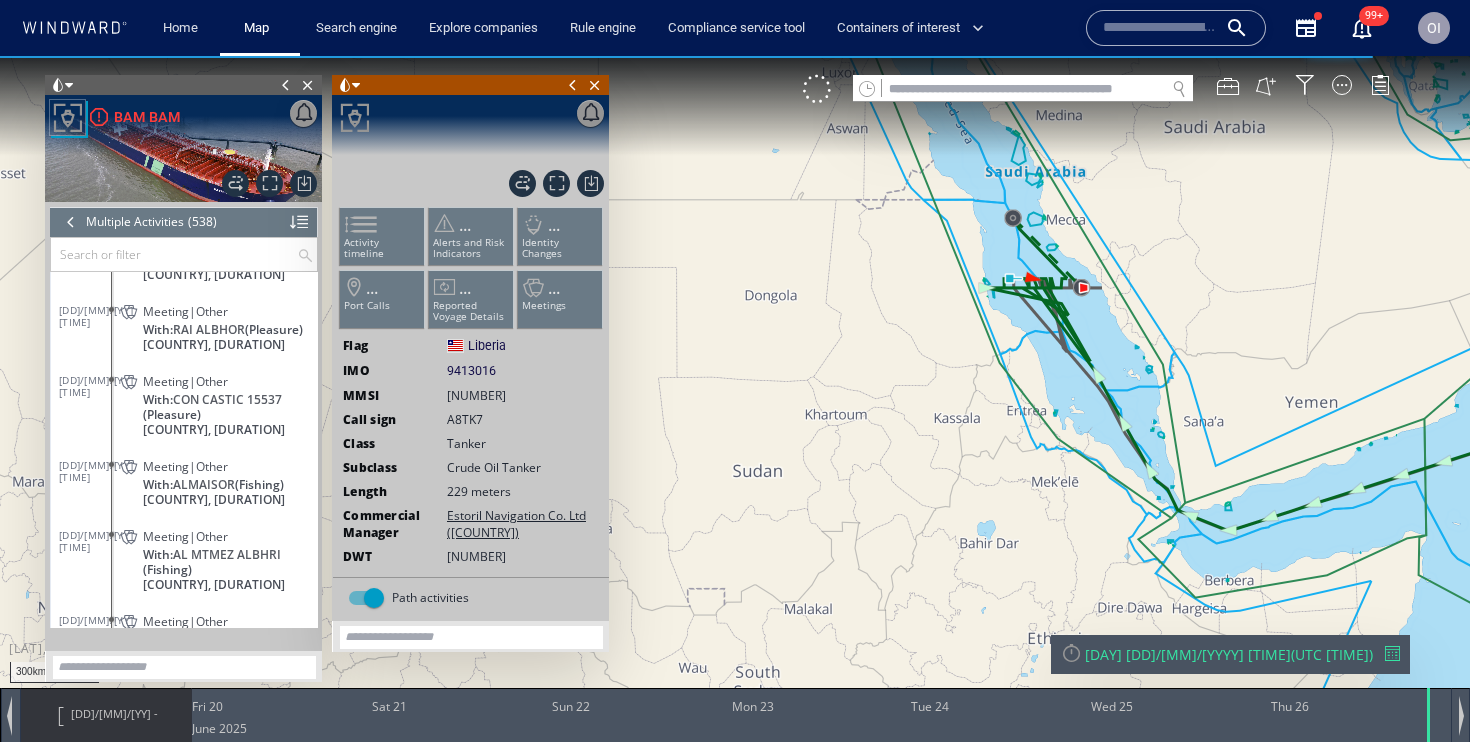 click on "Meeting|Other
With:
[NAME]
(Cargo)
[COUNTRY], [DURATION]" 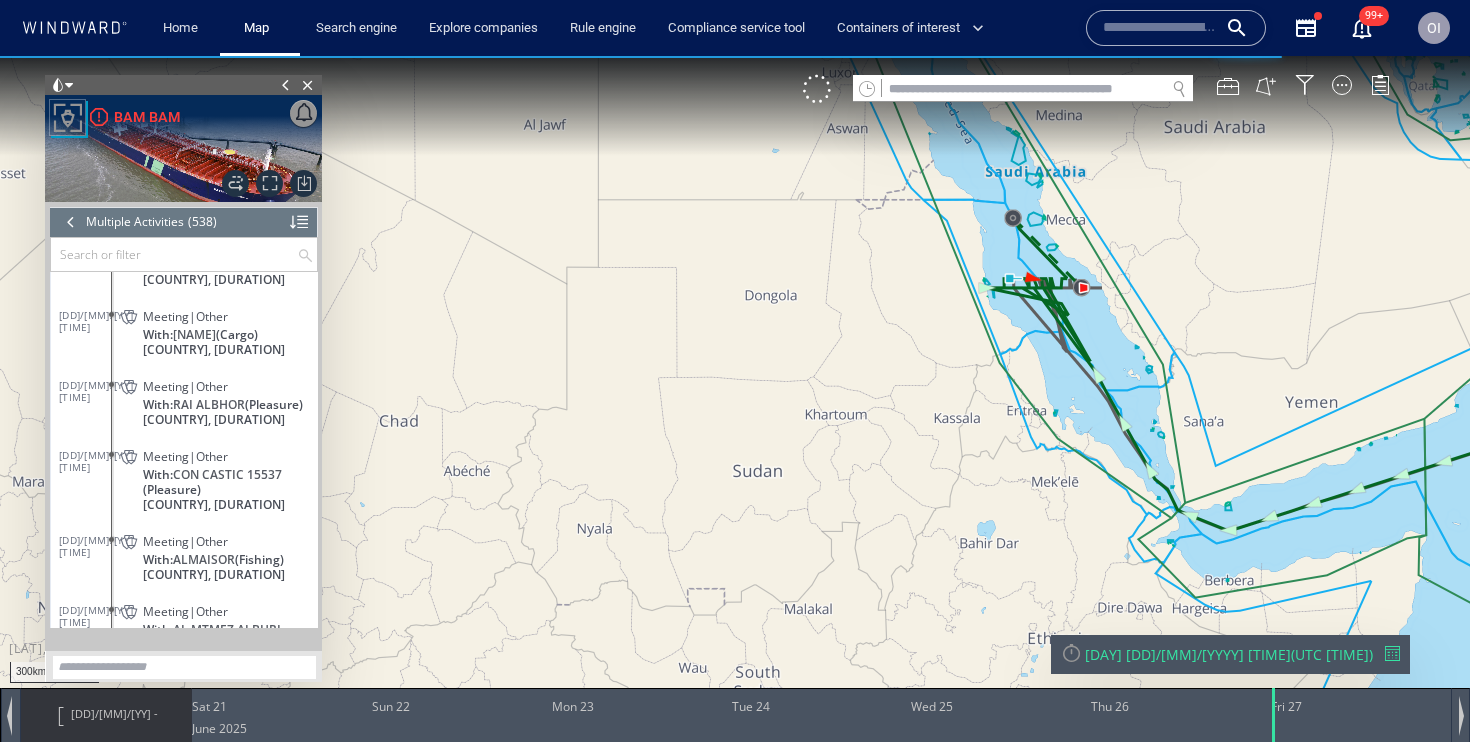 scroll, scrollTop: 28105, scrollLeft: 0, axis: vertical 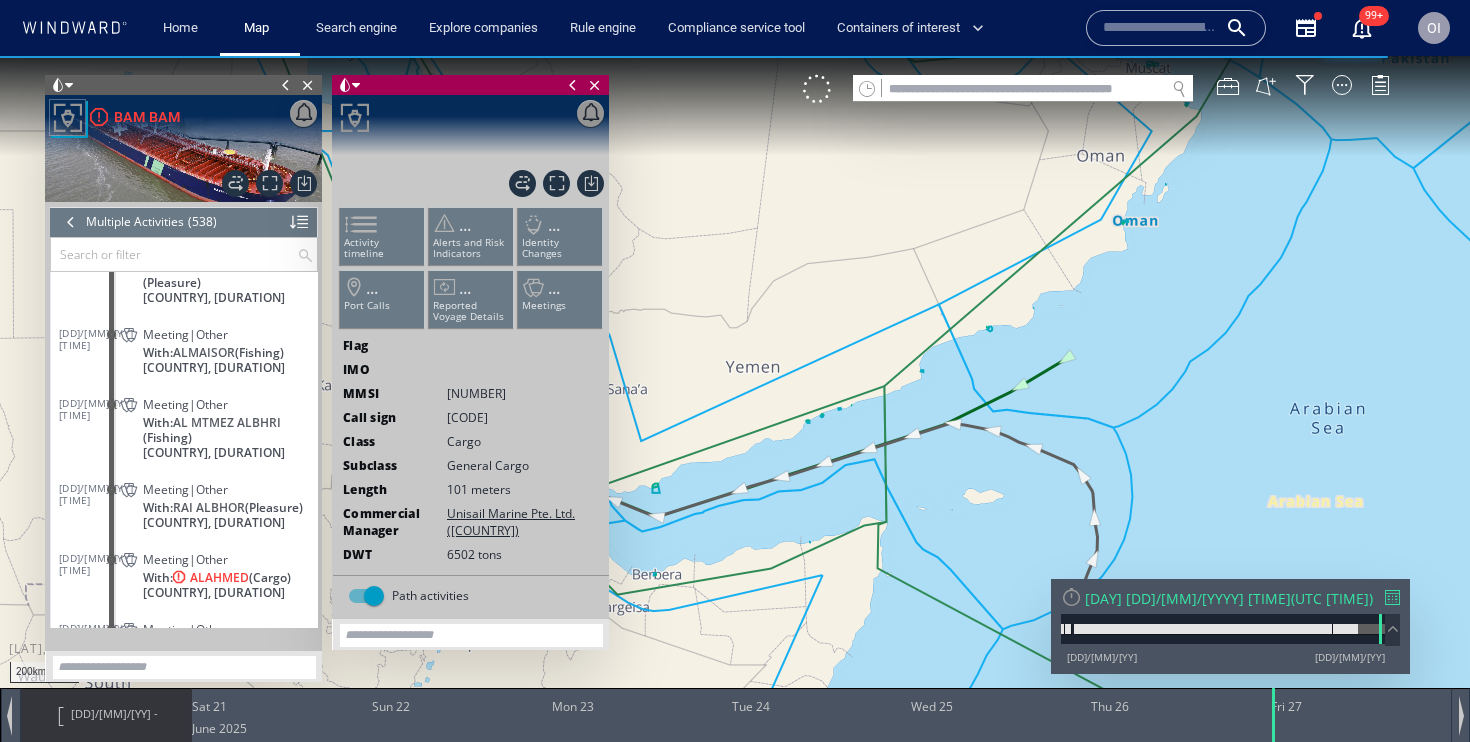 click on "Meeting|Other" 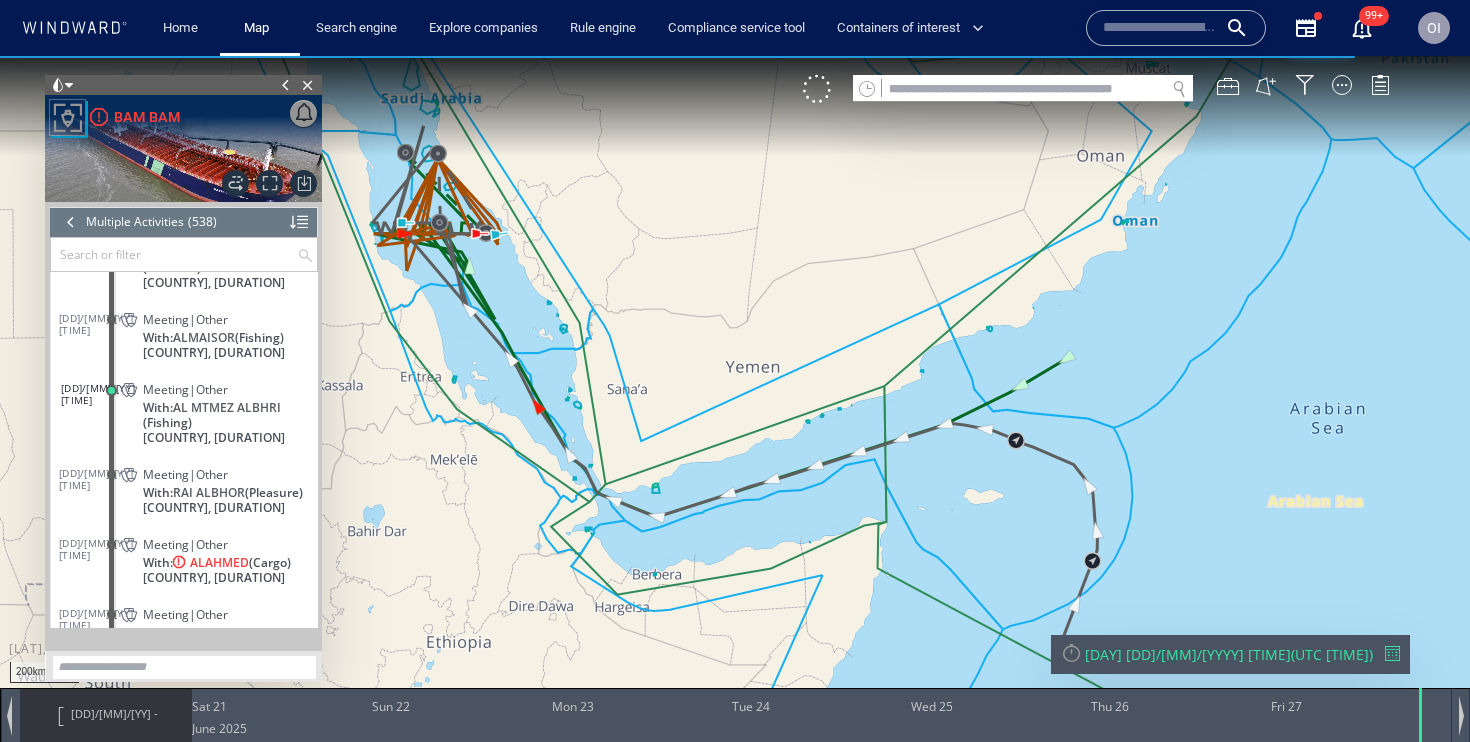 scroll, scrollTop: 28490, scrollLeft: 0, axis: vertical 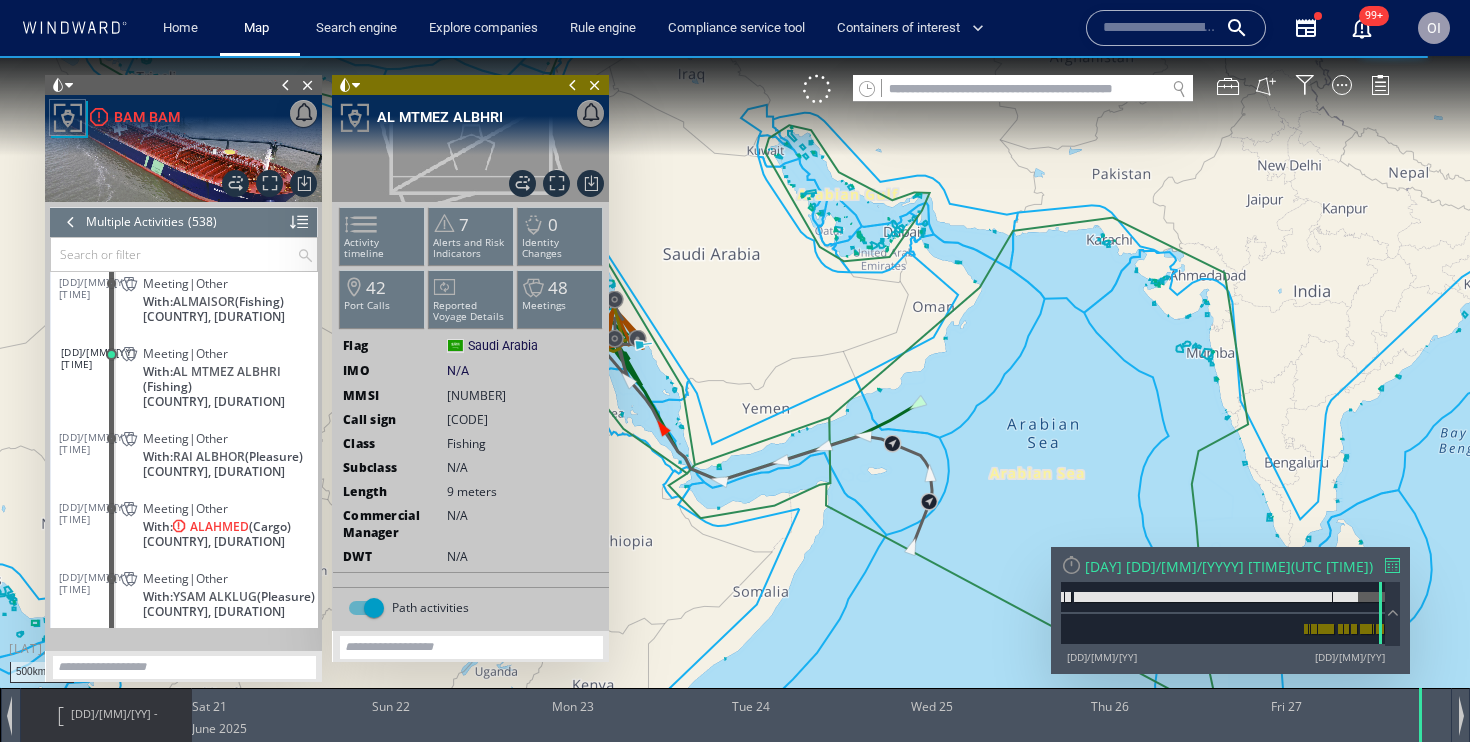 drag, startPoint x: 757, startPoint y: 424, endPoint x: 986, endPoint y: 424, distance: 229 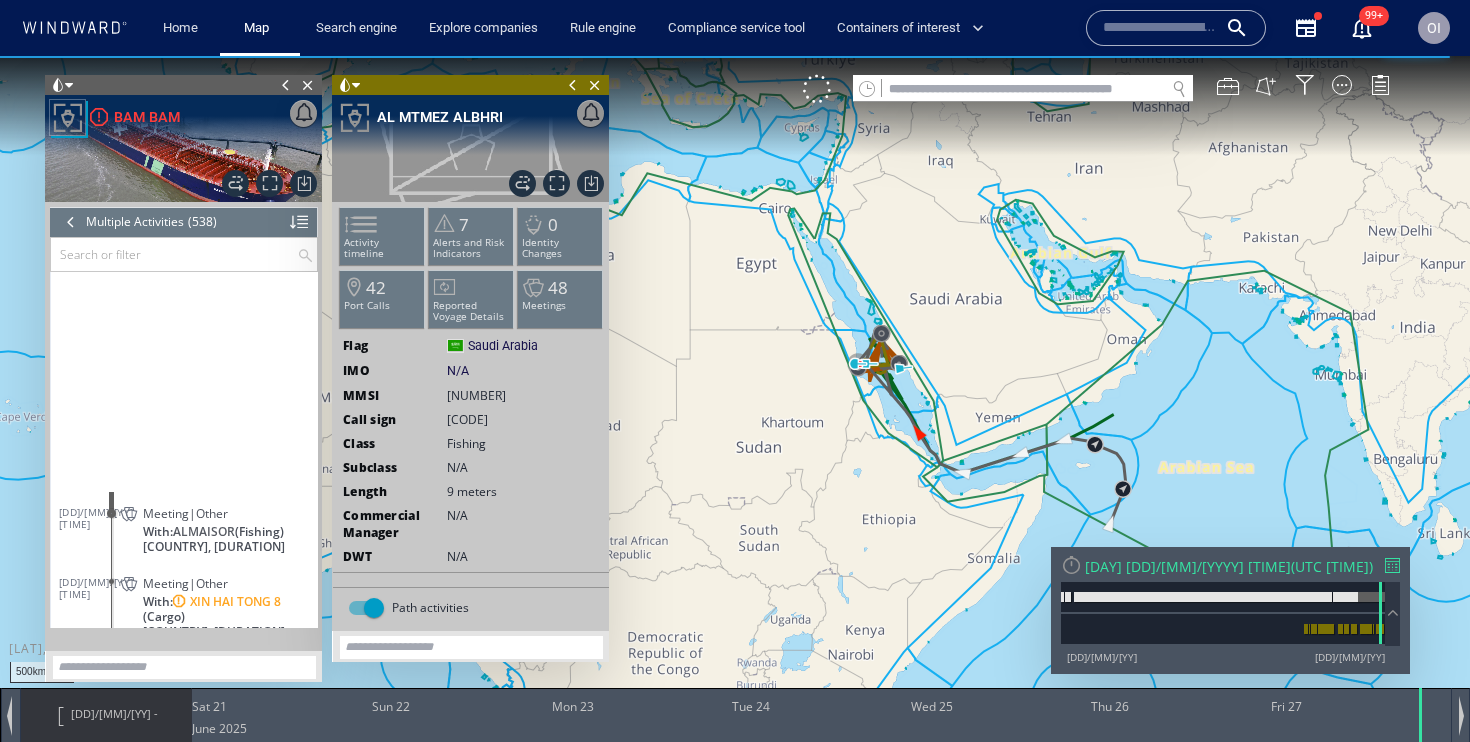 scroll, scrollTop: 28894, scrollLeft: 0, axis: vertical 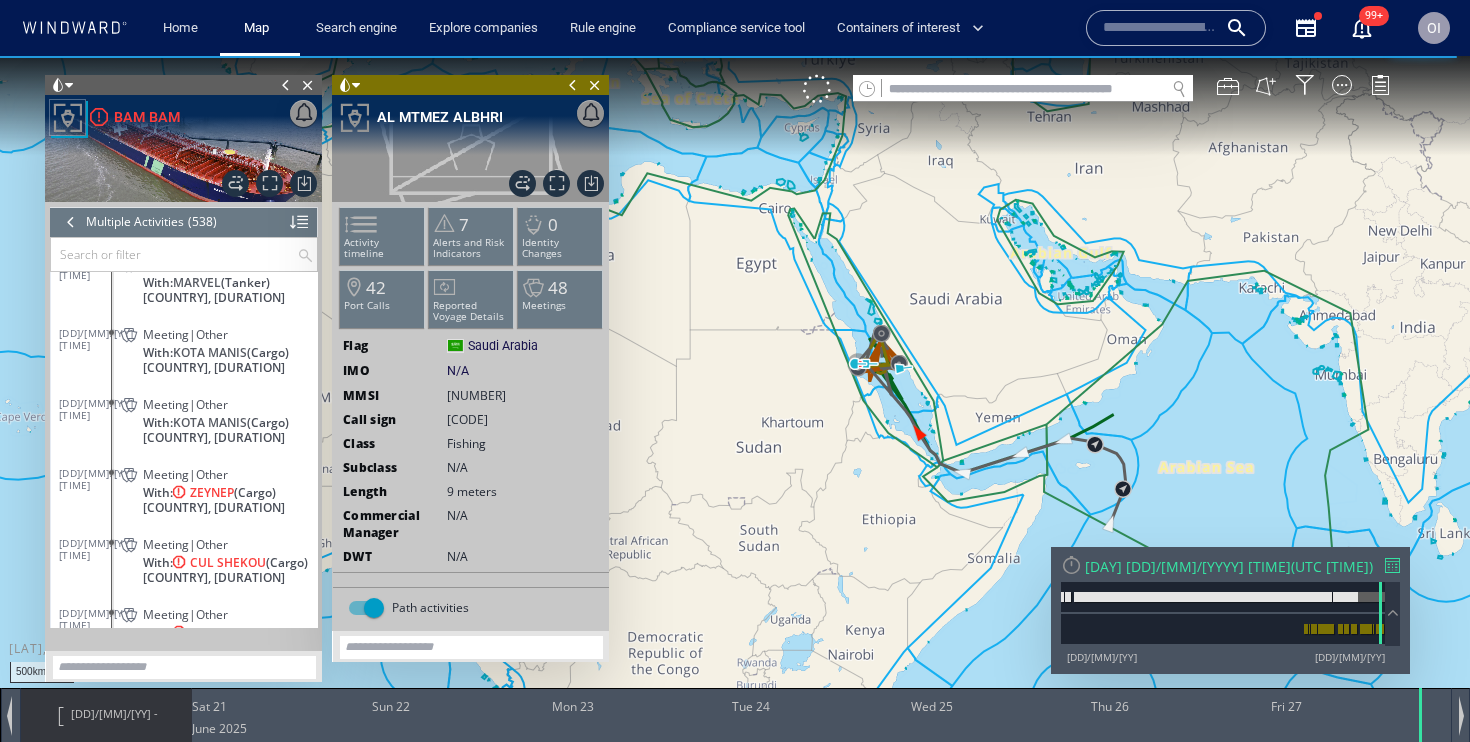 click on "Meeting|Other" 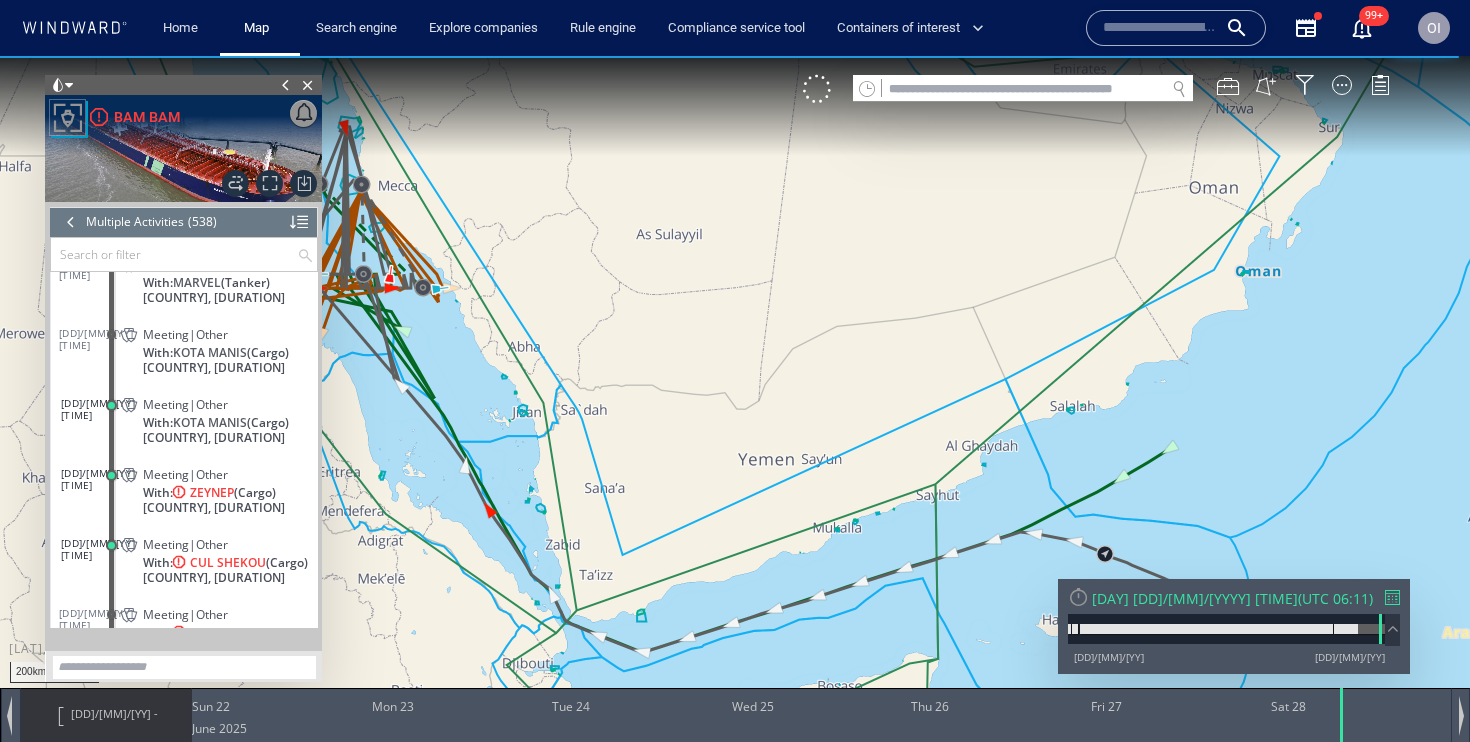 drag, startPoint x: 457, startPoint y: 430, endPoint x: 612, endPoint y: 430, distance: 155 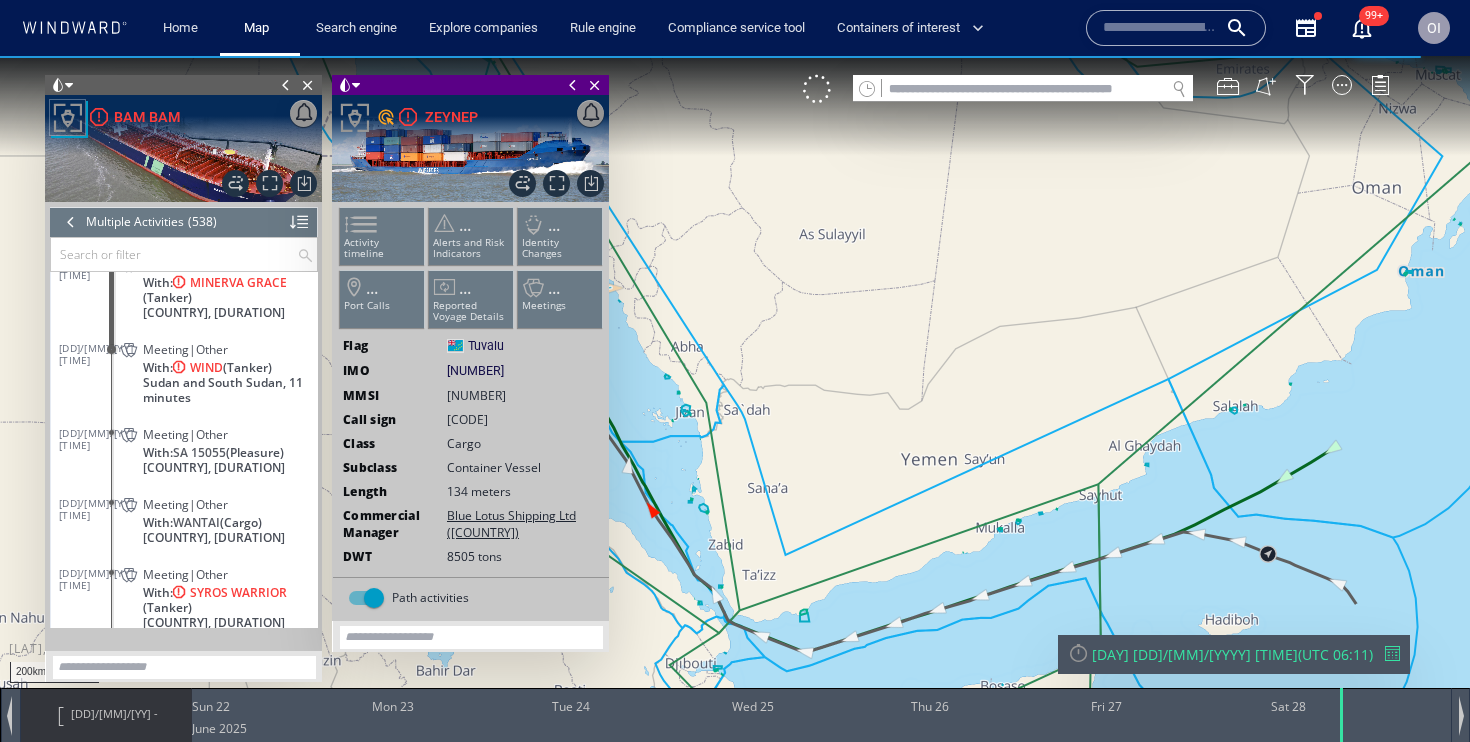 scroll, scrollTop: 28930, scrollLeft: 0, axis: vertical 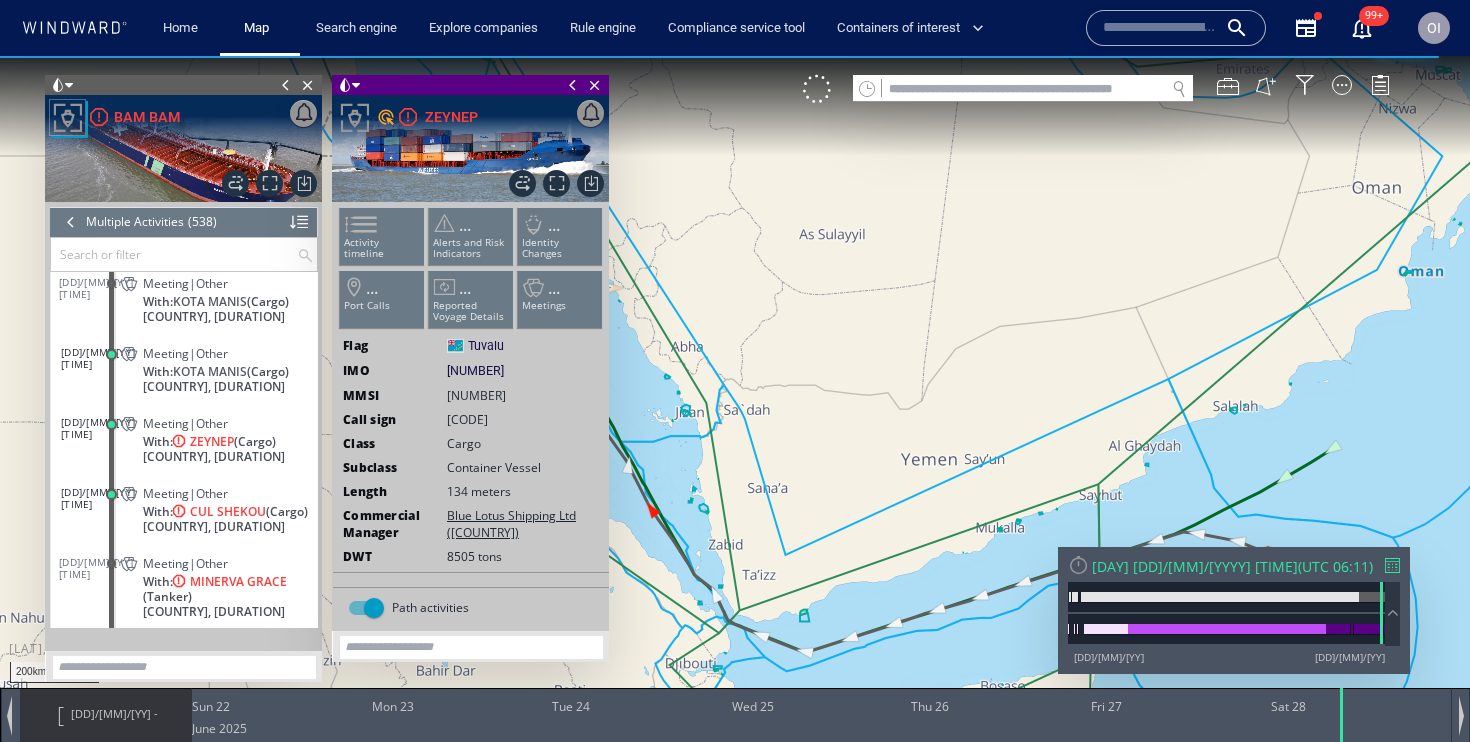 click on "Meeting|Other" 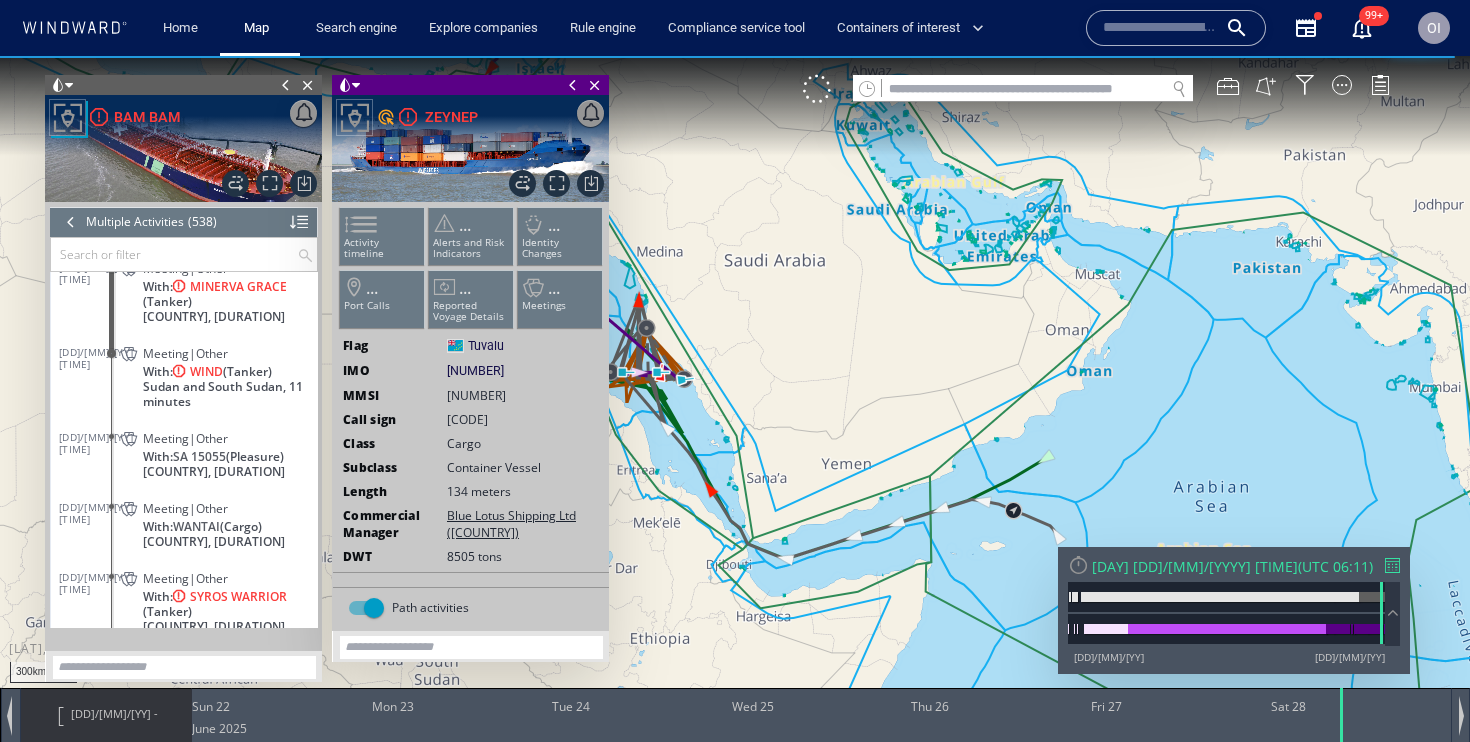 scroll, scrollTop: 29241, scrollLeft: 0, axis: vertical 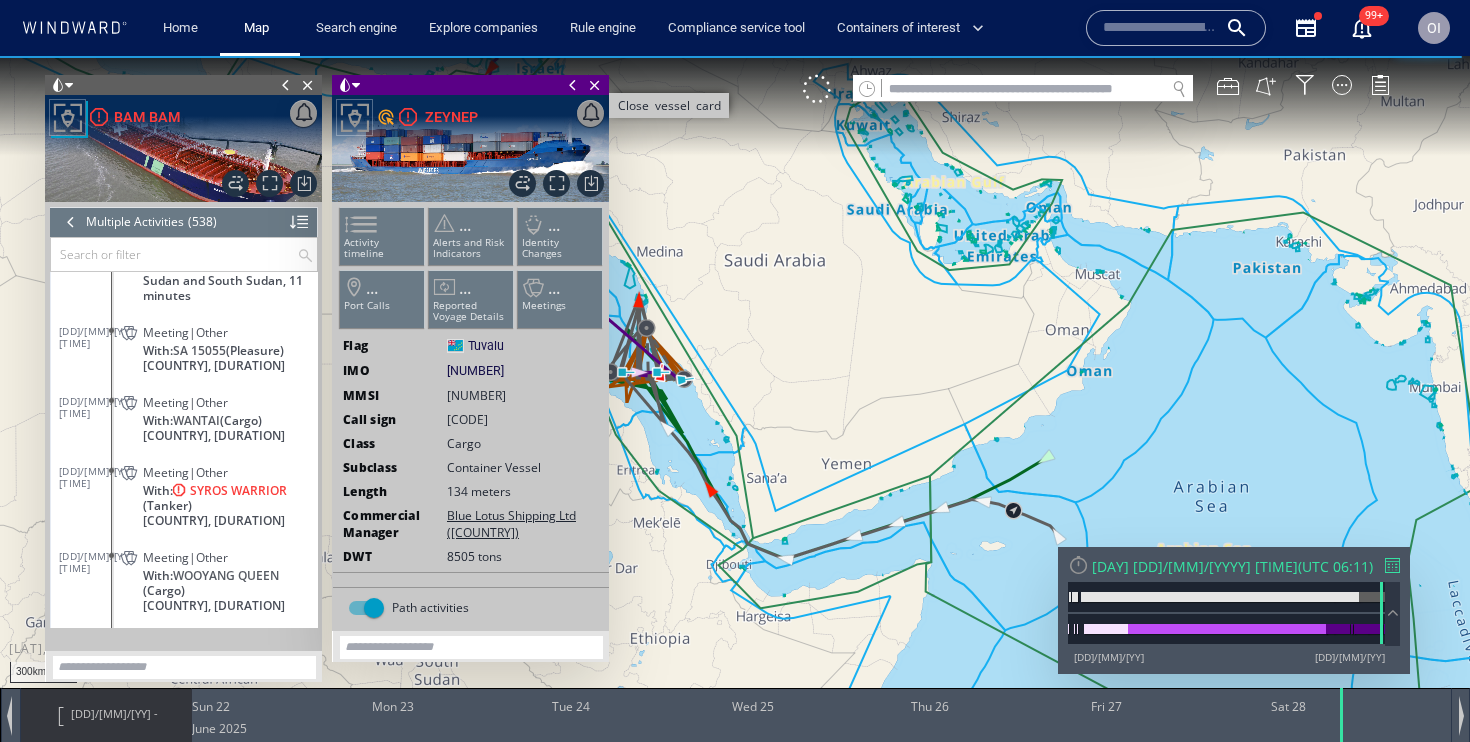 click on "Close vessel card" at bounding box center [595, 85] 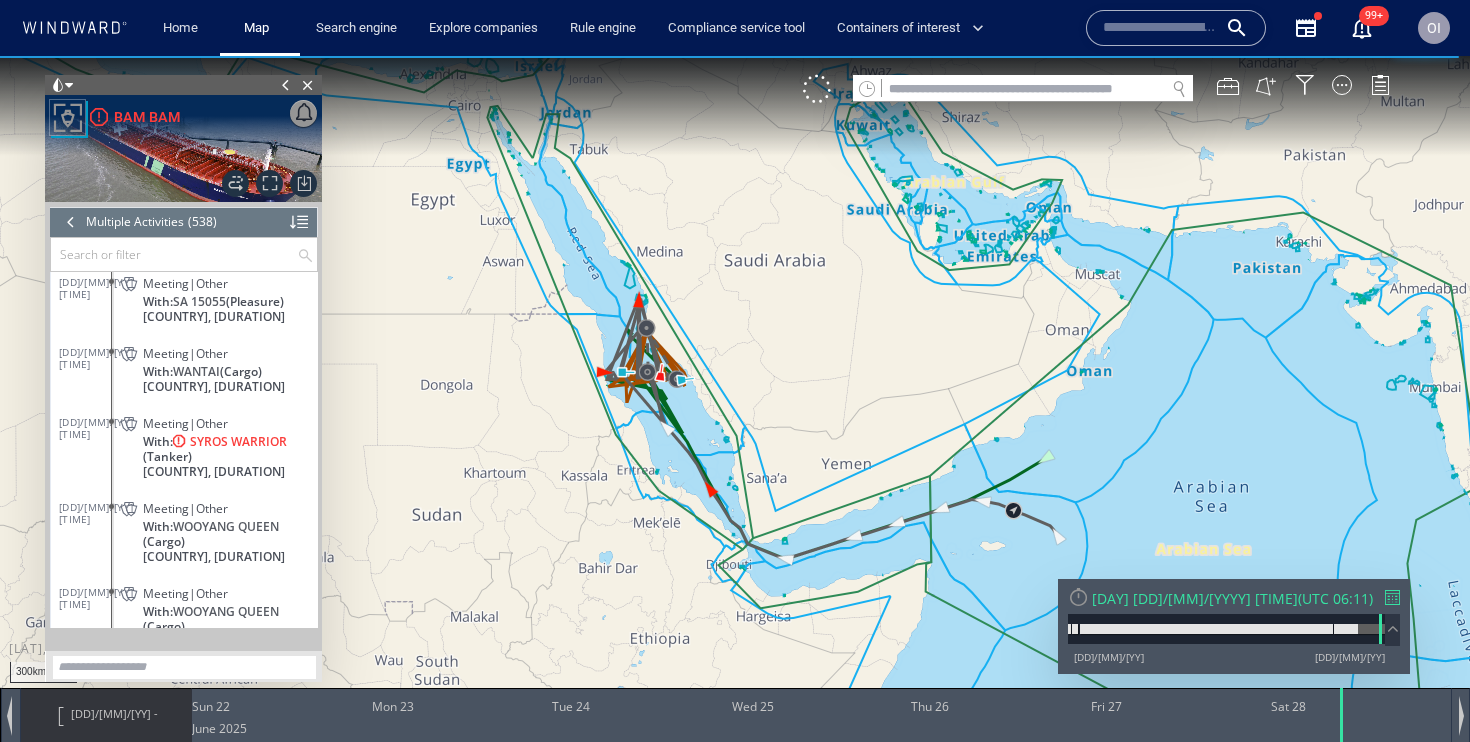 scroll, scrollTop: 29288, scrollLeft: 0, axis: vertical 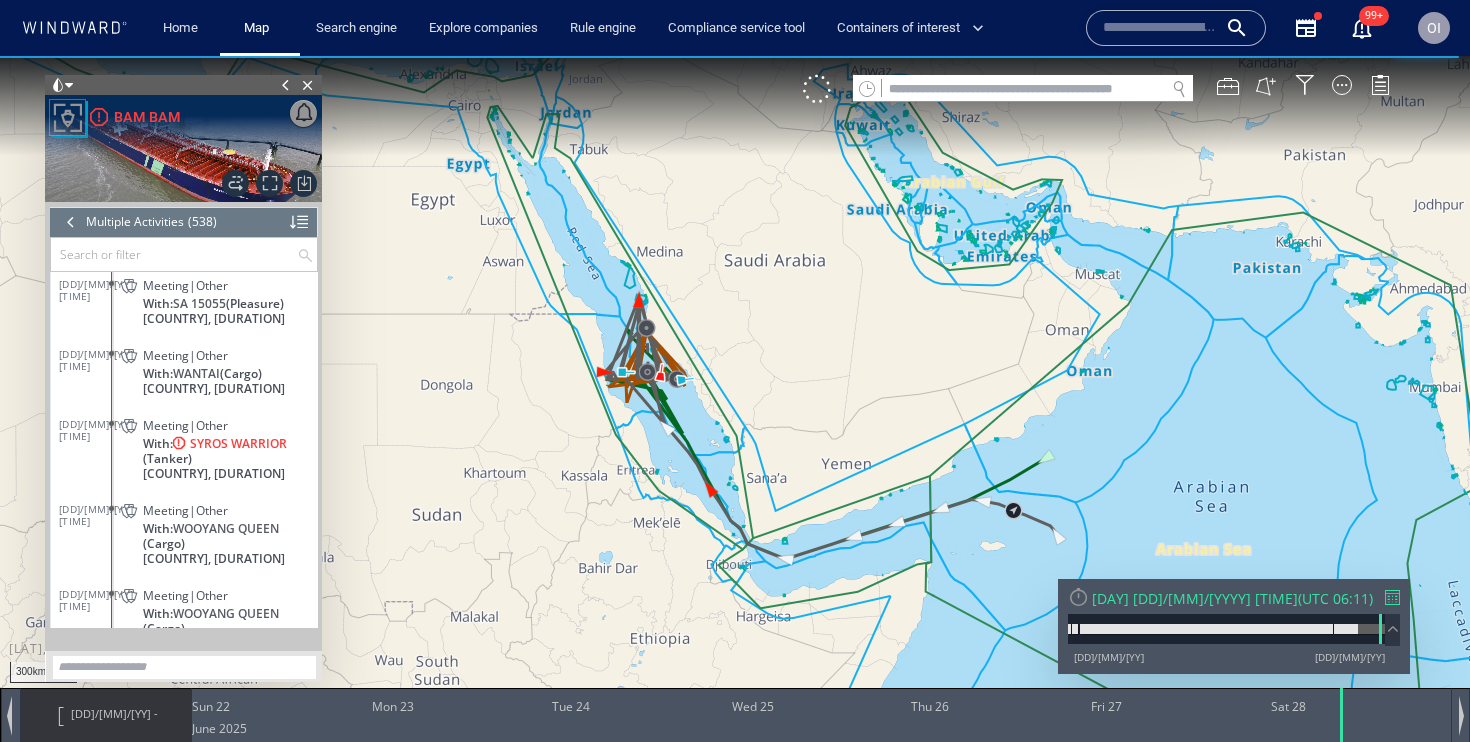 click on "Meeting|Other" 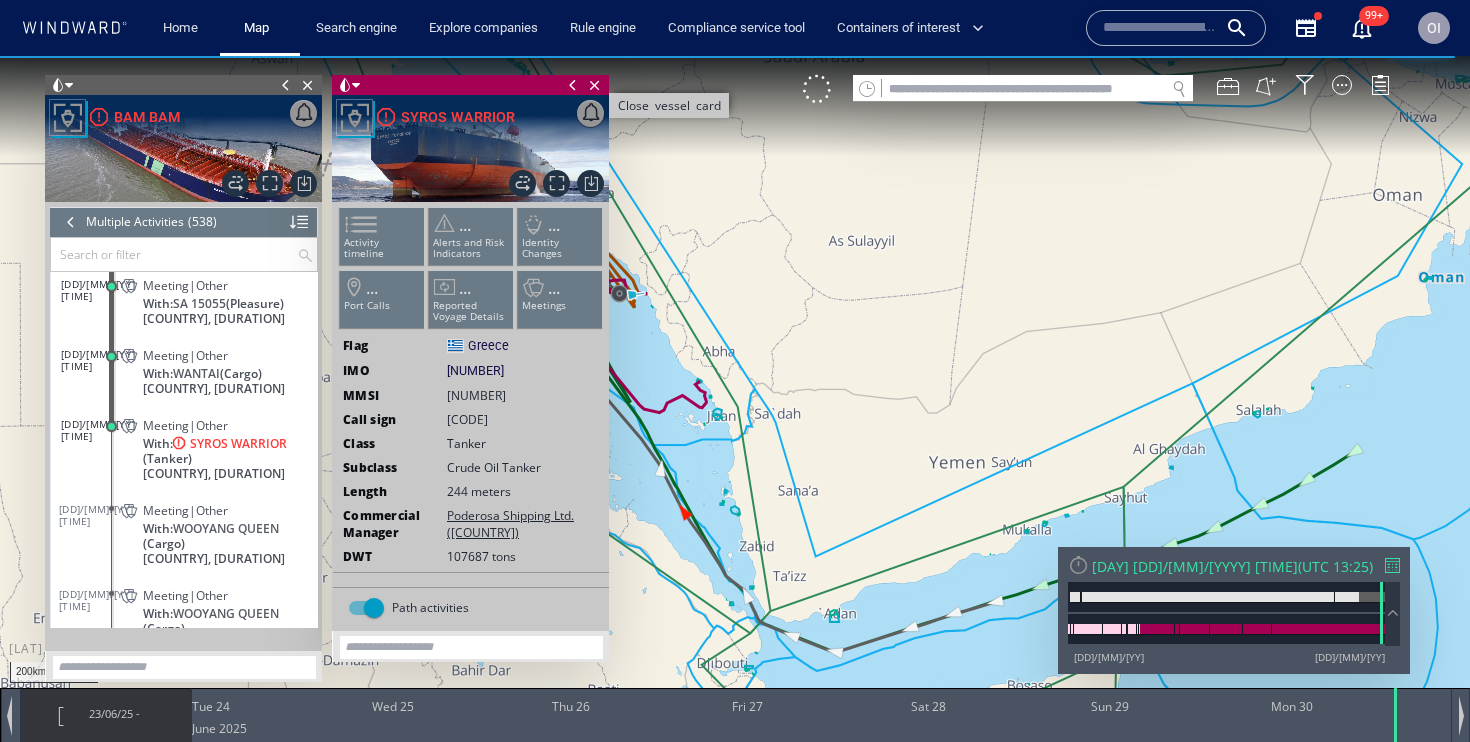 click on "Close vessel card" at bounding box center [595, 85] 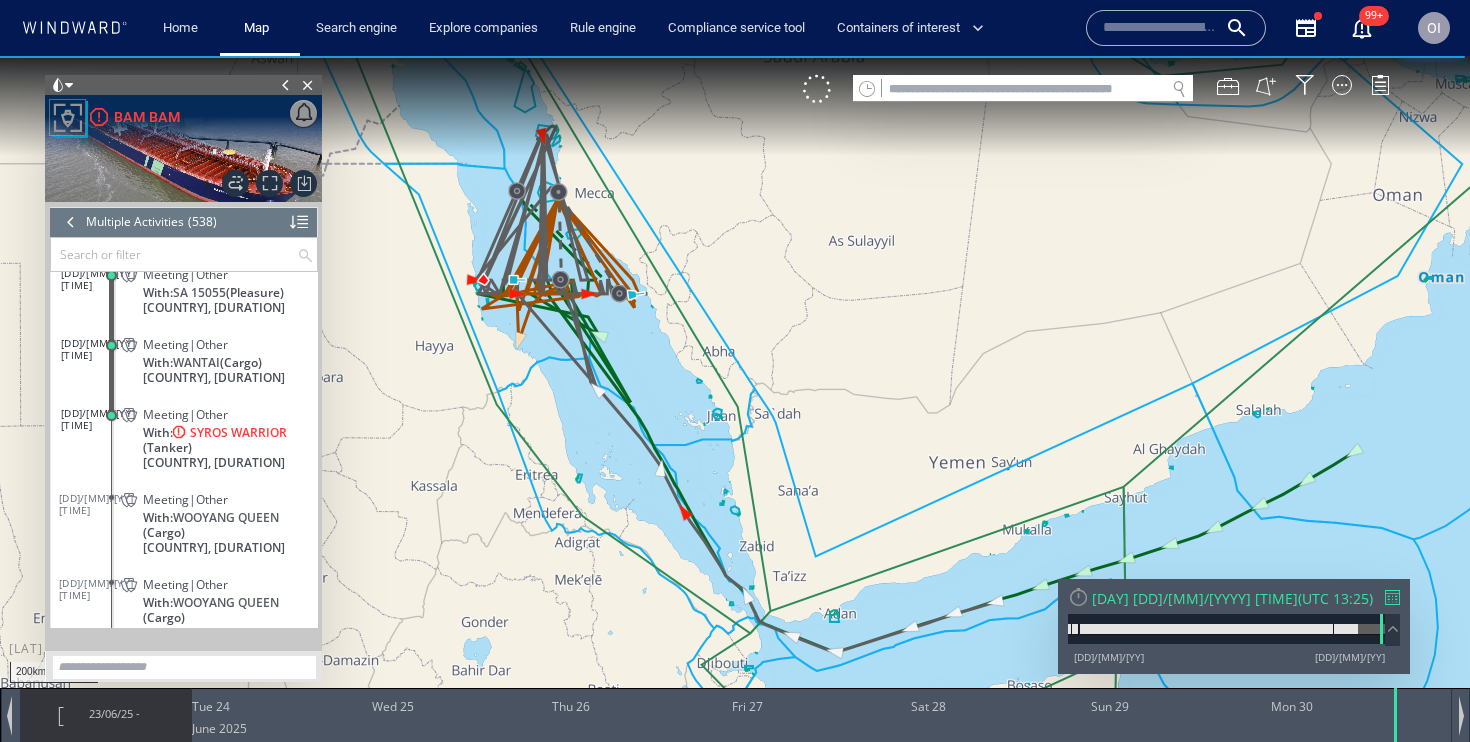 scroll, scrollTop: 29298, scrollLeft: 0, axis: vertical 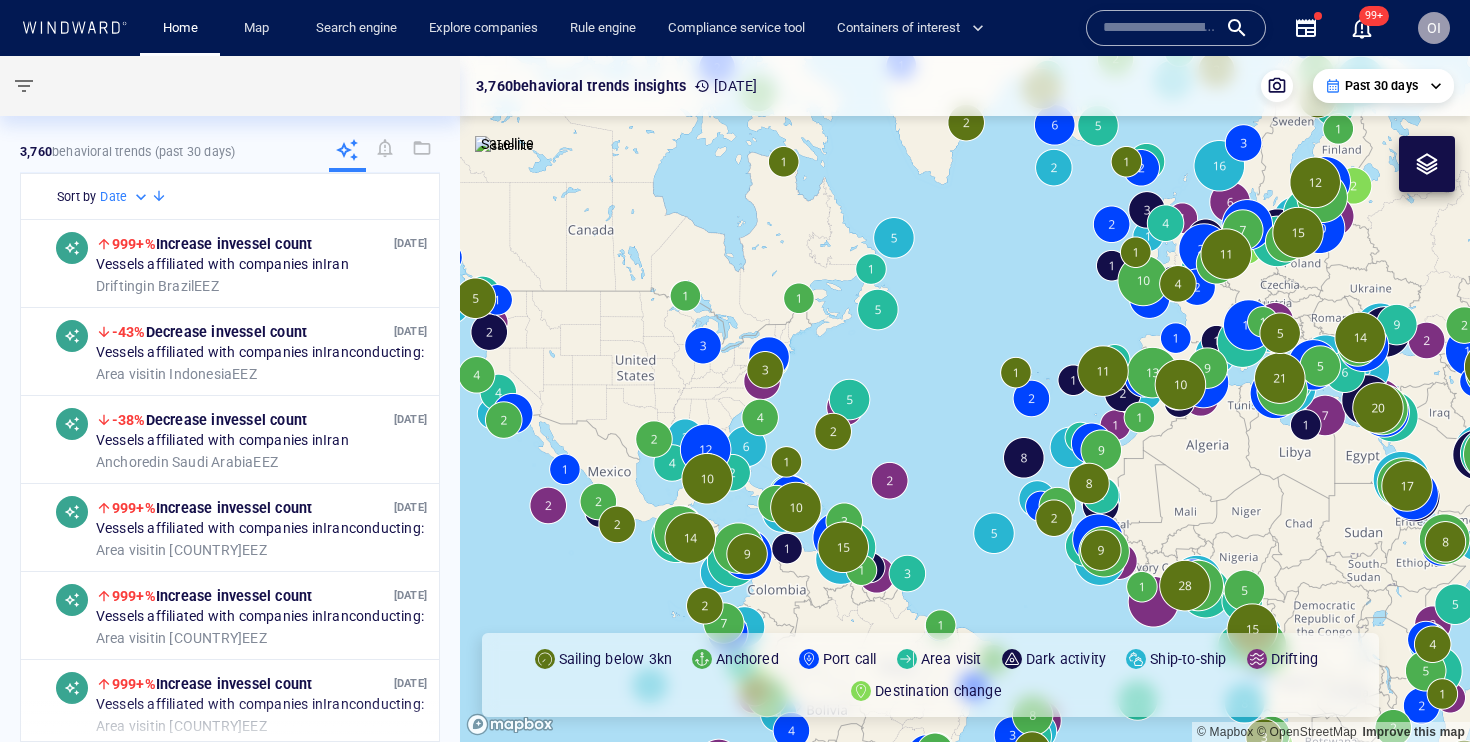 click at bounding box center (1160, 28) 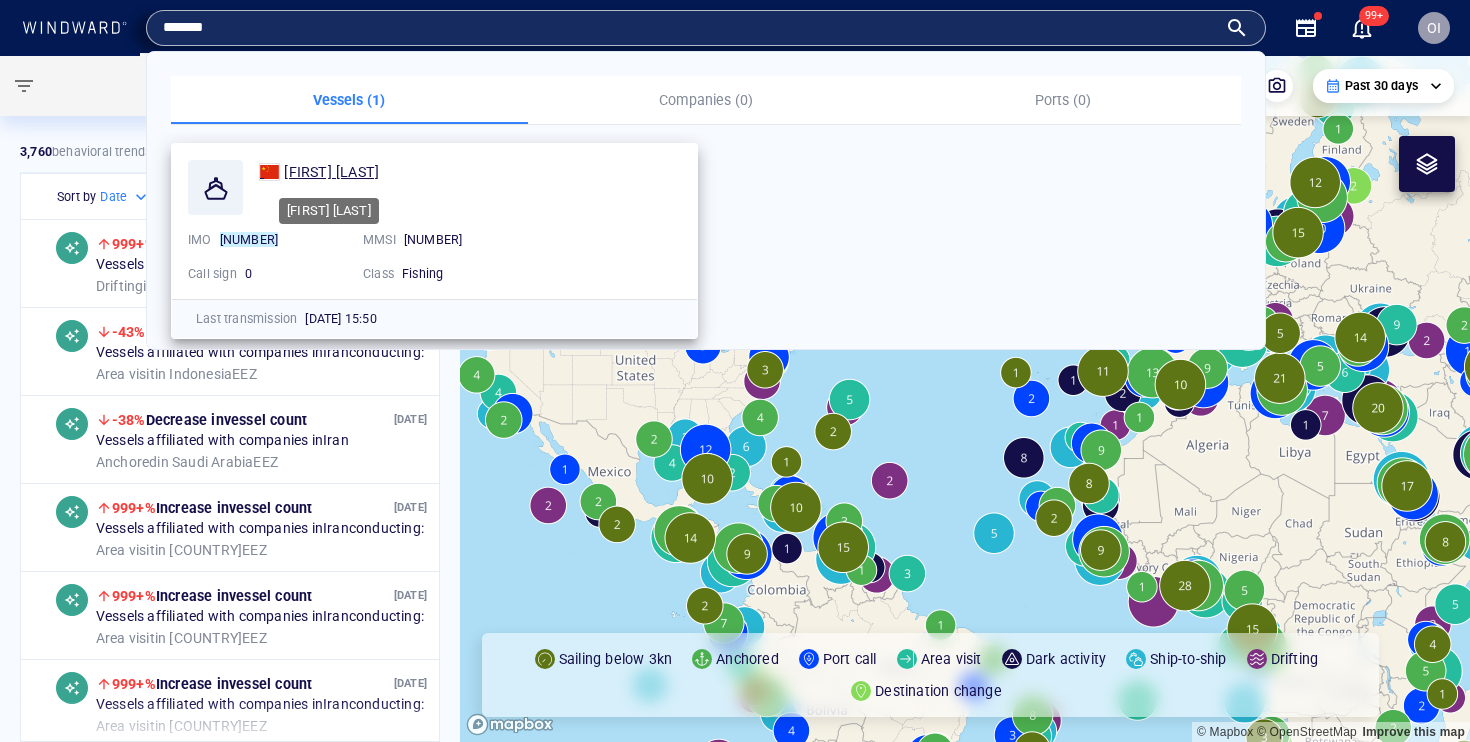 type on "*******" 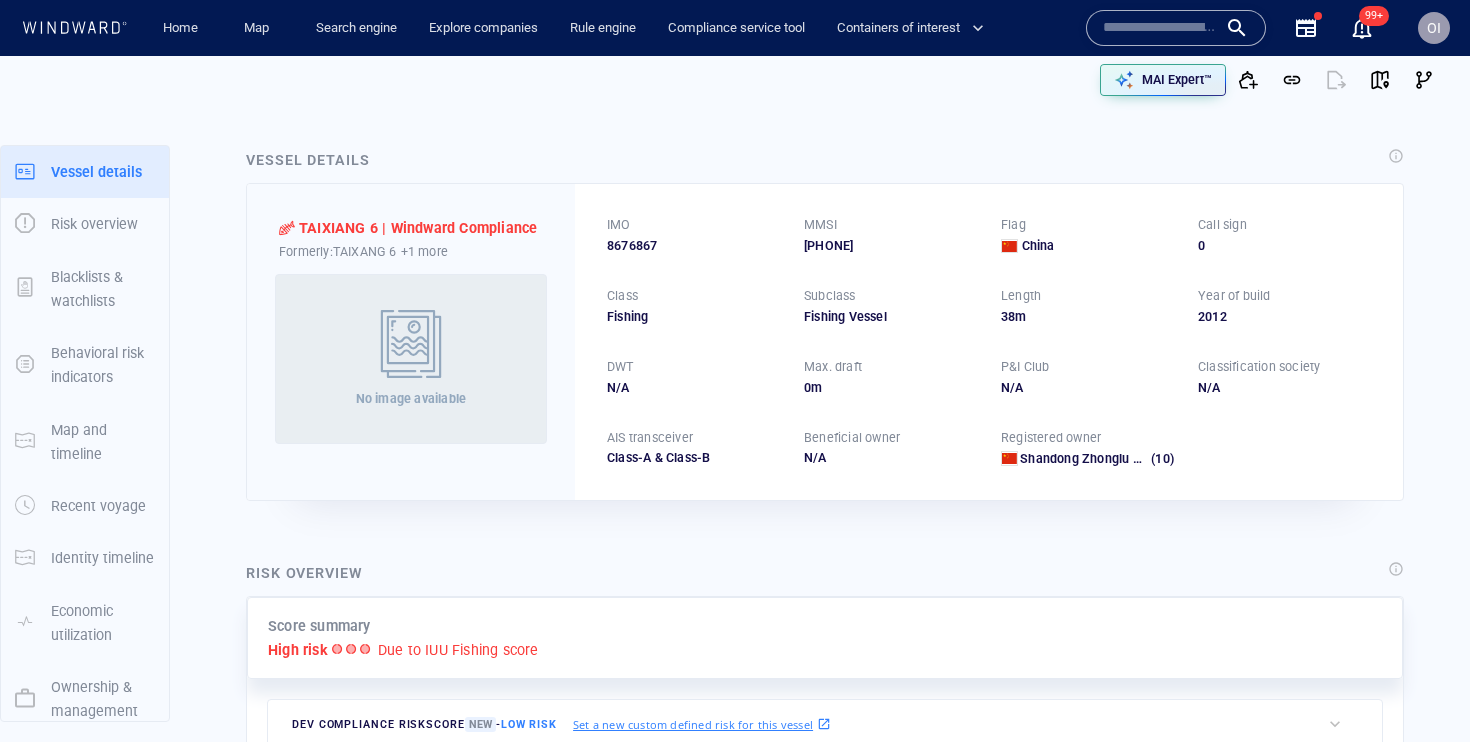 scroll, scrollTop: 0, scrollLeft: 0, axis: both 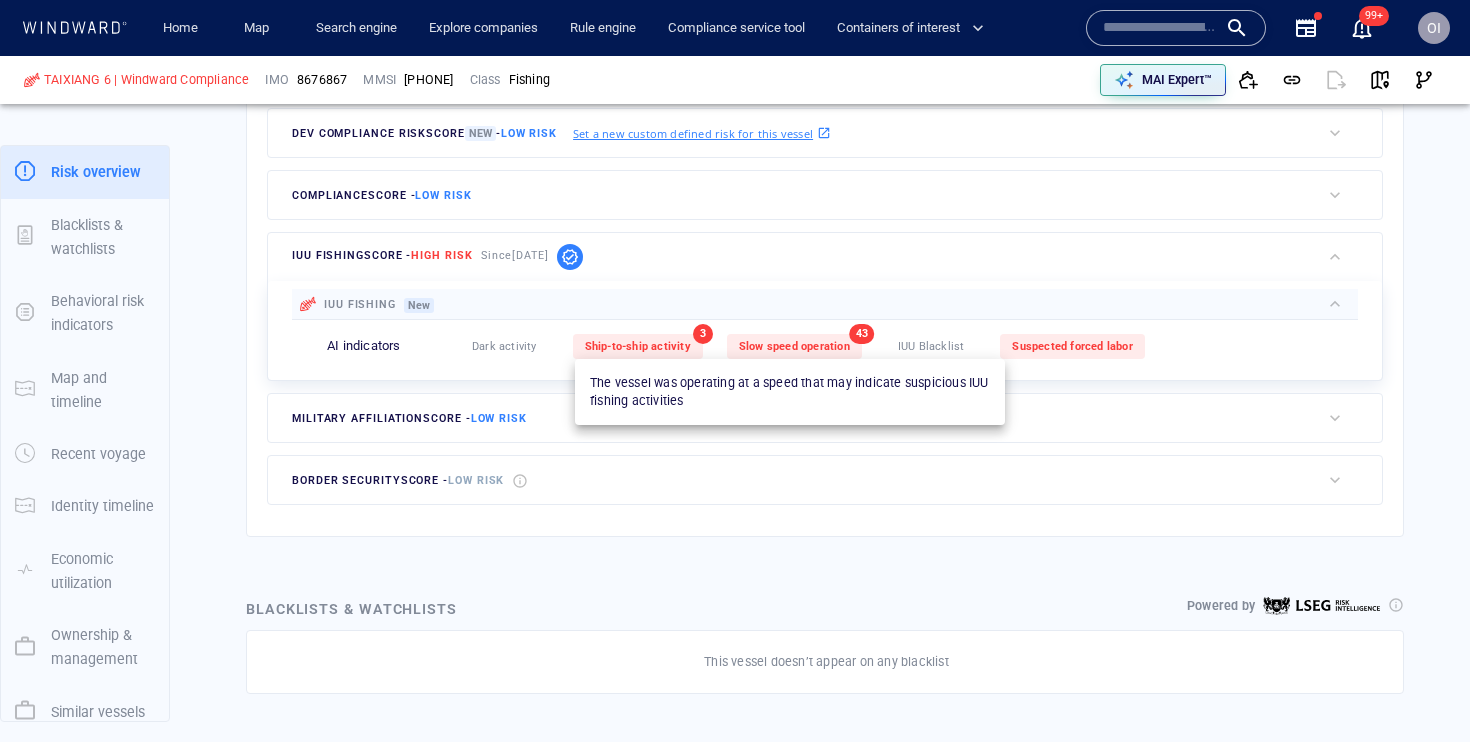 click on "Slow speed operation" at bounding box center [794, 346] 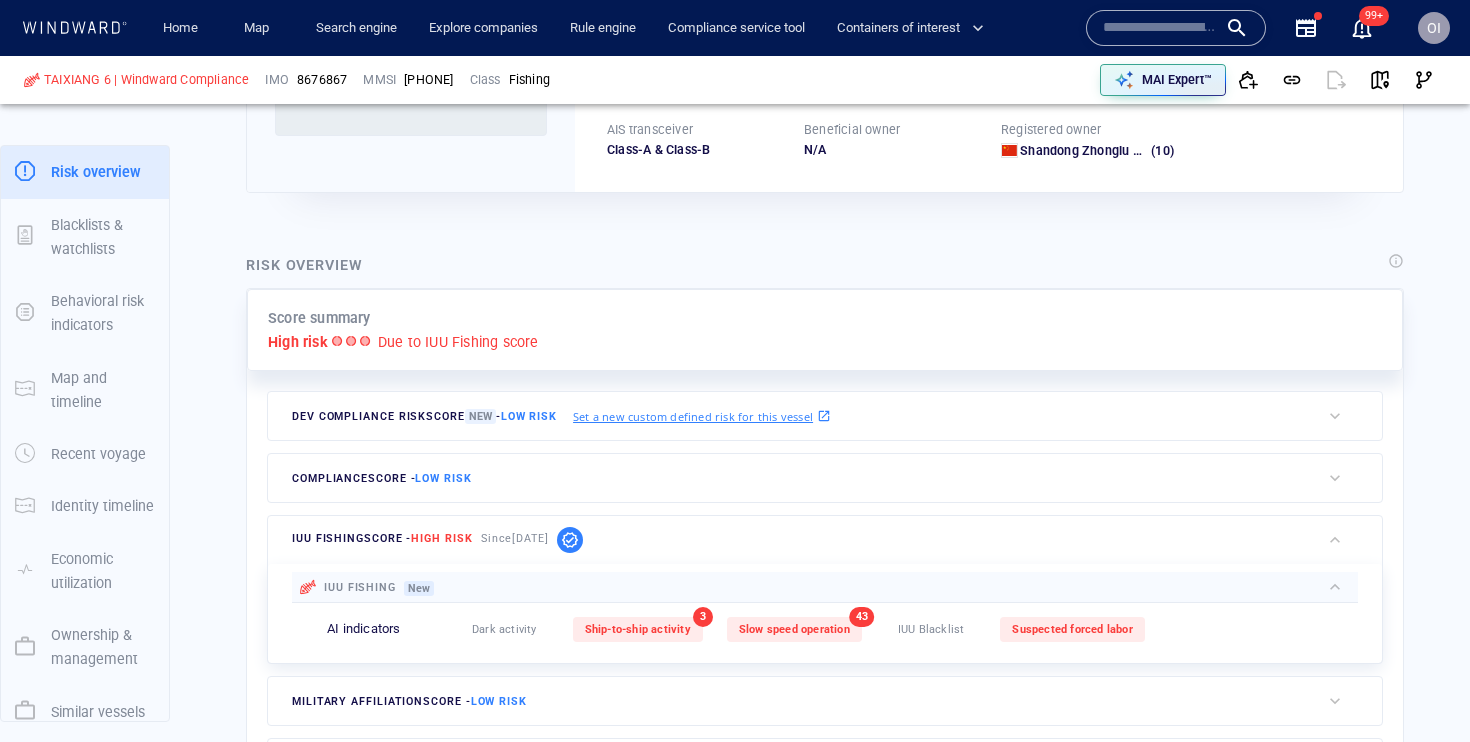 scroll, scrollTop: 0, scrollLeft: 0, axis: both 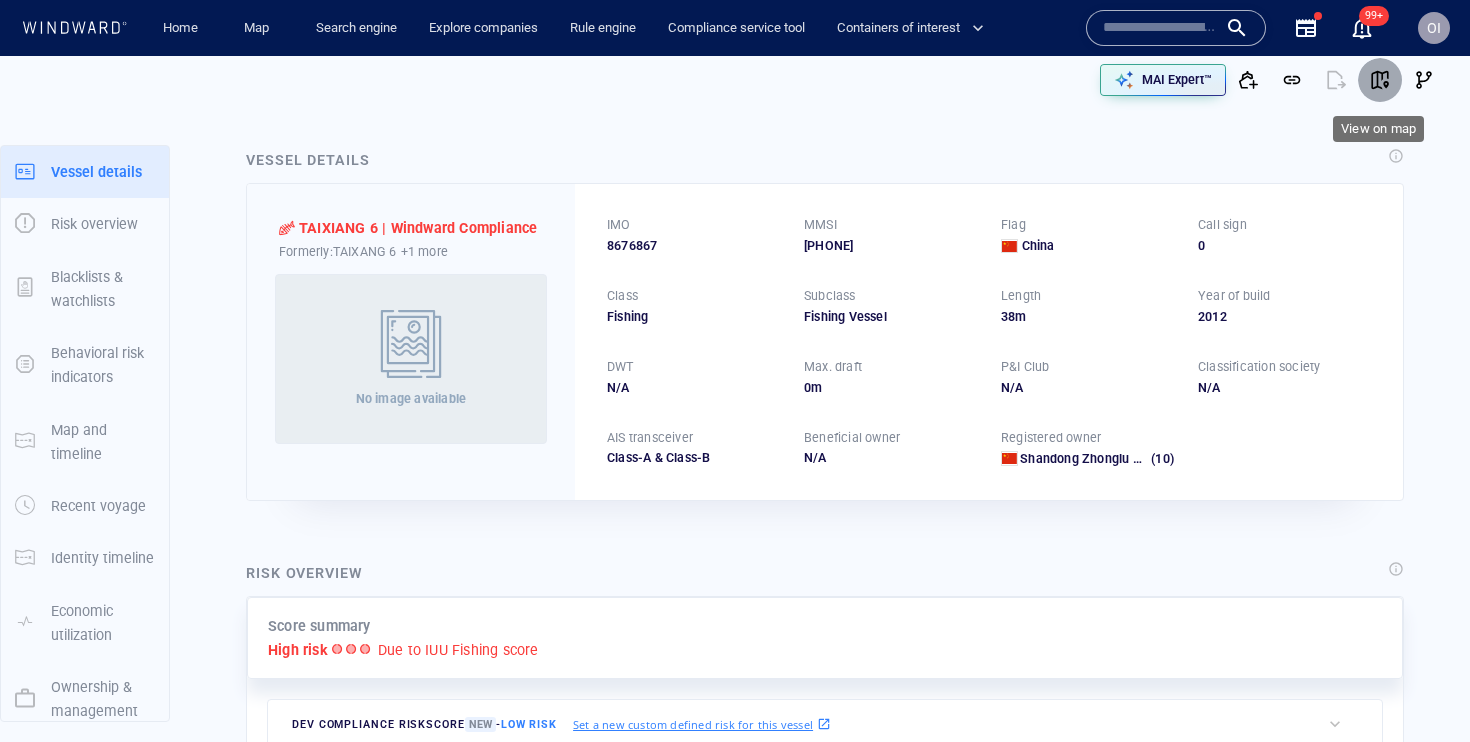 click at bounding box center (1380, 80) 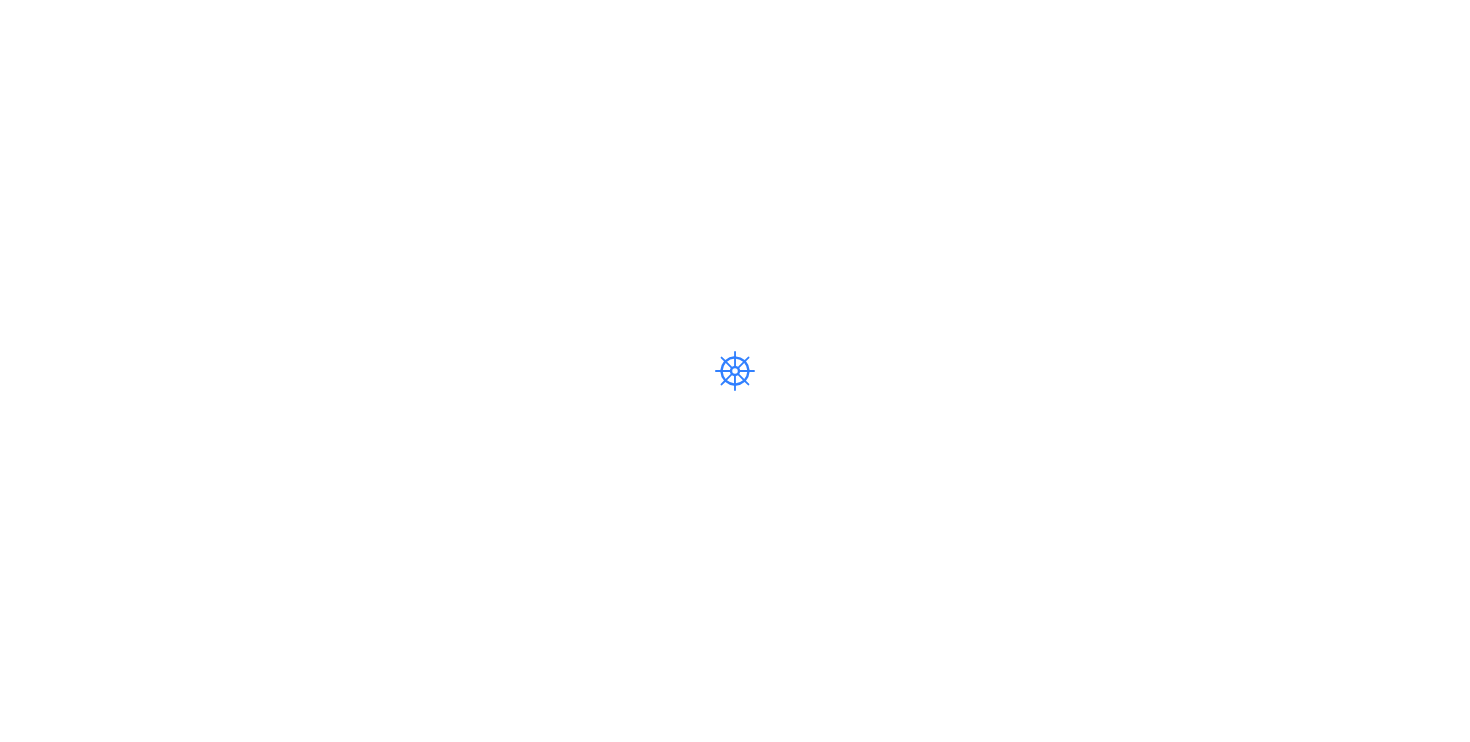 scroll, scrollTop: 0, scrollLeft: 0, axis: both 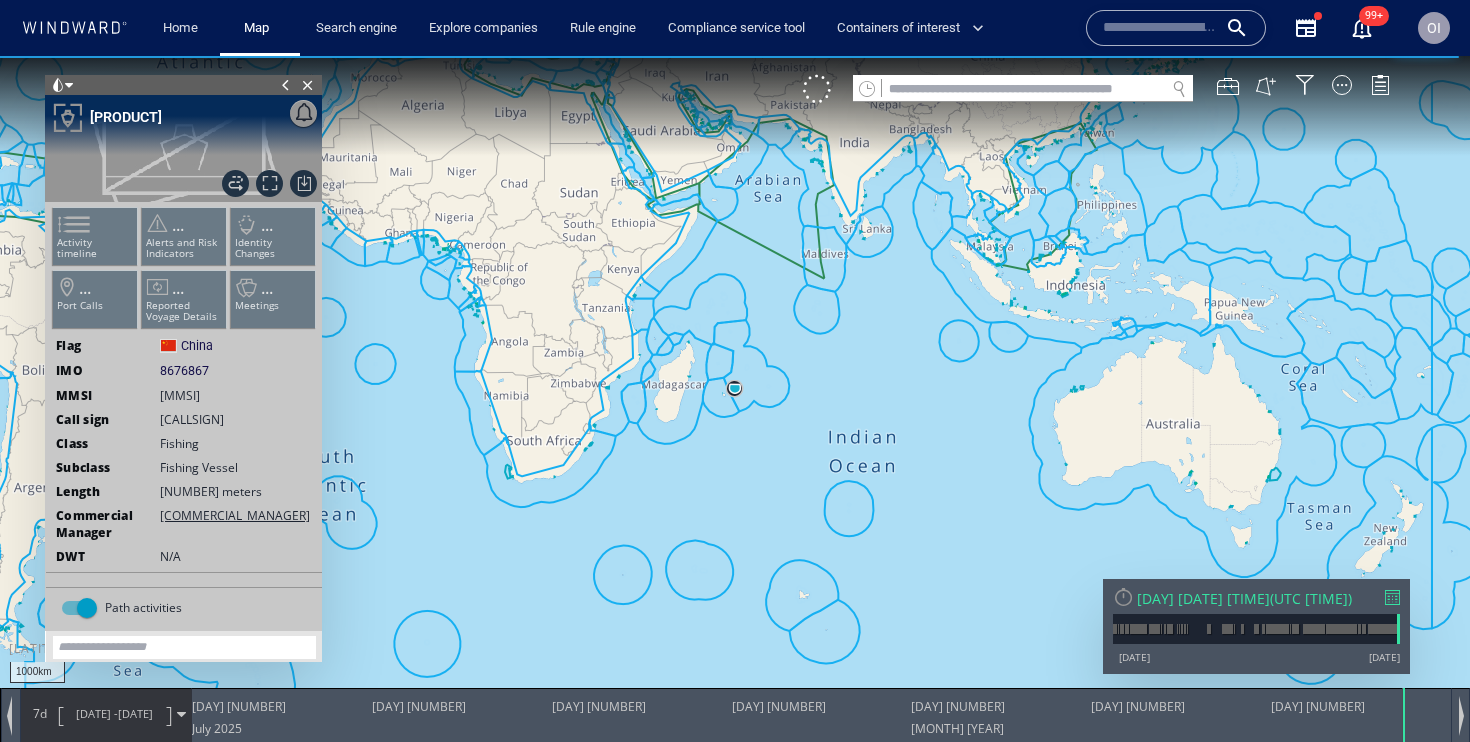 click on "Activity timeline ... Alerts and Risk Indicators ... Identity Changes ... Port Calls ... Reported Voyage Details ... Meetings" at bounding box center (184, 272) 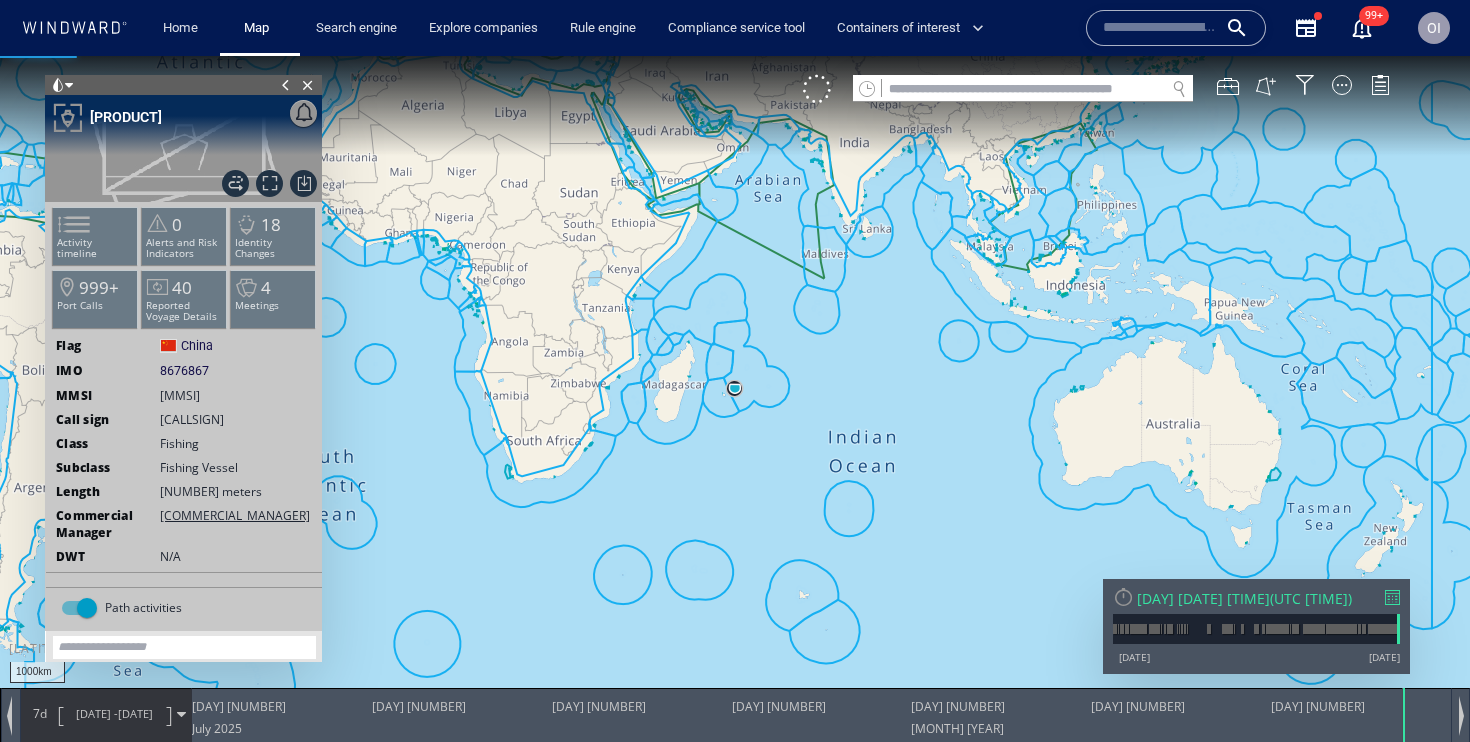 click on "Activity timeline" at bounding box center (95, 248) 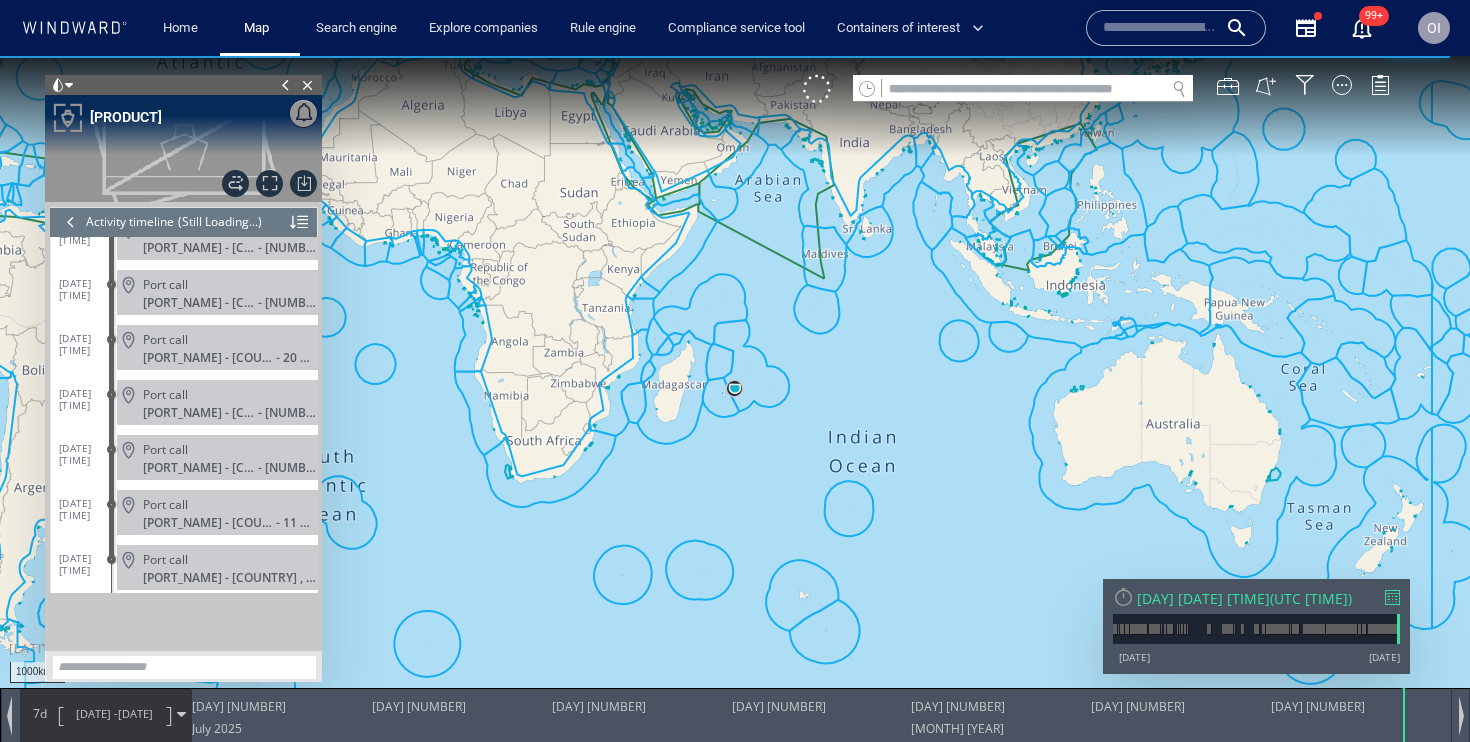 scroll, scrollTop: 144754, scrollLeft: 0, axis: vertical 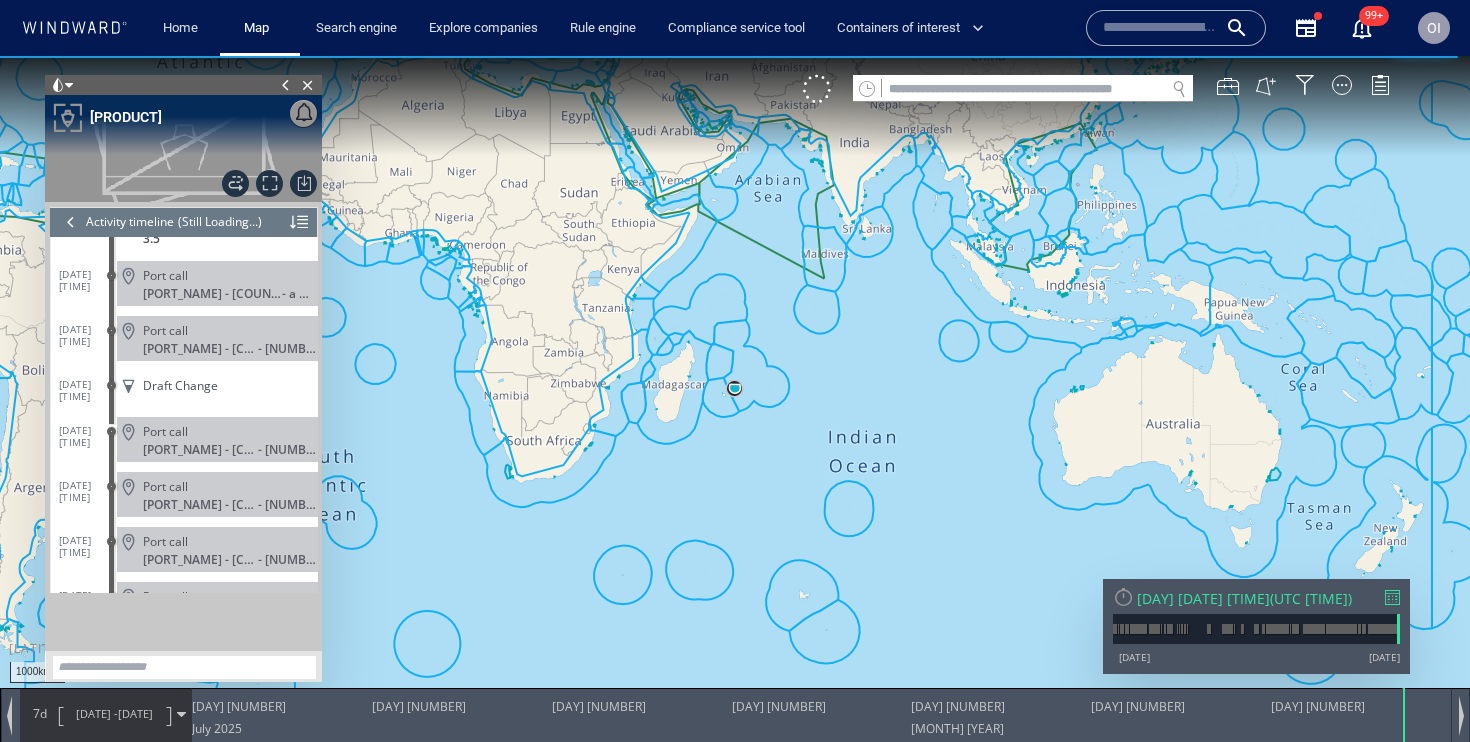 click on "Port call" at bounding box center (226, 431) 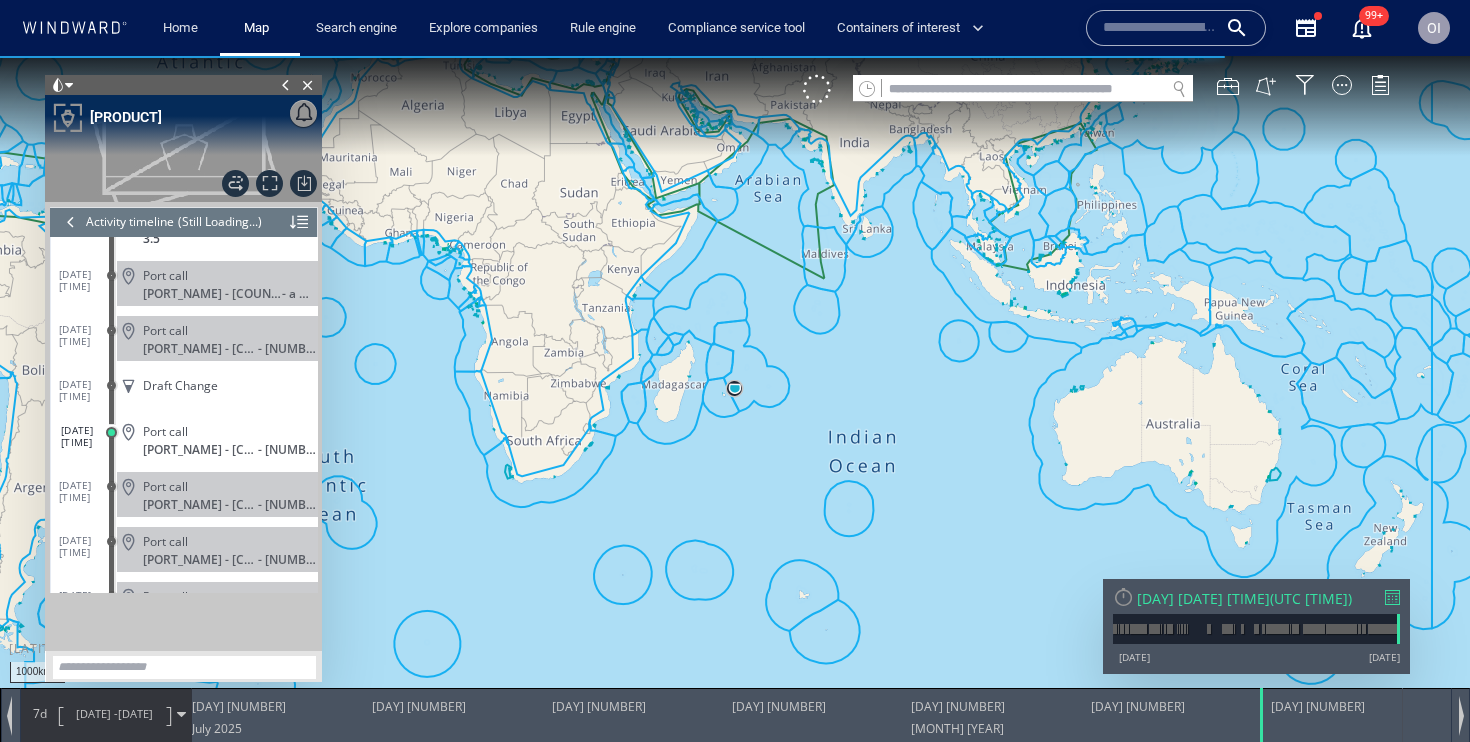 scroll, scrollTop: 319964, scrollLeft: 0, axis: vertical 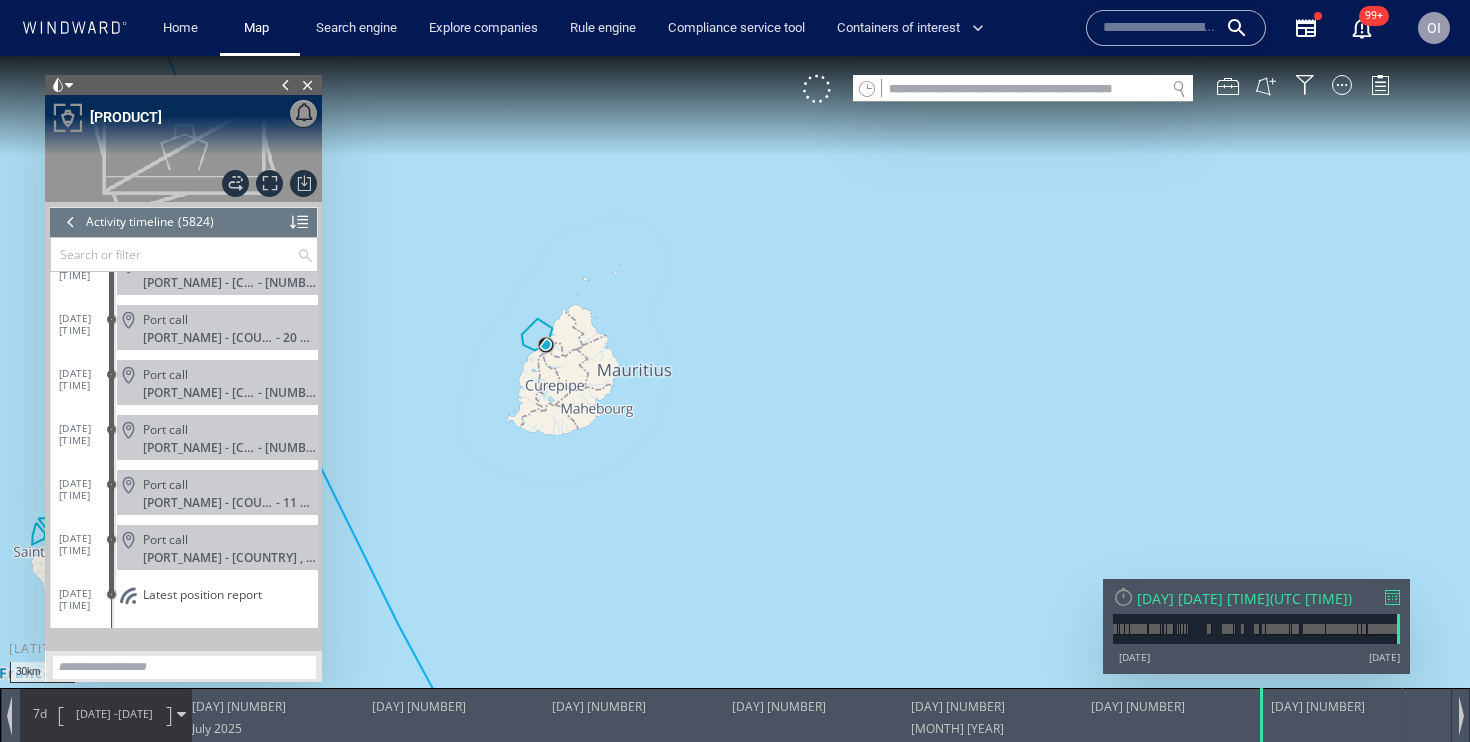 drag, startPoint x: 632, startPoint y: 451, endPoint x: 694, endPoint y: 517, distance: 90.55385 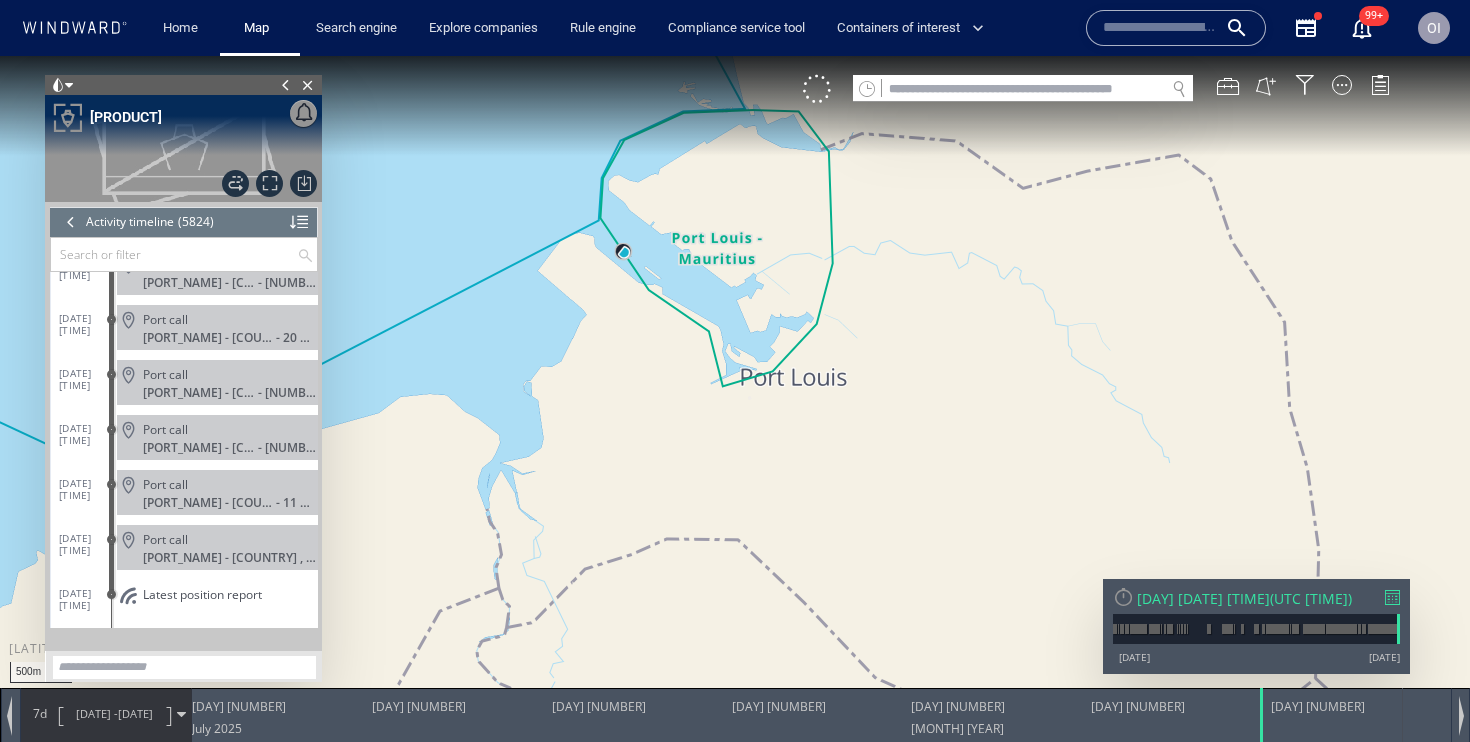 drag, startPoint x: 630, startPoint y: 438, endPoint x: 636, endPoint y: 572, distance: 134.13426 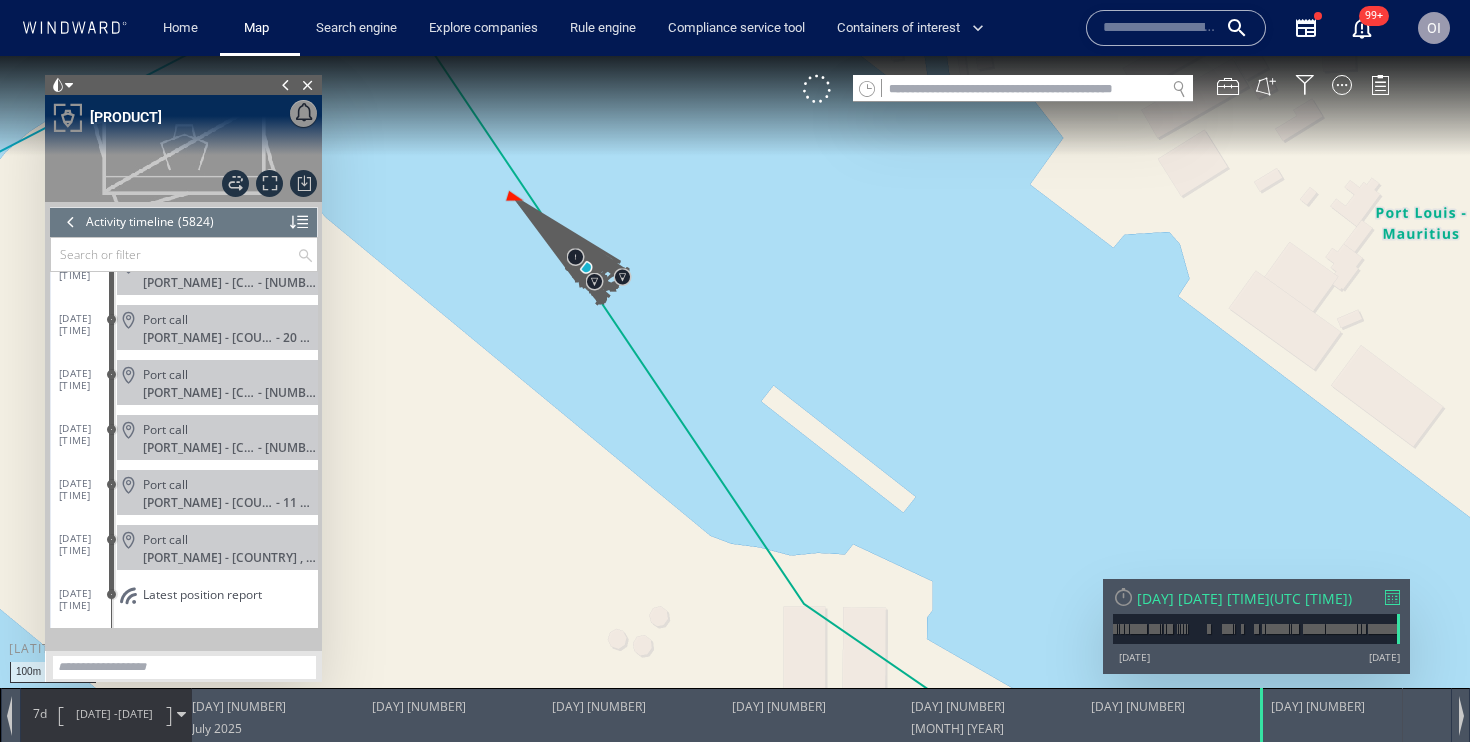 drag, startPoint x: 623, startPoint y: 361, endPoint x: 630, endPoint y: 486, distance: 125.19585 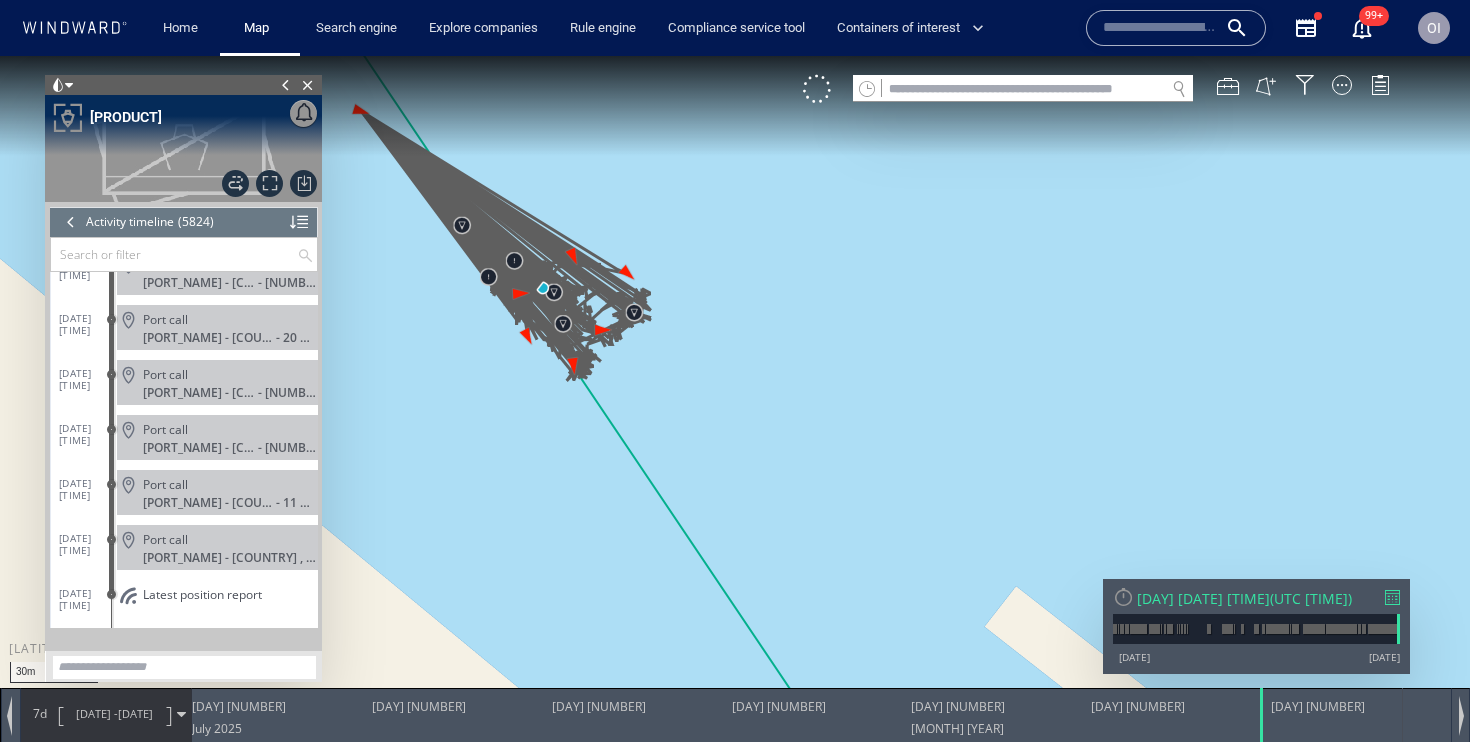 drag, startPoint x: 629, startPoint y: 447, endPoint x: 712, endPoint y: 641, distance: 211.00948 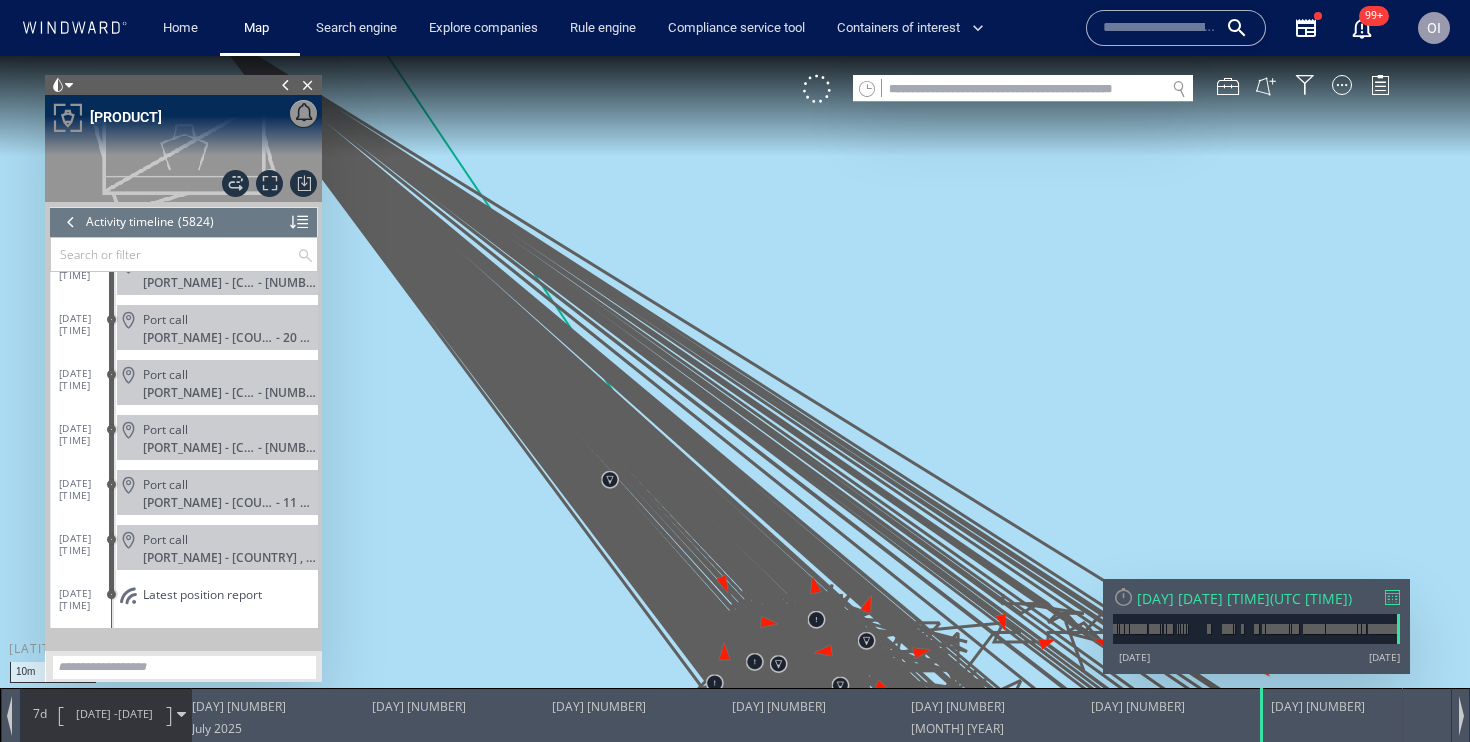drag, startPoint x: 586, startPoint y: 377, endPoint x: 628, endPoint y: 319, distance: 71.610054 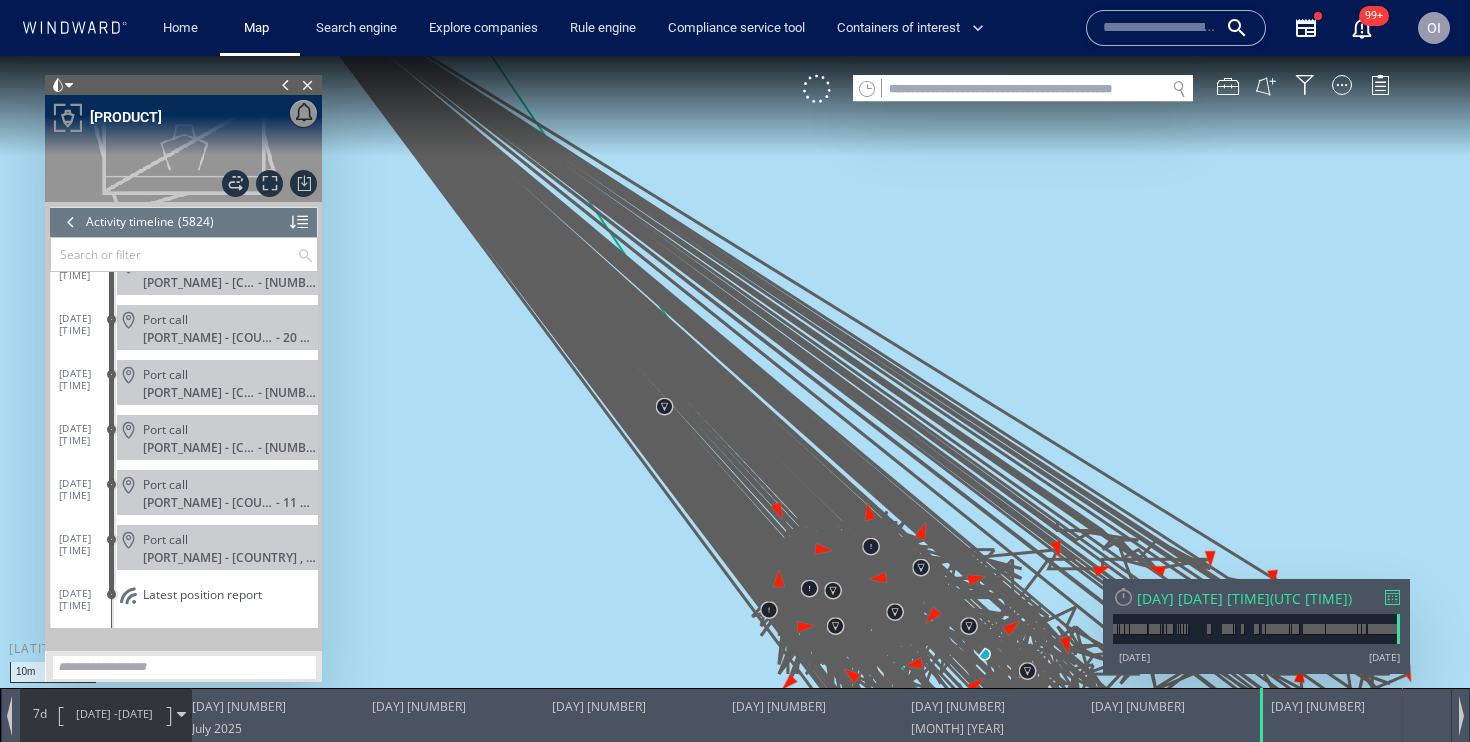 click on "7d" at bounding box center [40, 713] 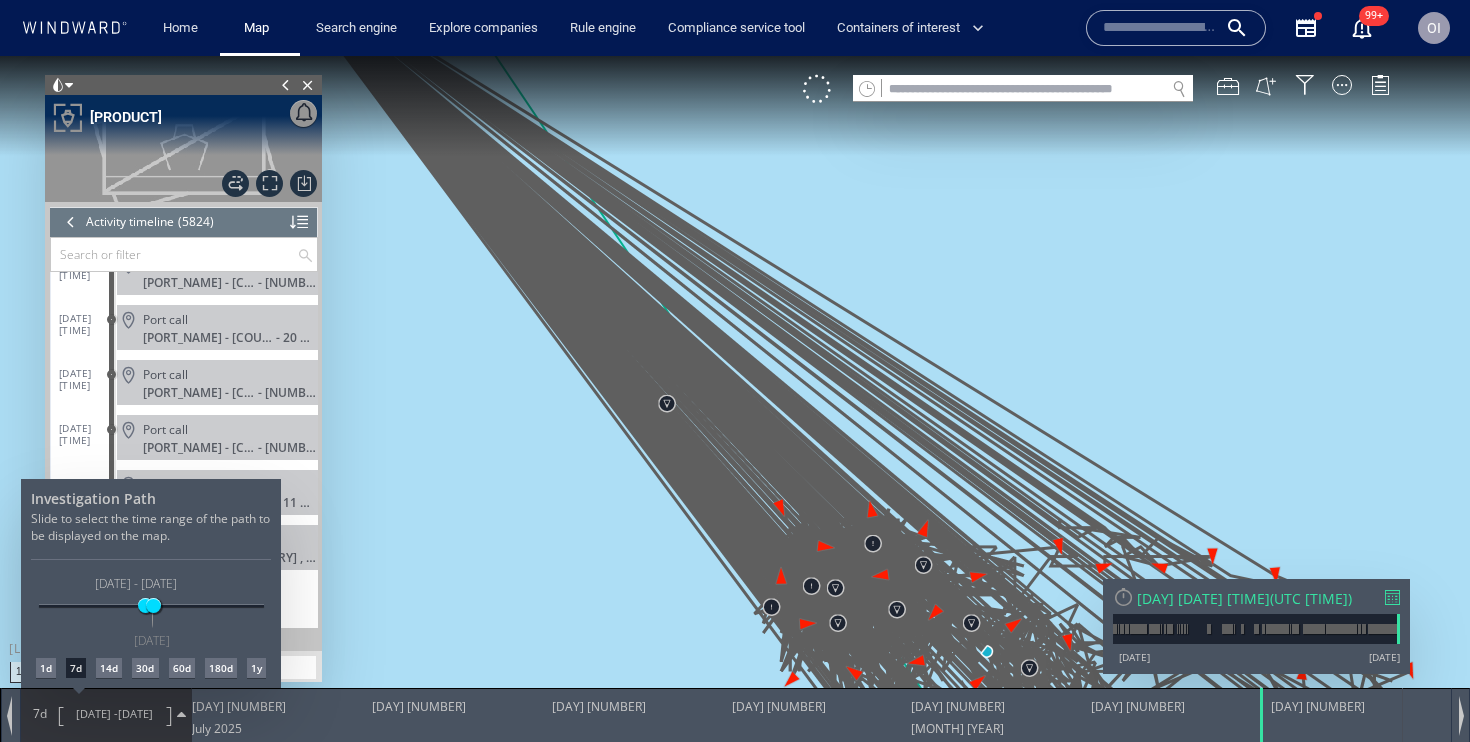 click on "30d" at bounding box center [145, 668] 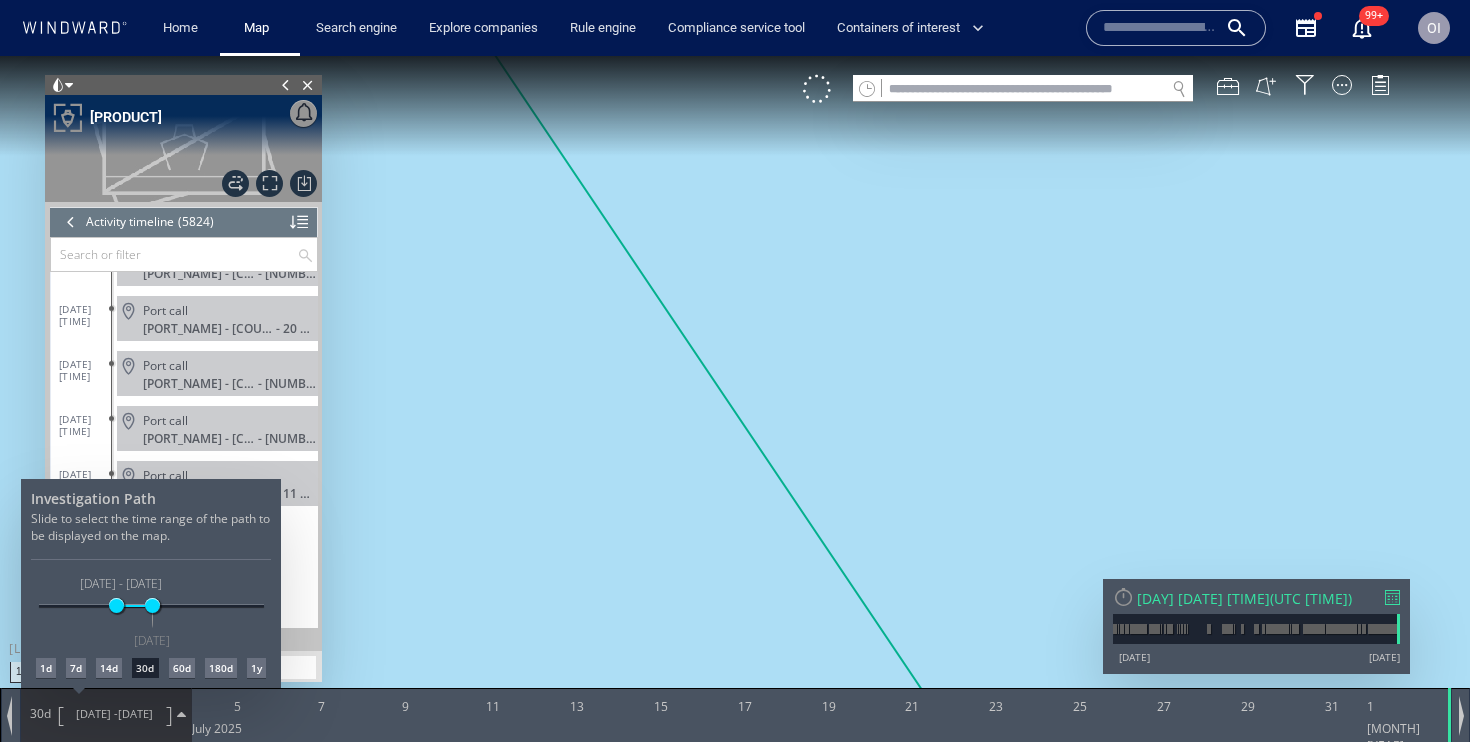 scroll, scrollTop: 319660, scrollLeft: 0, axis: vertical 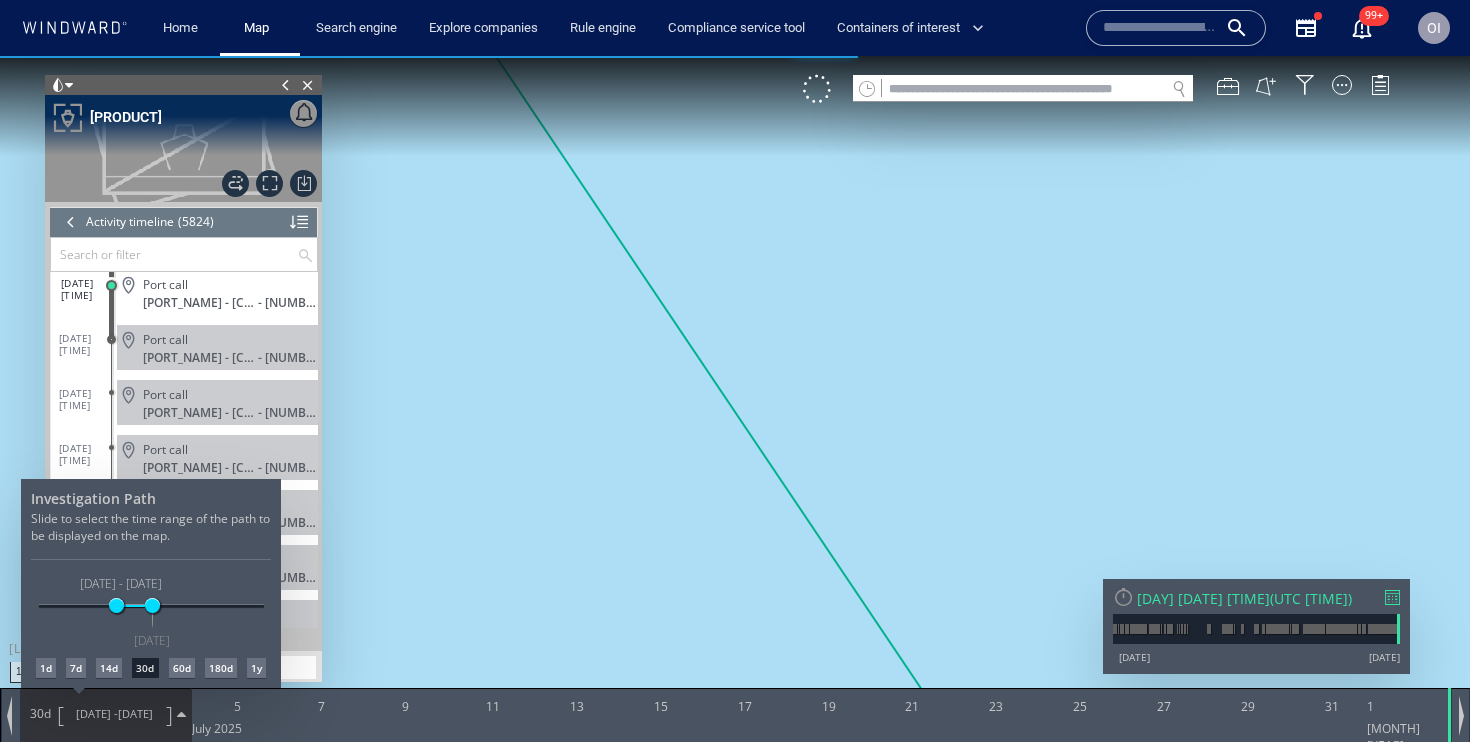 click at bounding box center (735, 399) 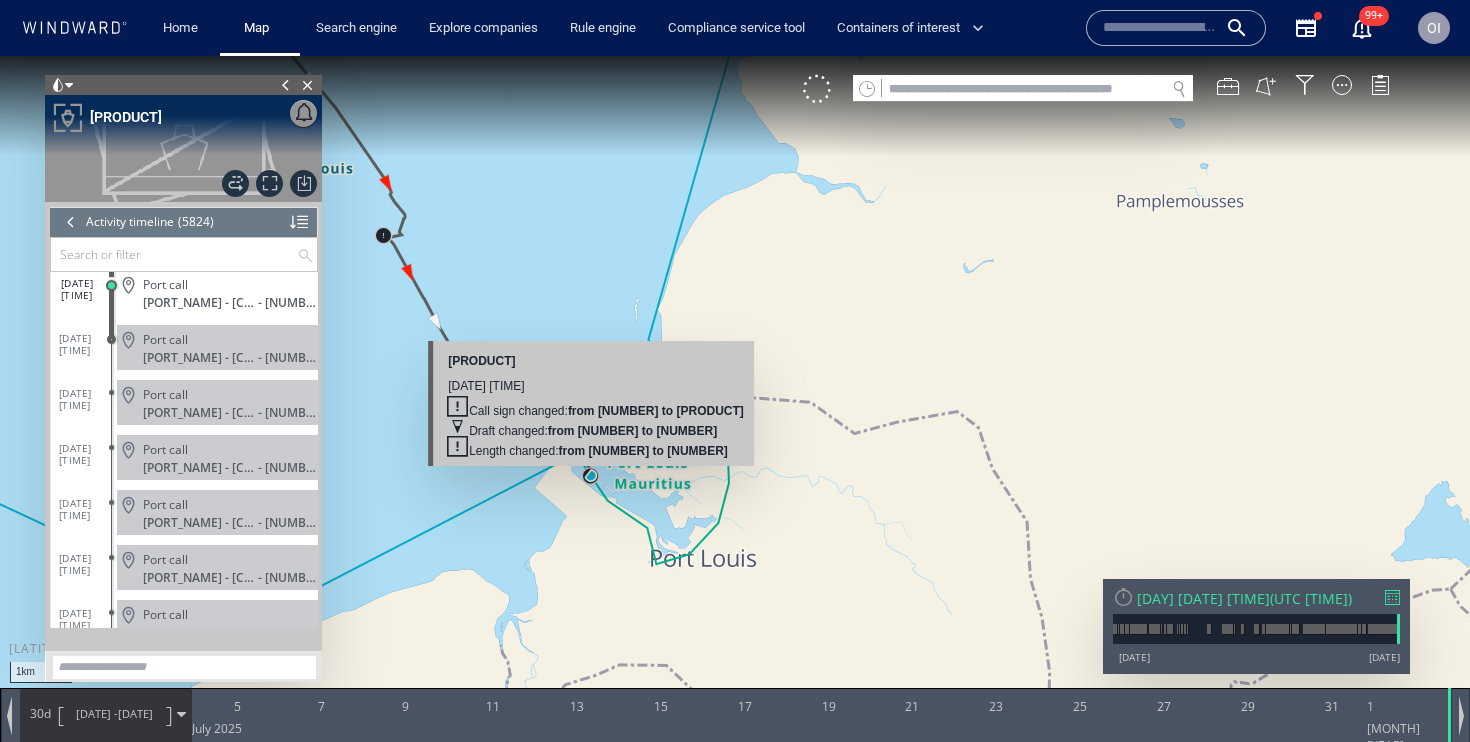 click at bounding box center [735, 389] 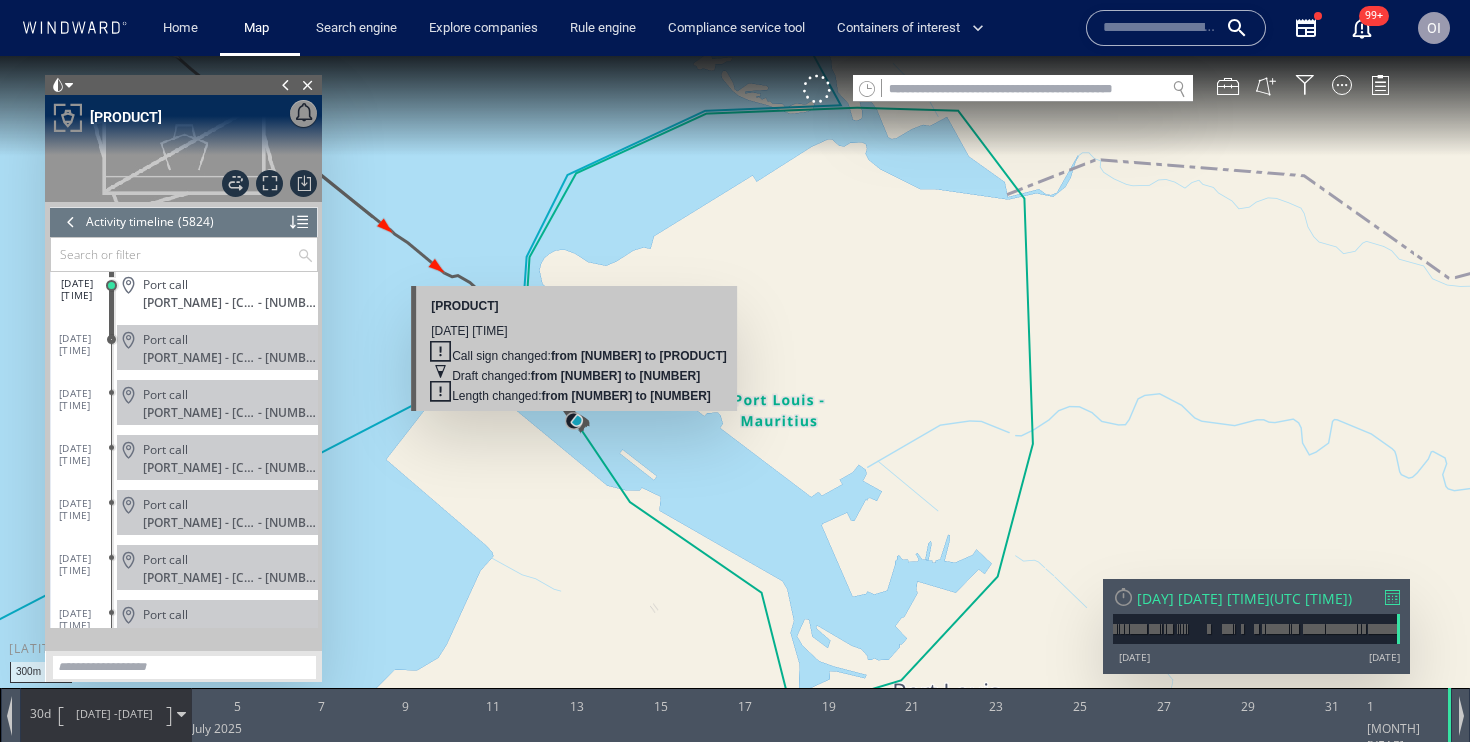 click at bounding box center [735, 389] 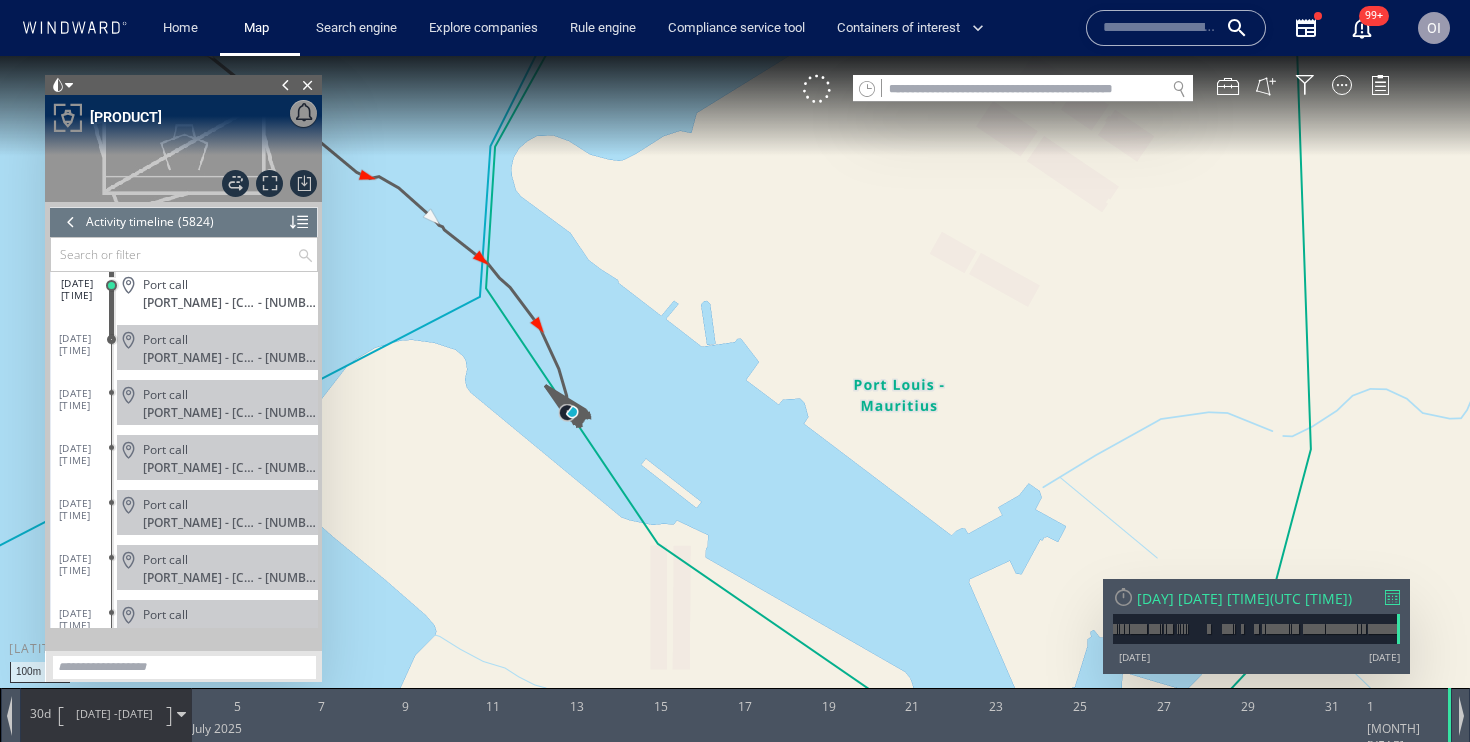 click at bounding box center (735, 389) 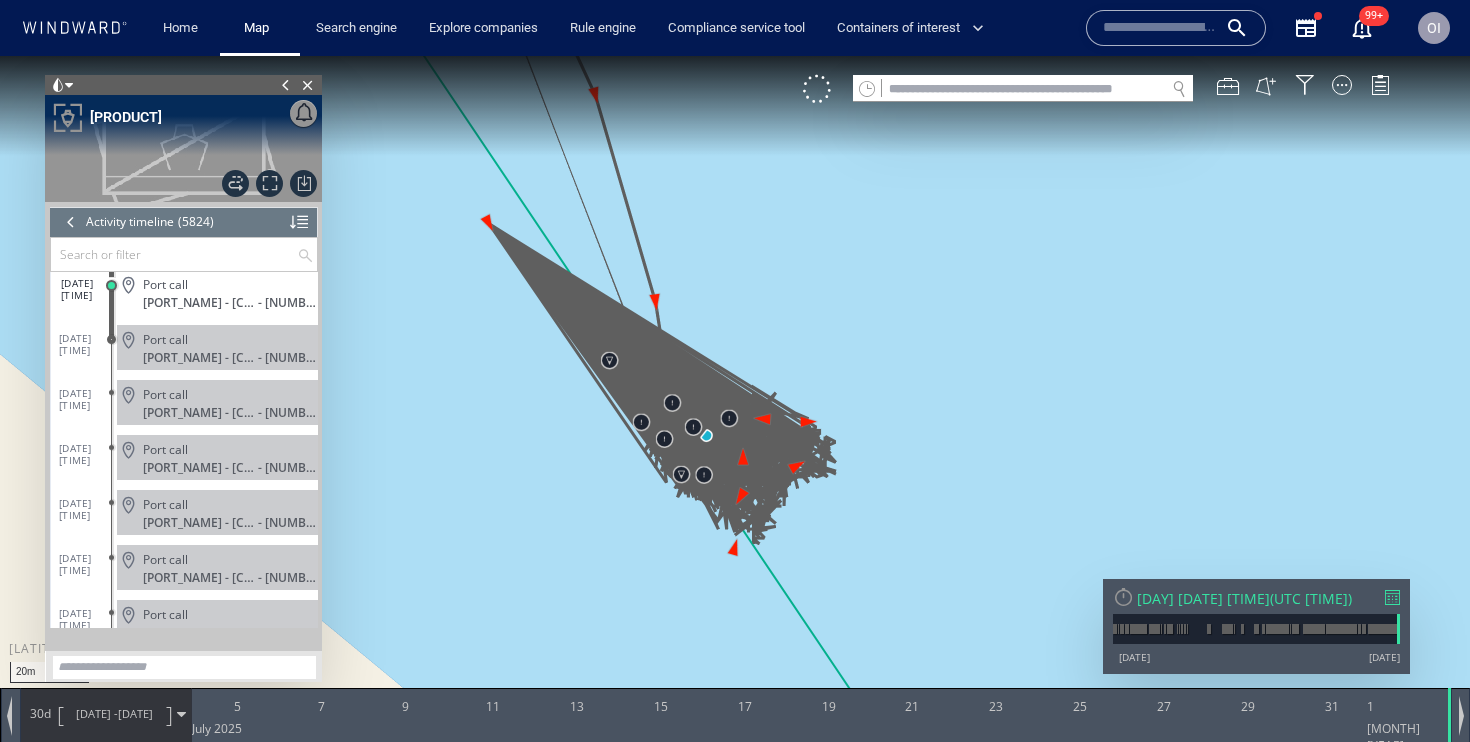 drag, startPoint x: 554, startPoint y: 435, endPoint x: 775, endPoint y: 442, distance: 221.11082 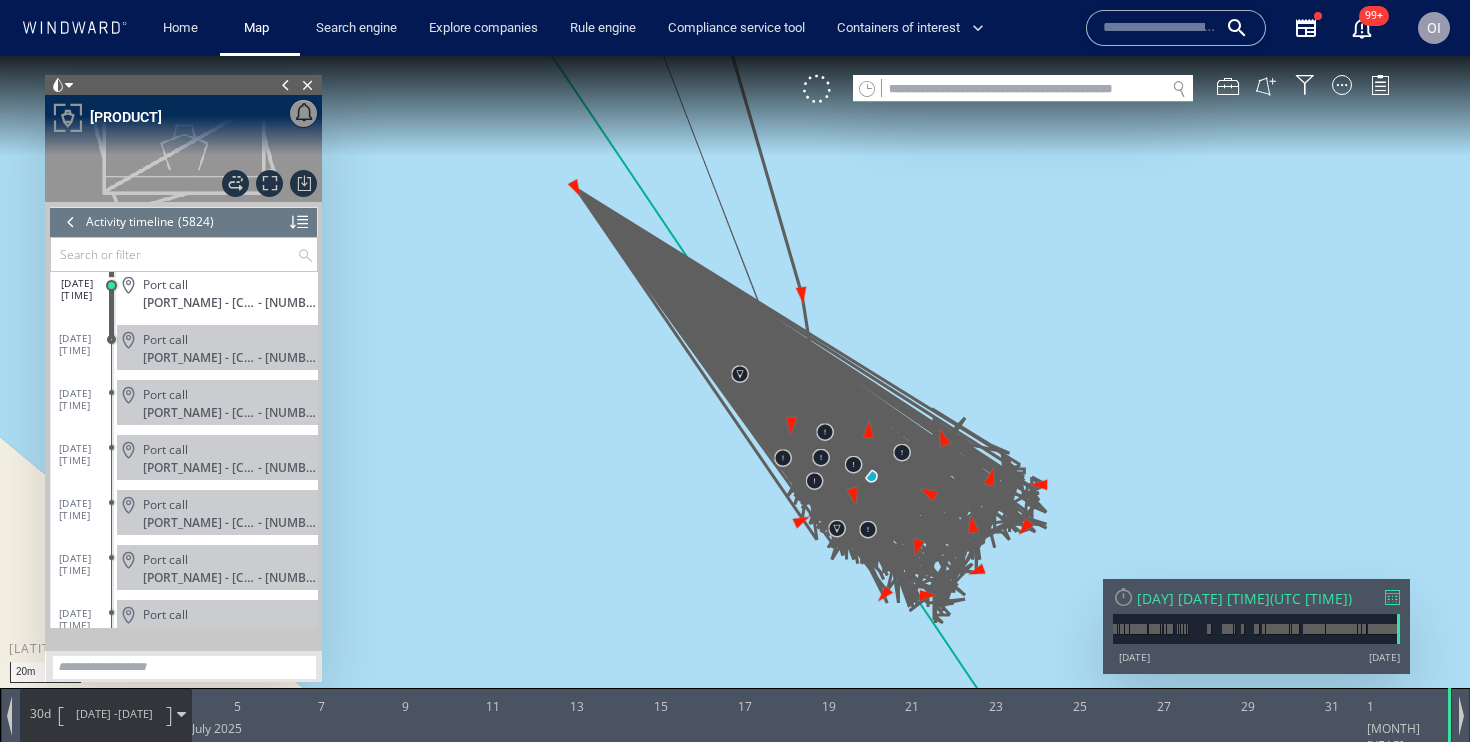 click on "03/07/25 -  02/08/25" at bounding box center (114, 714) 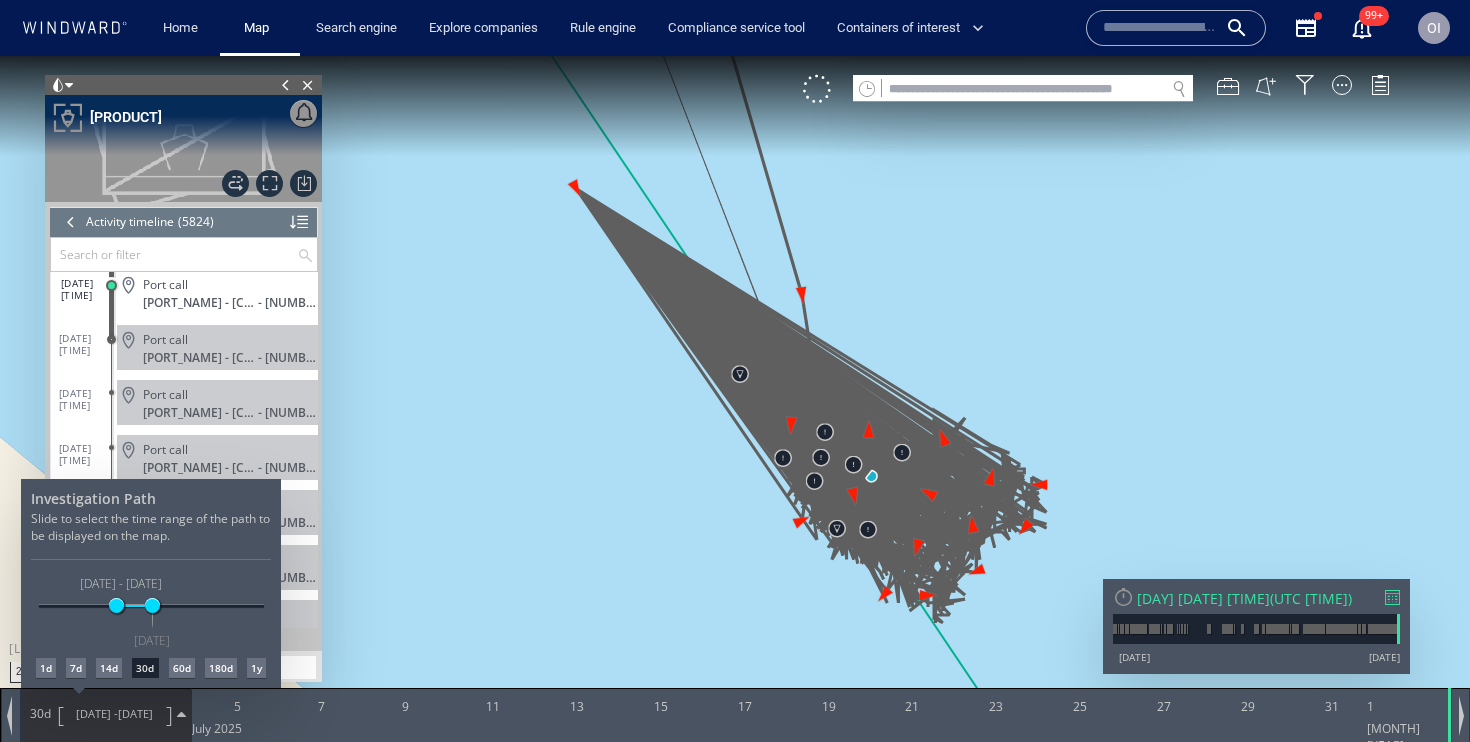 click on "14d" at bounding box center [109, 668] 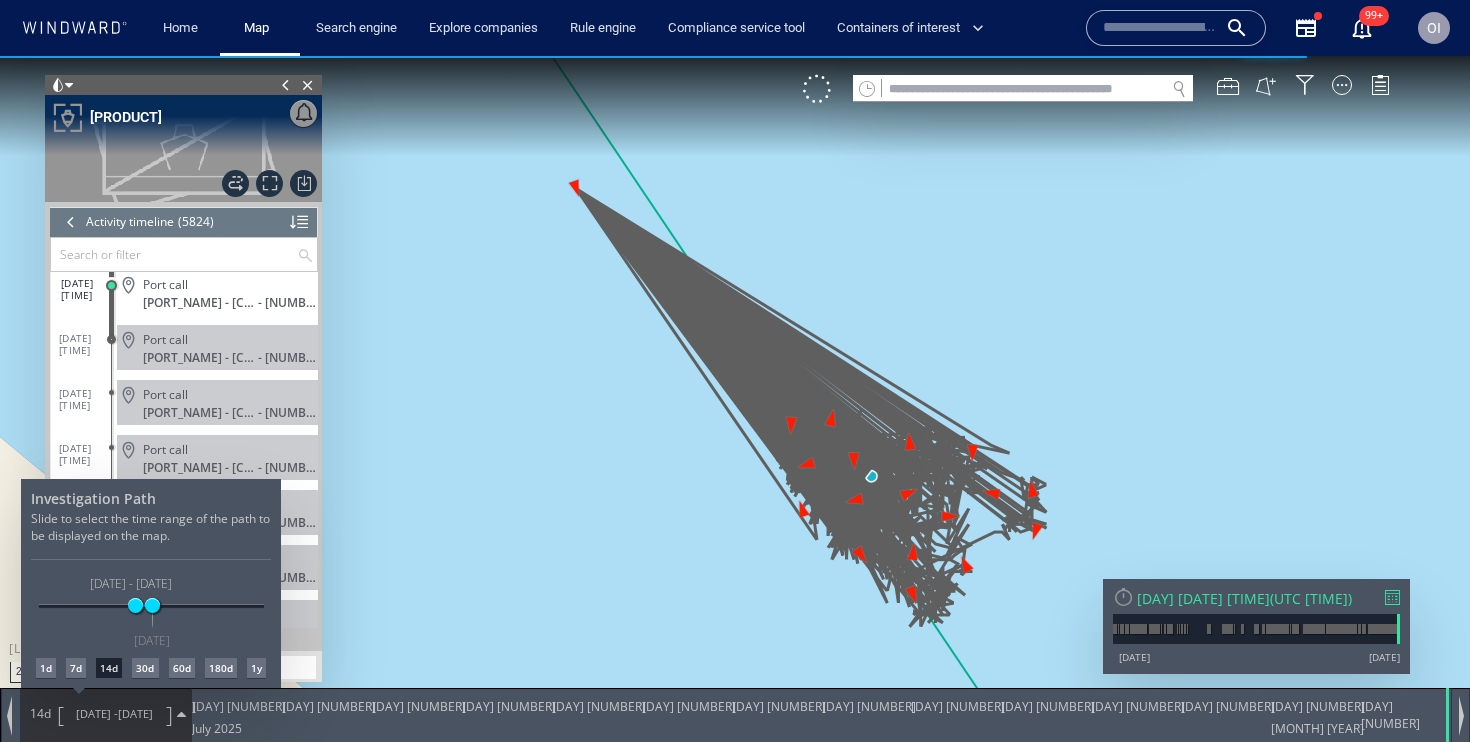 click at bounding box center (735, 399) 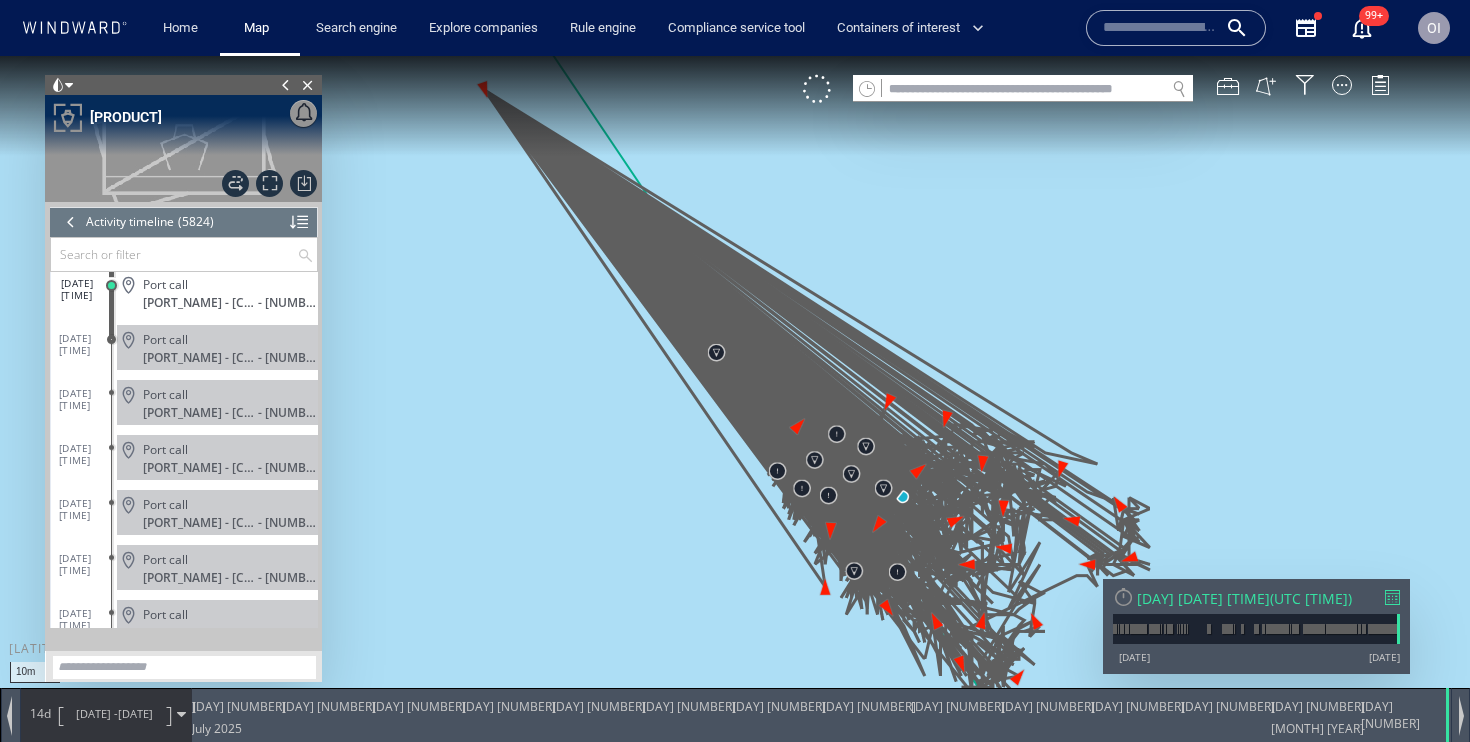 click at bounding box center (735, 389) 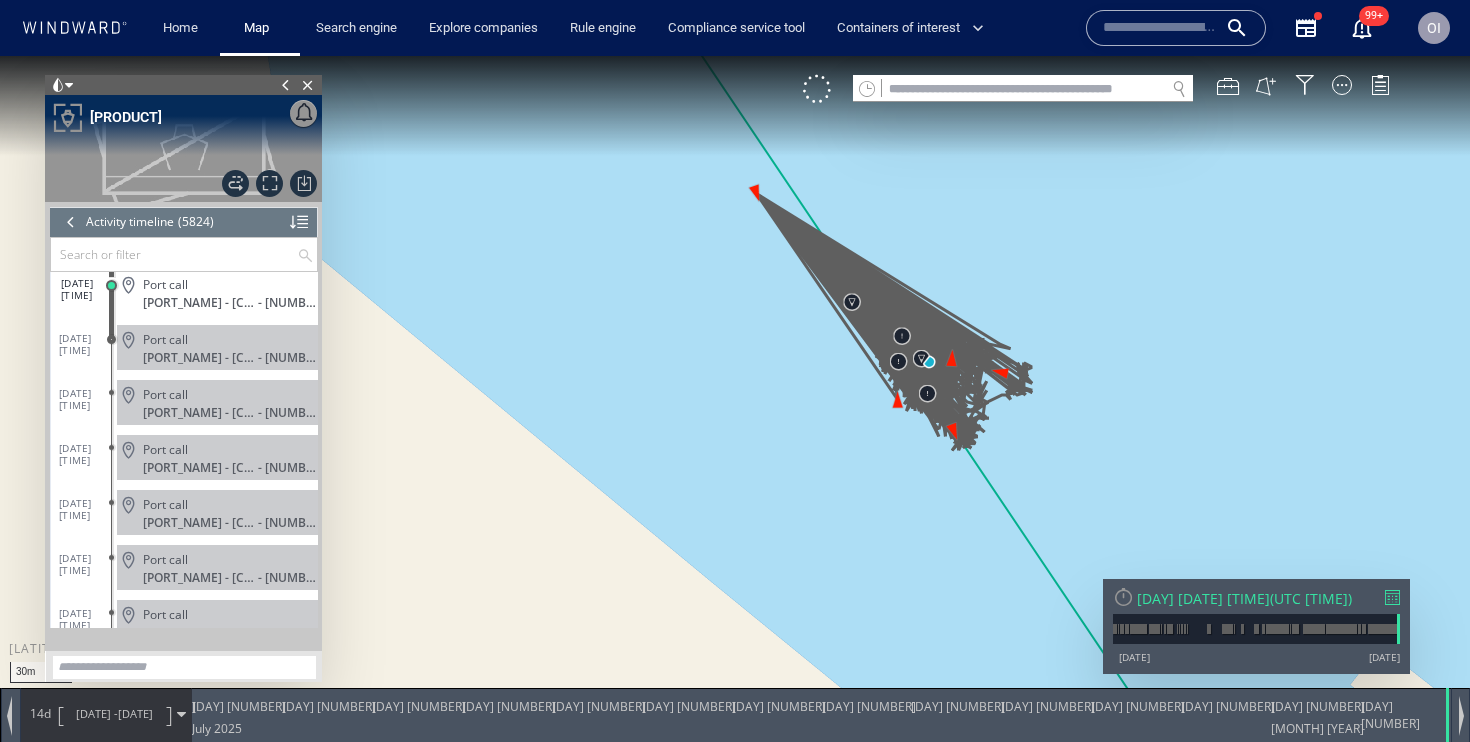 drag, startPoint x: 970, startPoint y: 253, endPoint x: 836, endPoint y: 385, distance: 188.09572 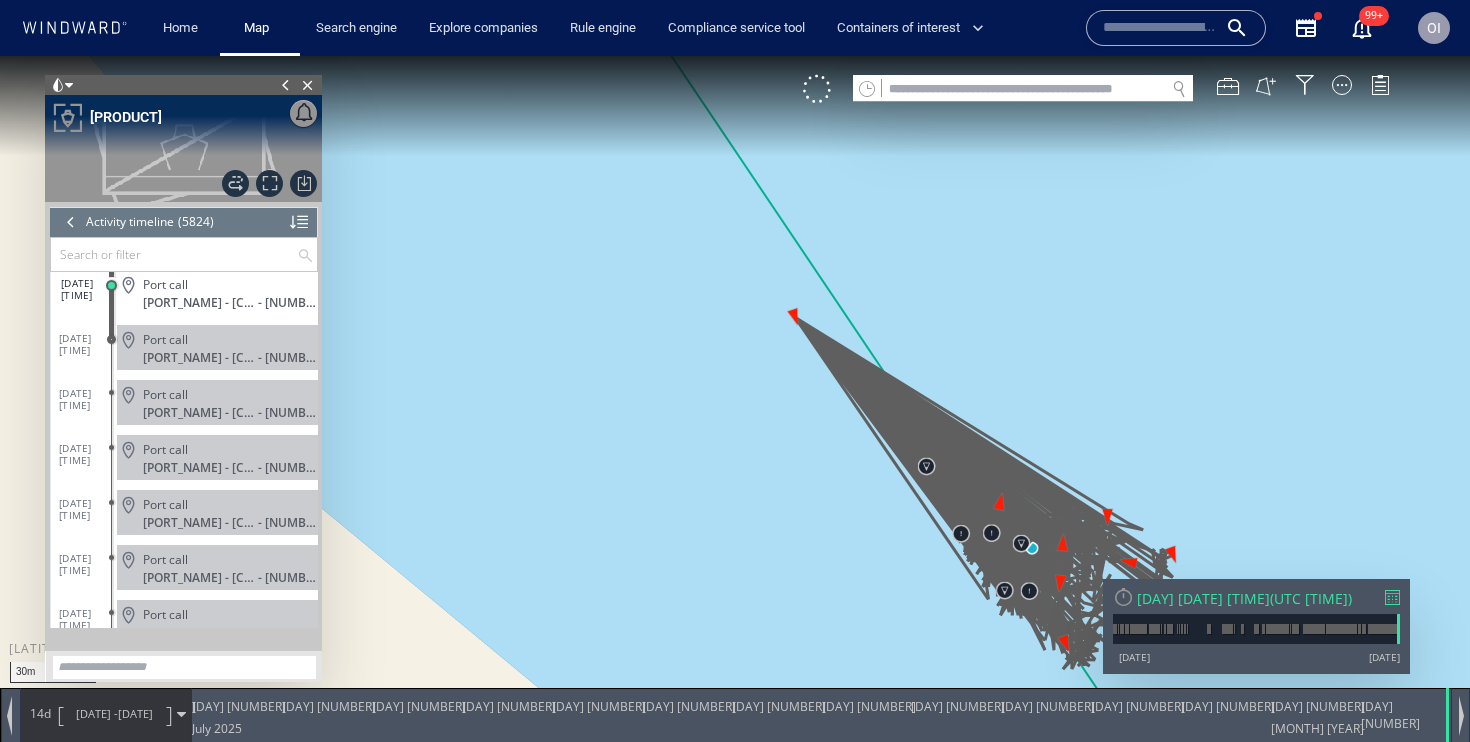 drag, startPoint x: 1035, startPoint y: 378, endPoint x: 842, endPoint y: 313, distance: 203.65166 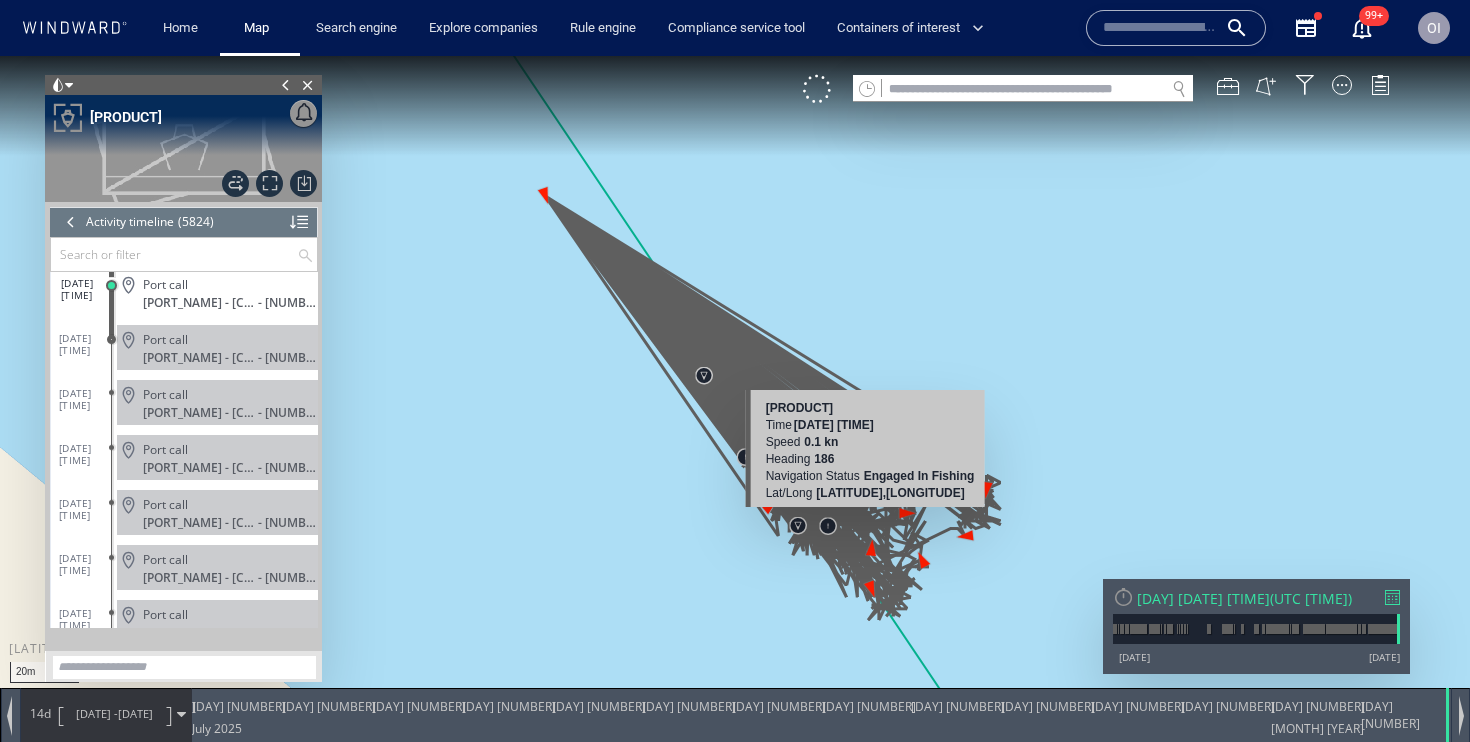 click at bounding box center [71, 222] 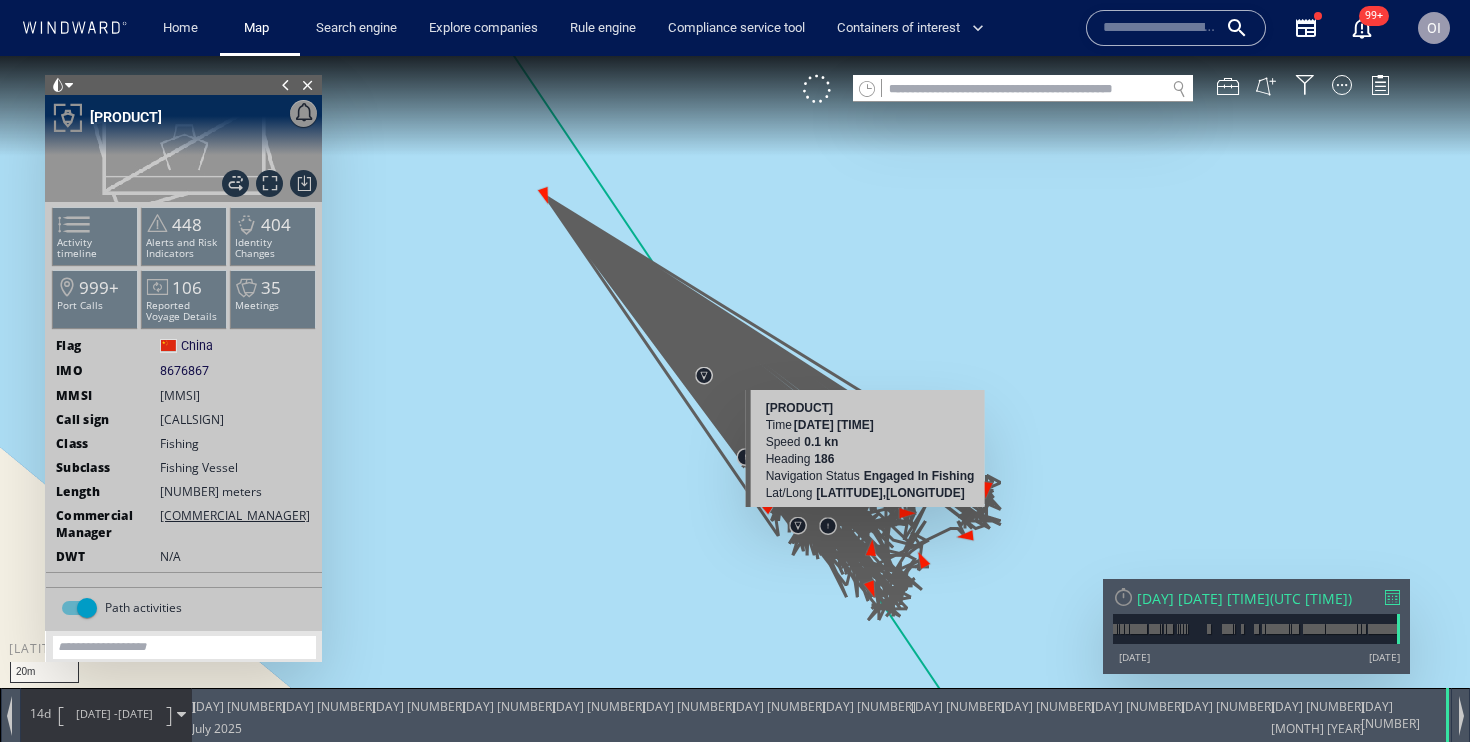 click at bounding box center [62, 224] 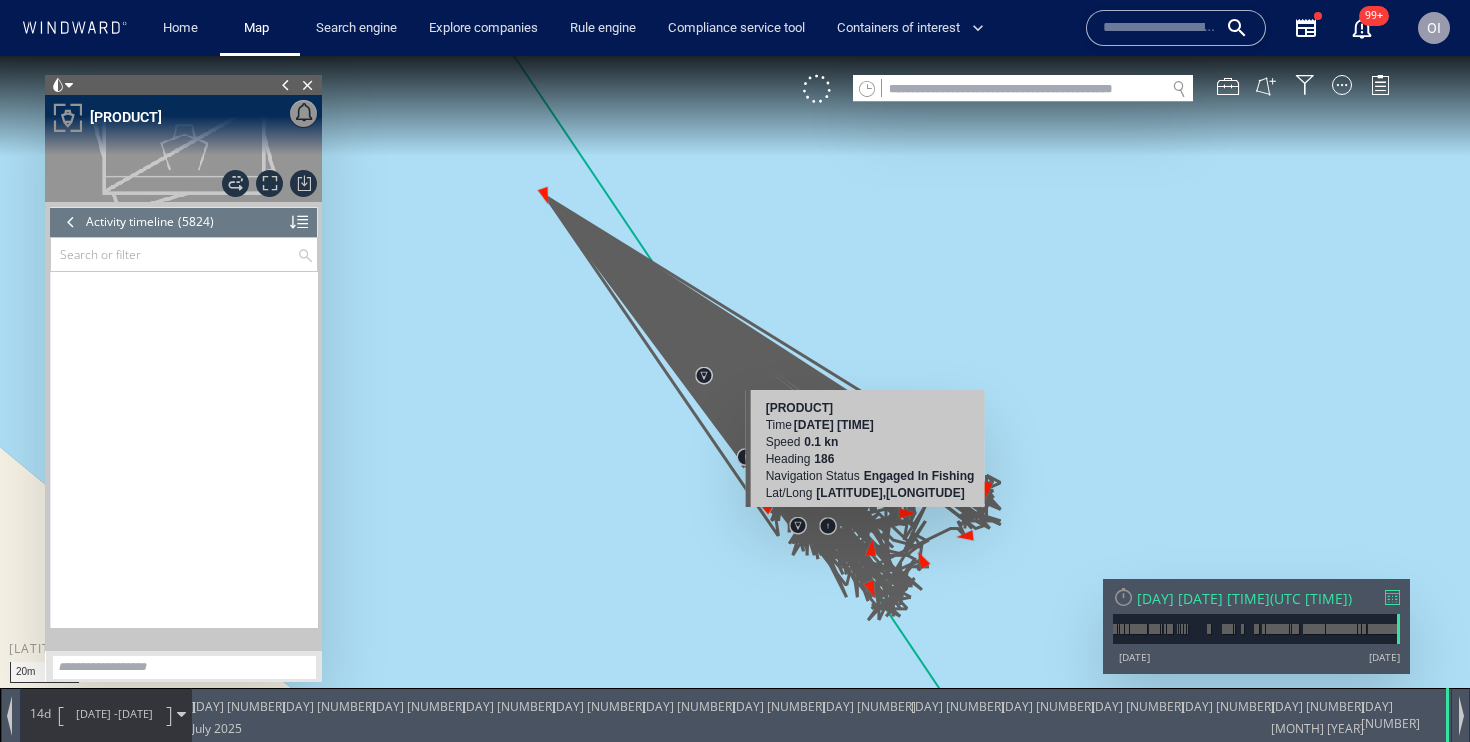 scroll, scrollTop: 319660, scrollLeft: 0, axis: vertical 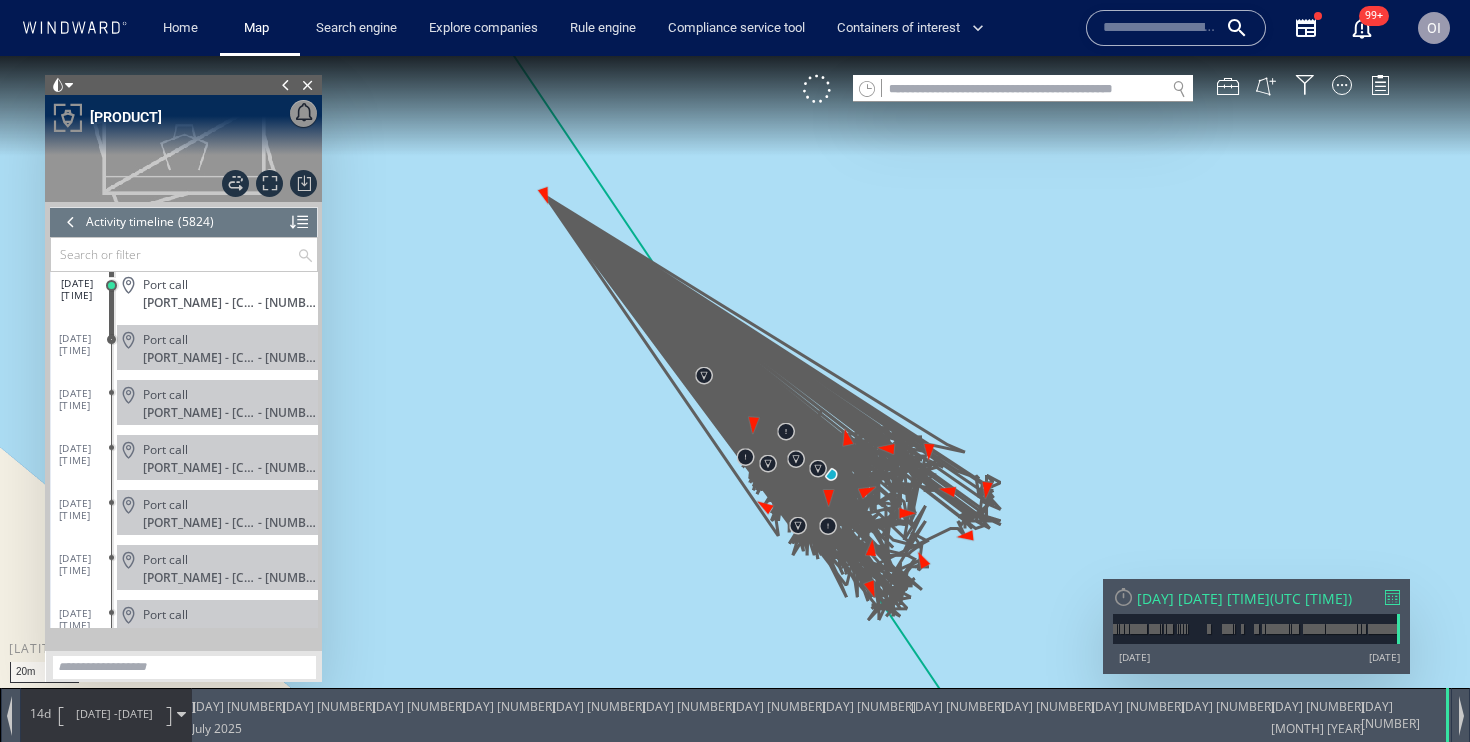 click at bounding box center (735, 389) 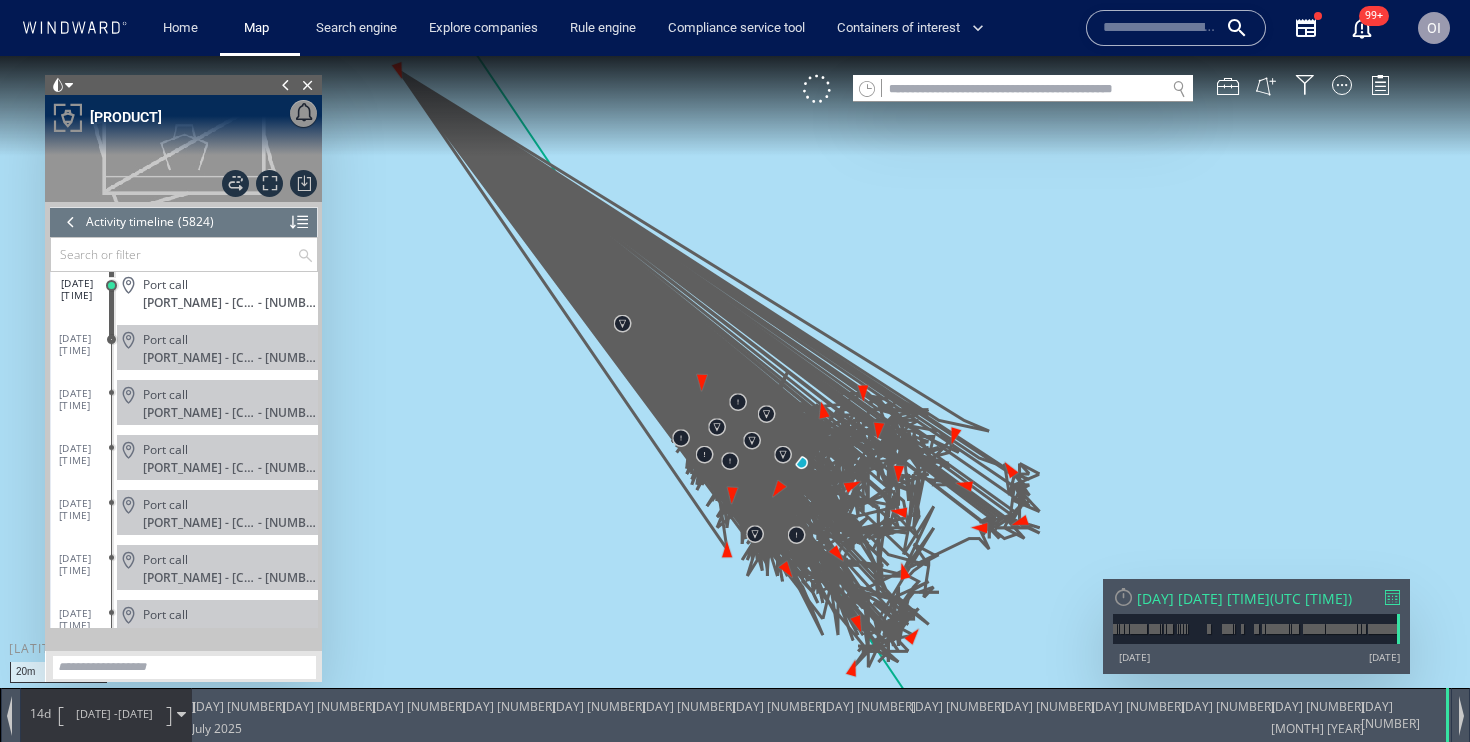 click at bounding box center [1160, 28] 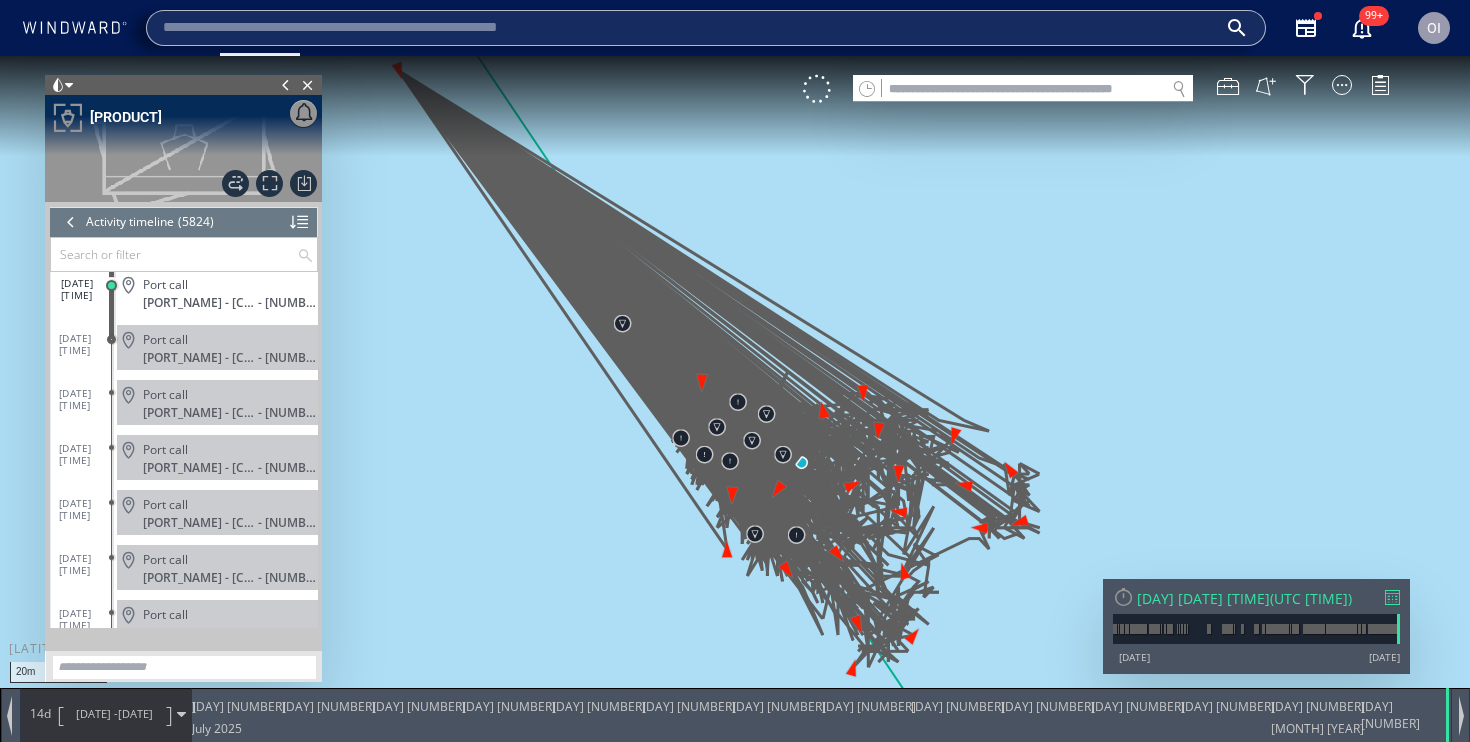 type on "**********" 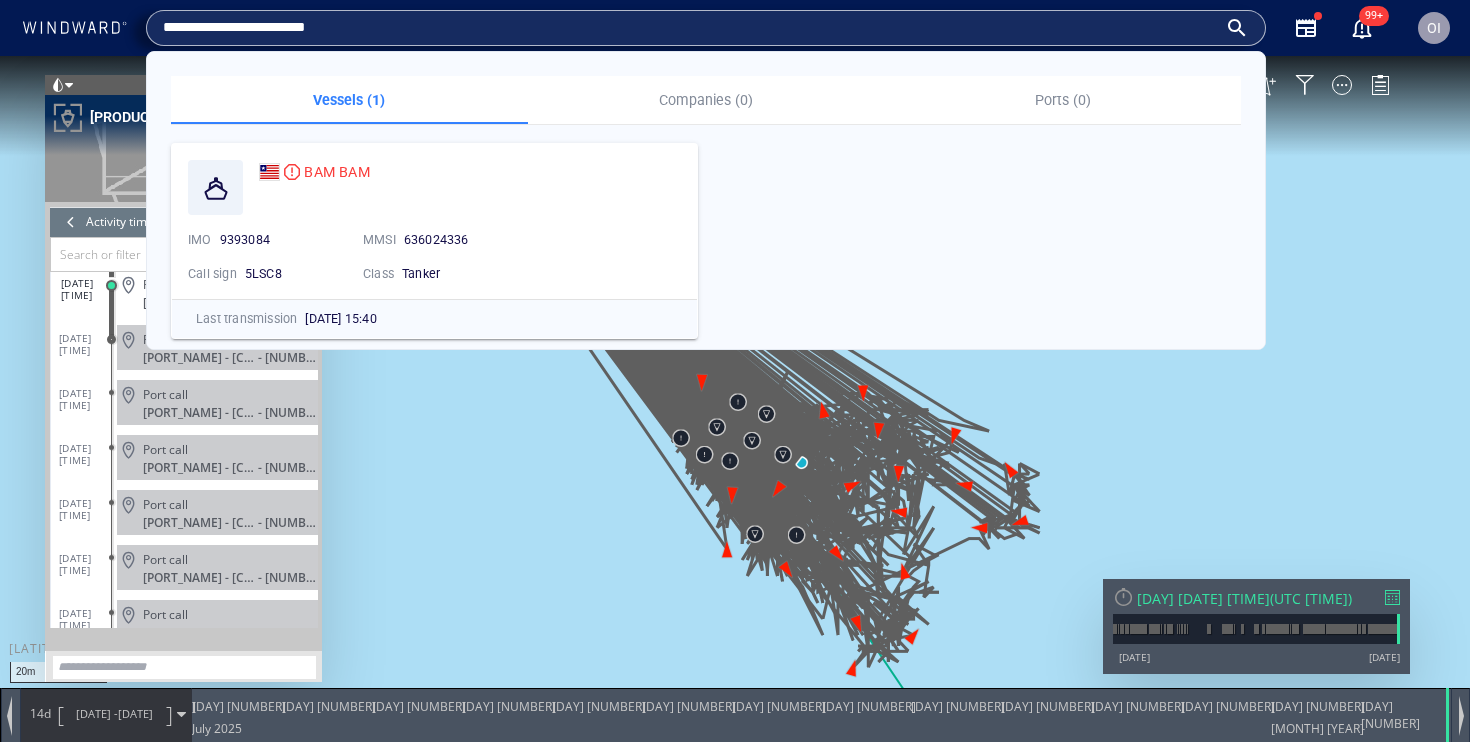 click on "**********" at bounding box center [690, 28] 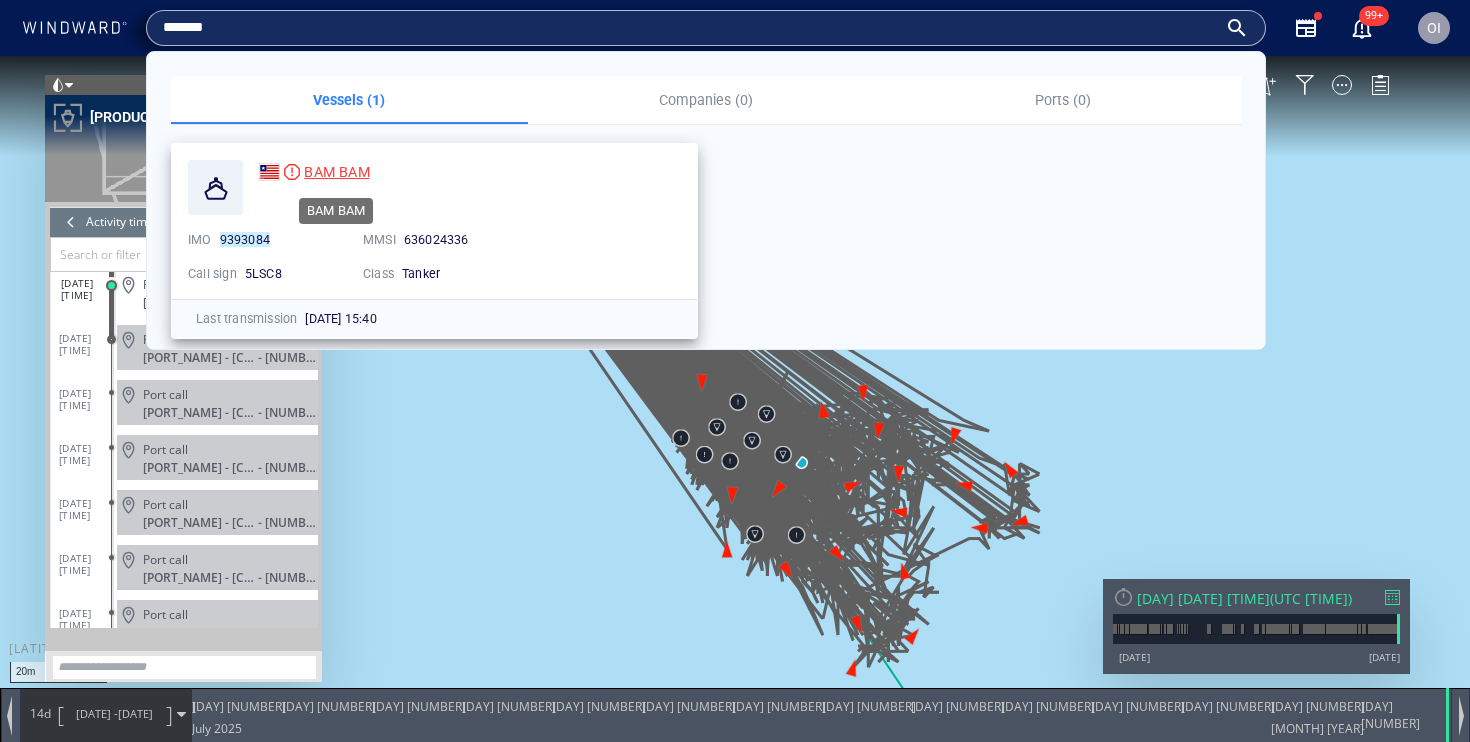 type on "*******" 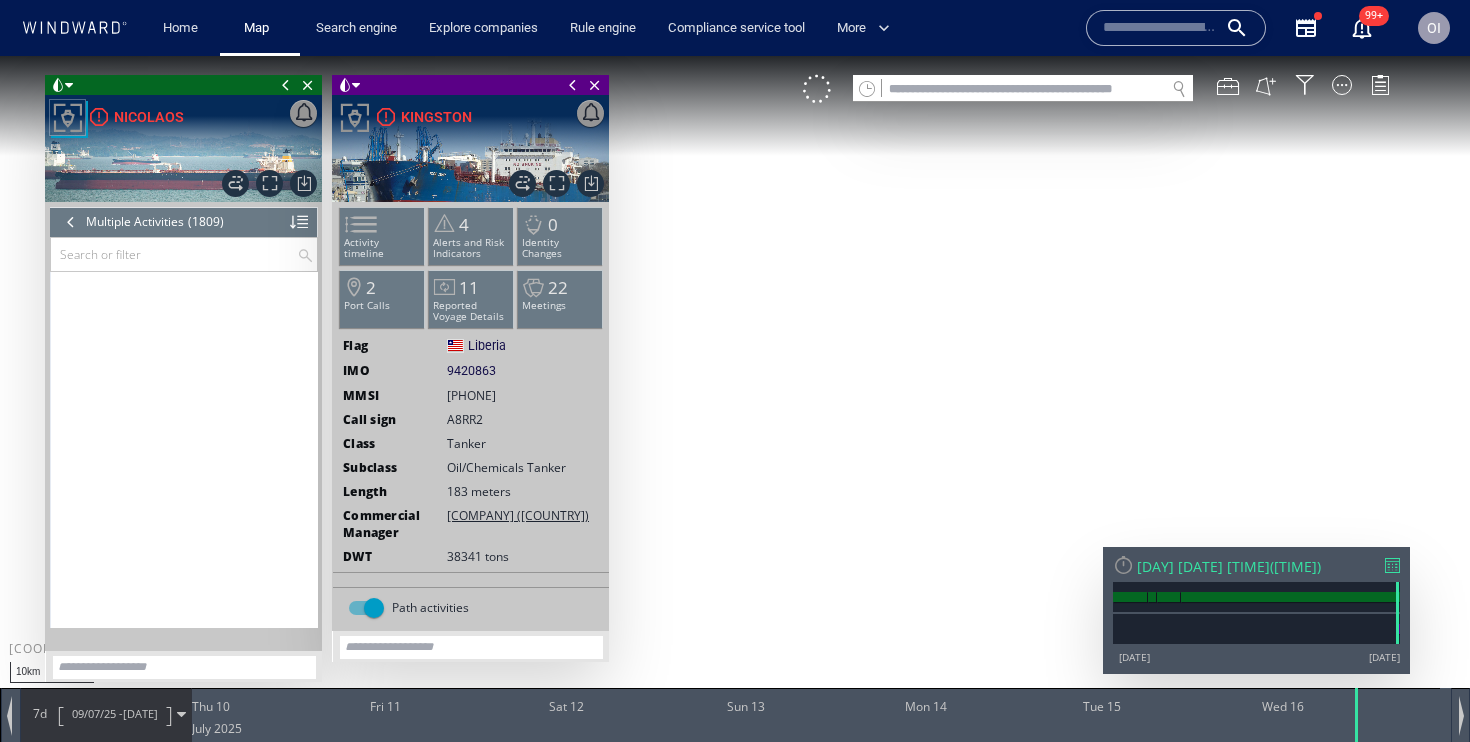 scroll, scrollTop: 0, scrollLeft: 0, axis: both 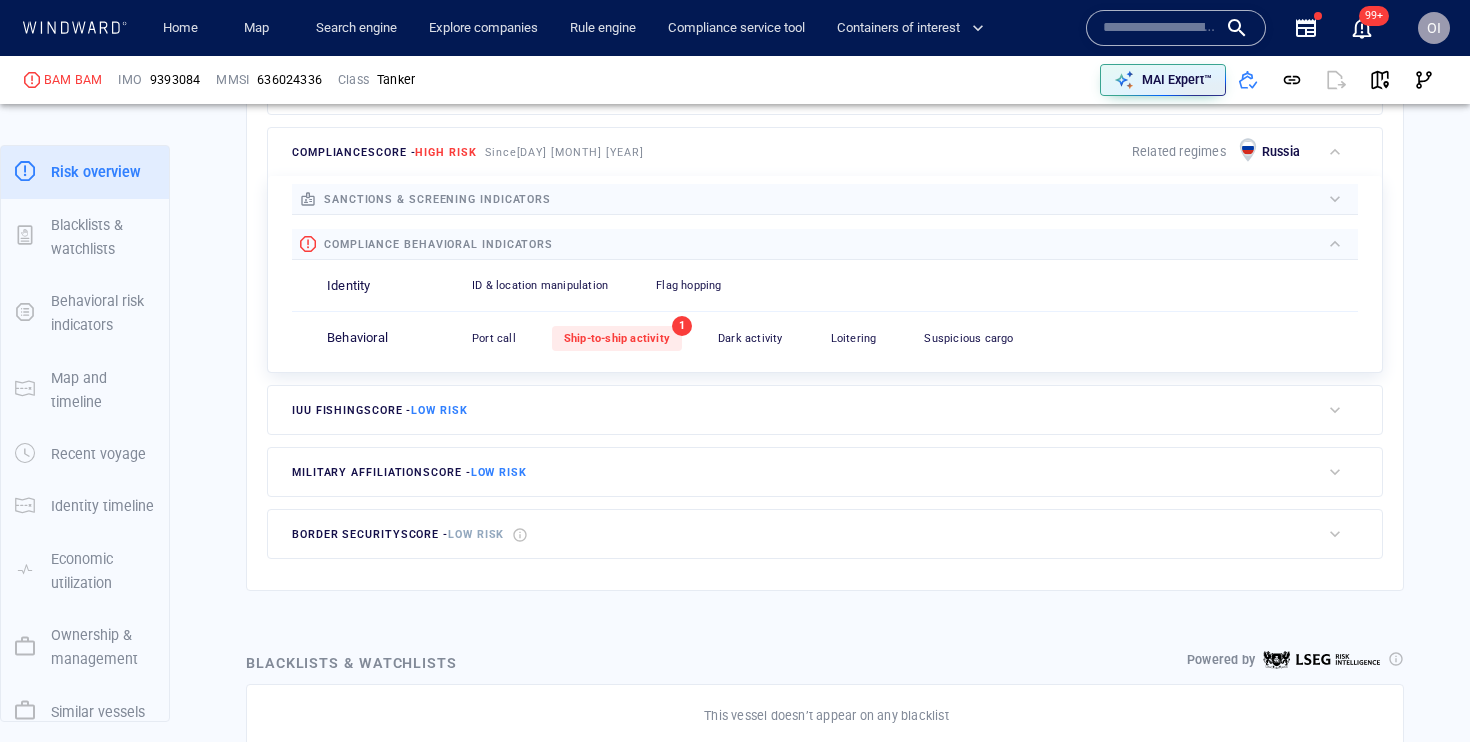 click on "Port call 0 Ship-to-ship activity 1 Dark activity 0 Loitering 0 Suspicious cargo 0" at bounding box center (909, 338) 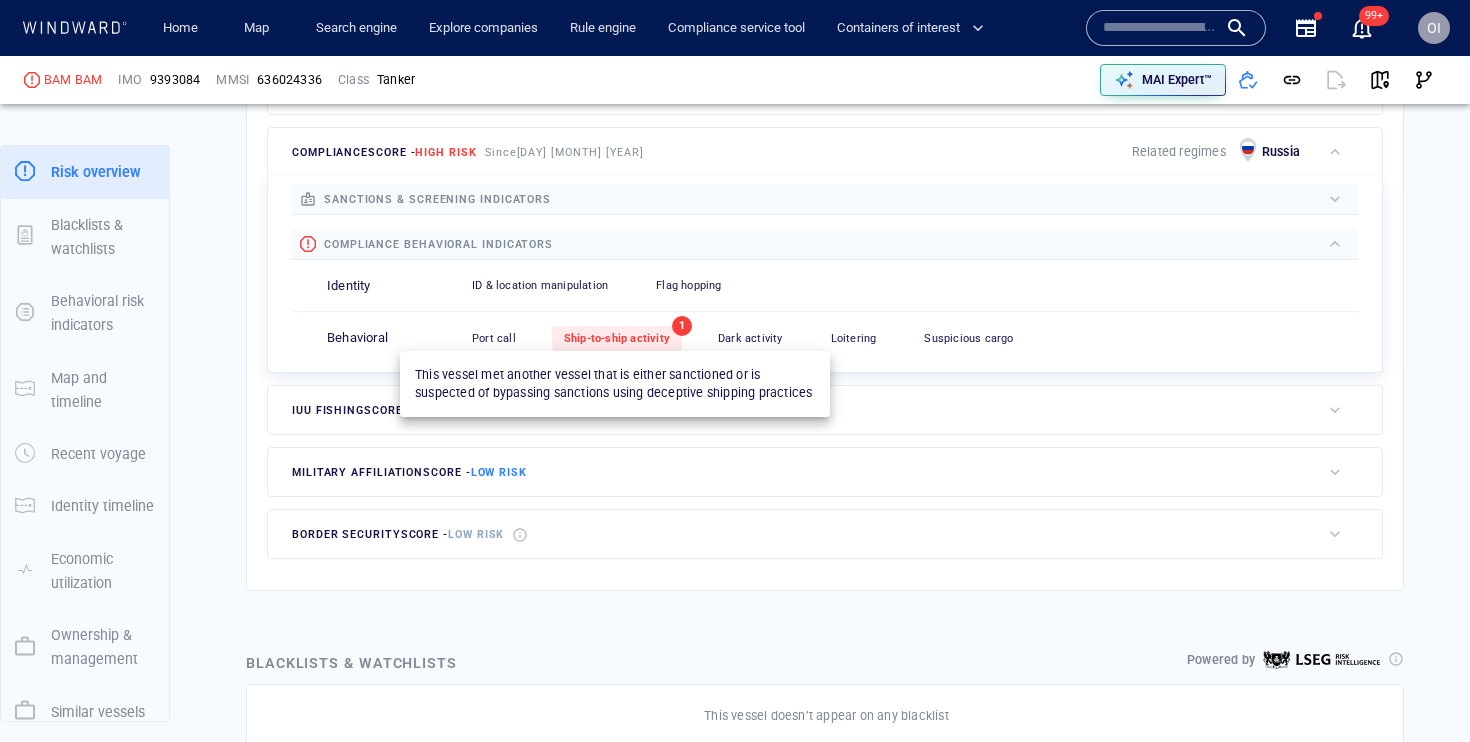 click on "Ship-to-ship activity" at bounding box center (617, 338) 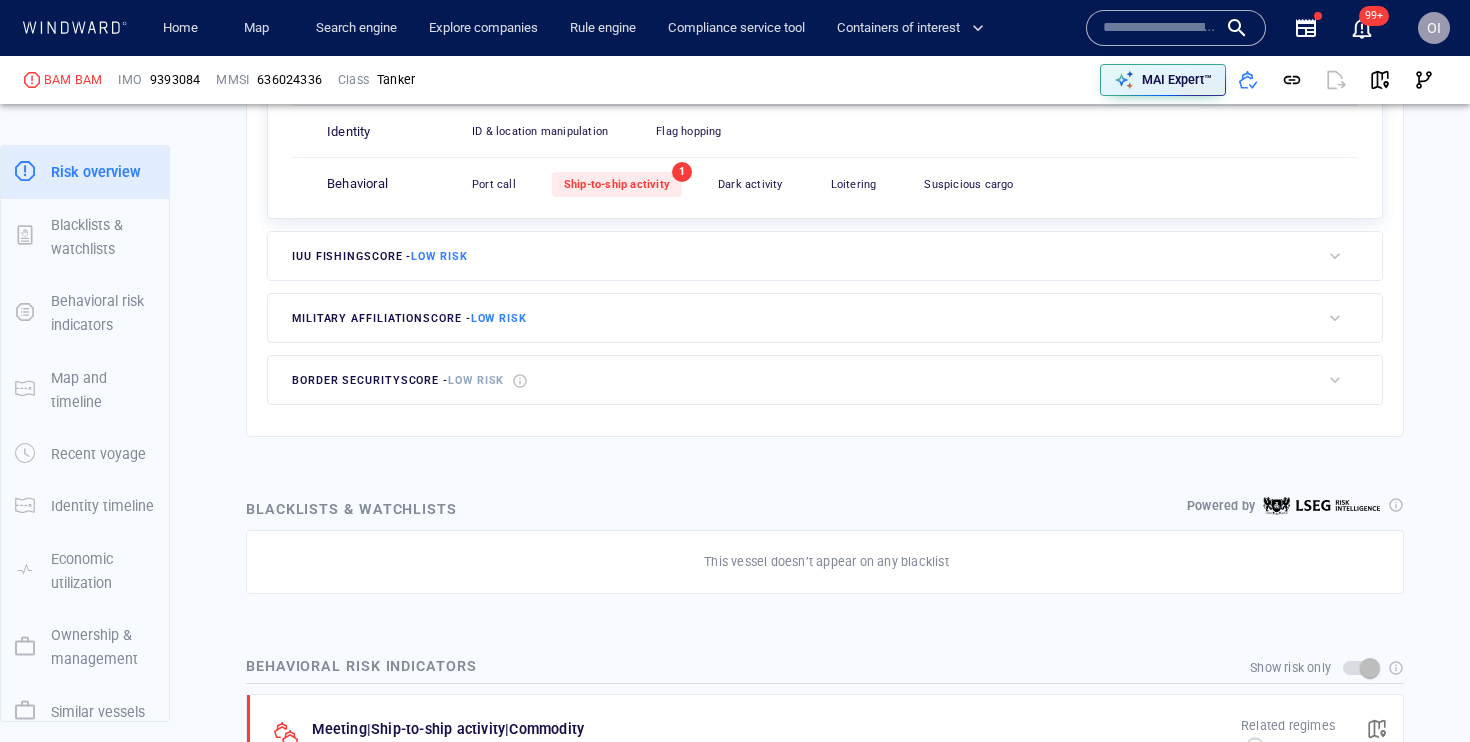 scroll, scrollTop: 928, scrollLeft: 0, axis: vertical 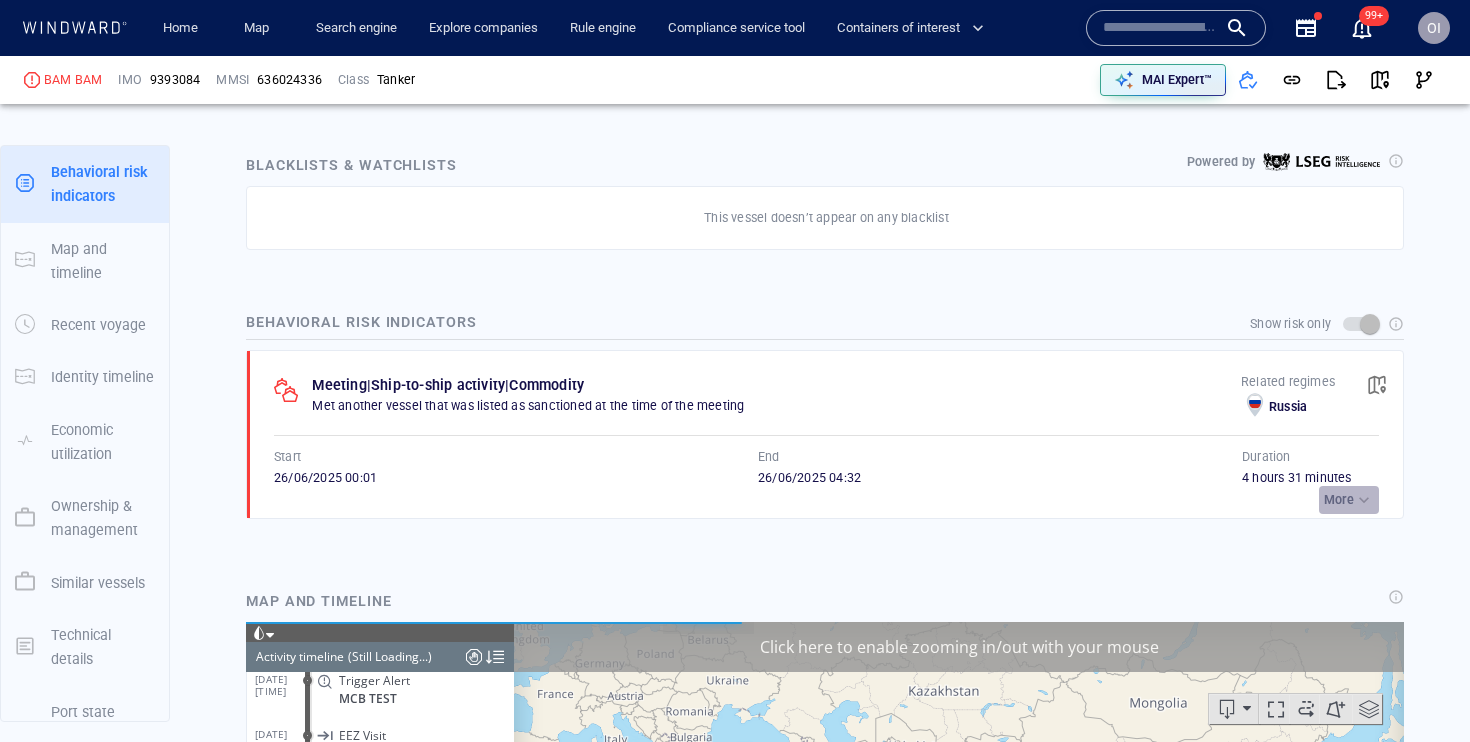 click on "More" at bounding box center (1339, 500) 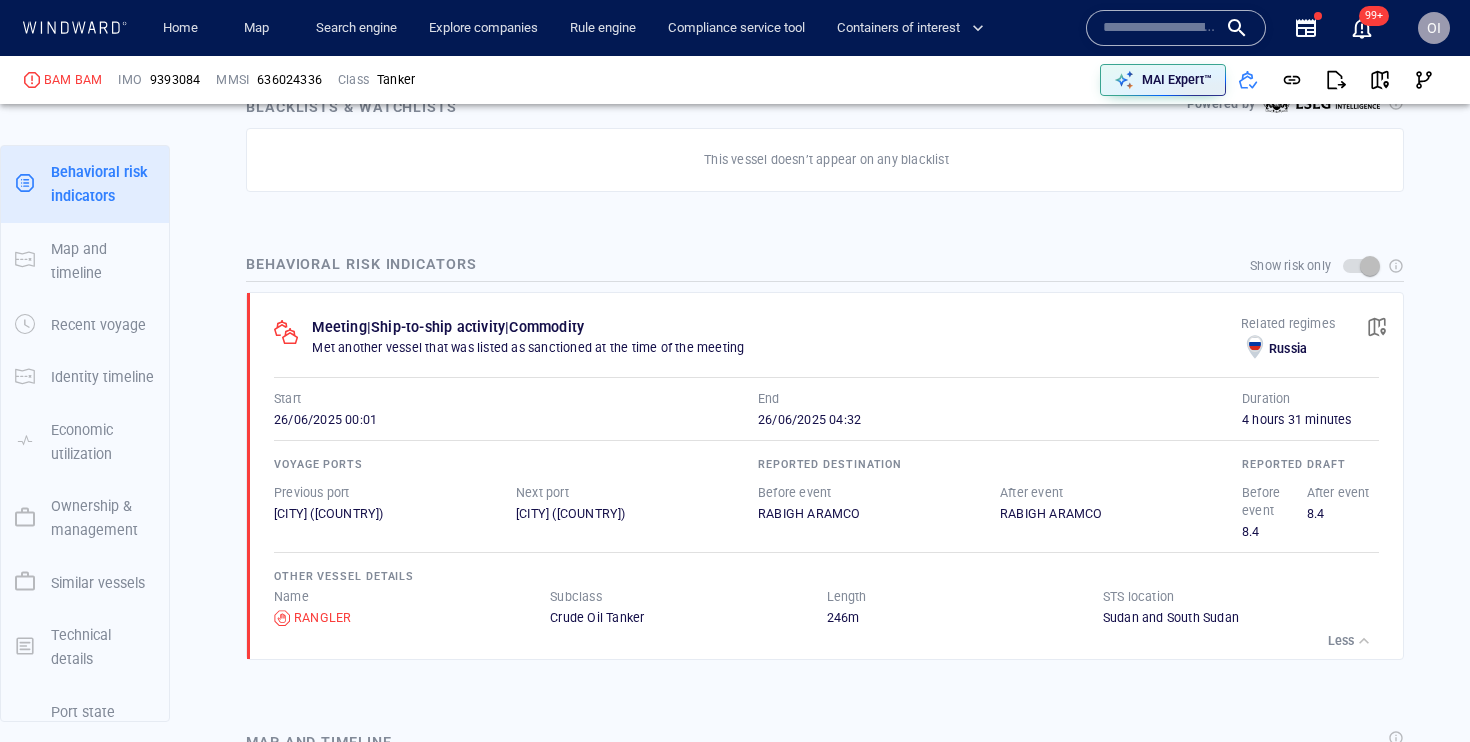 scroll, scrollTop: 1194, scrollLeft: 0, axis: vertical 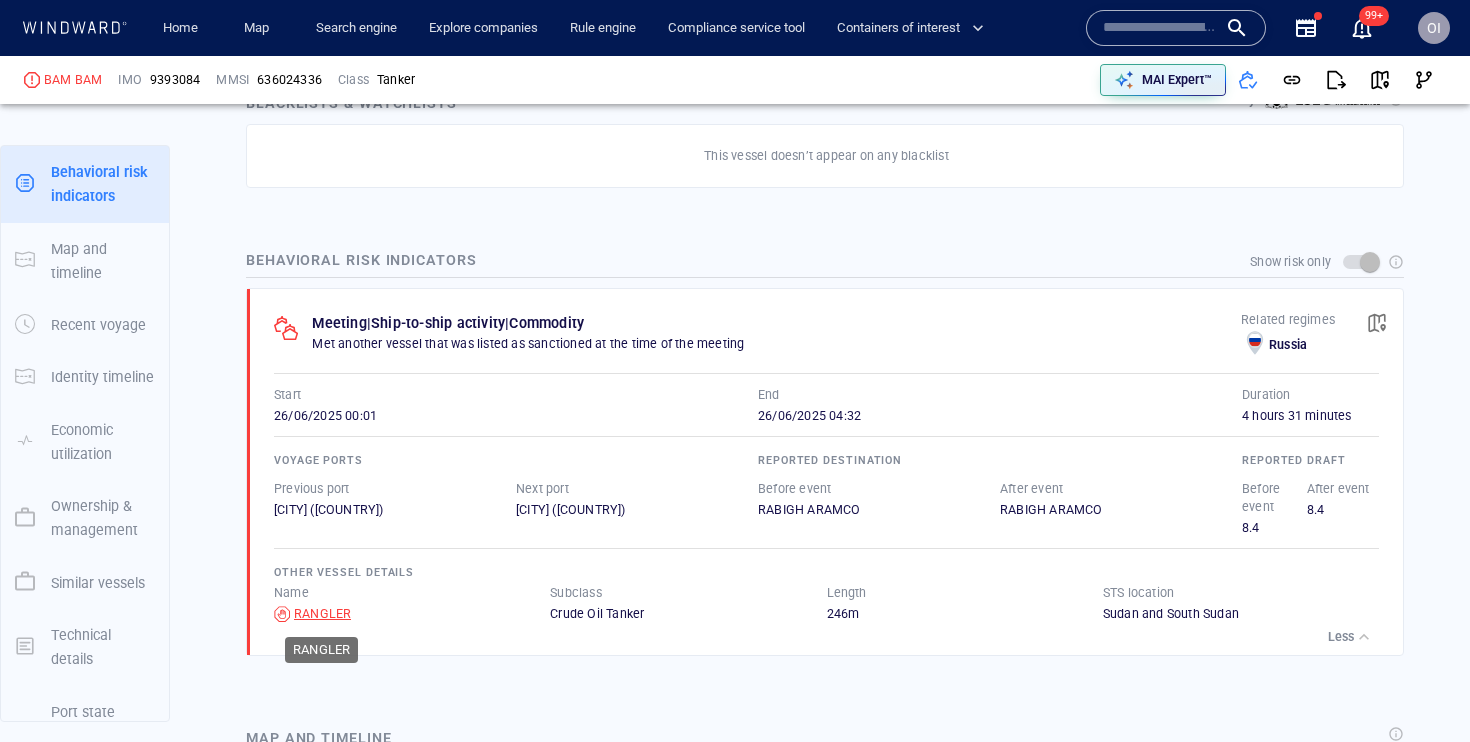 click on "RANGLER" at bounding box center (322, 614) 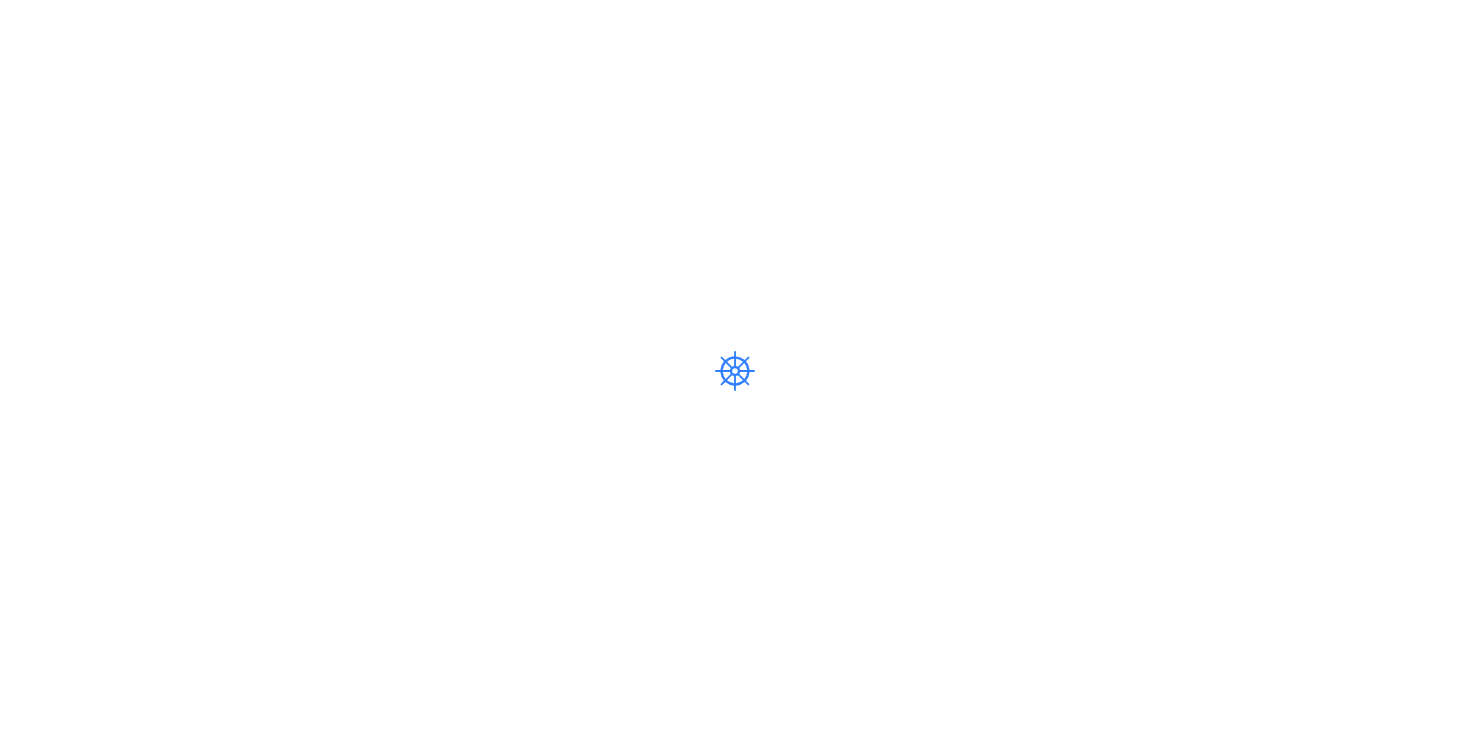 scroll, scrollTop: 0, scrollLeft: 0, axis: both 